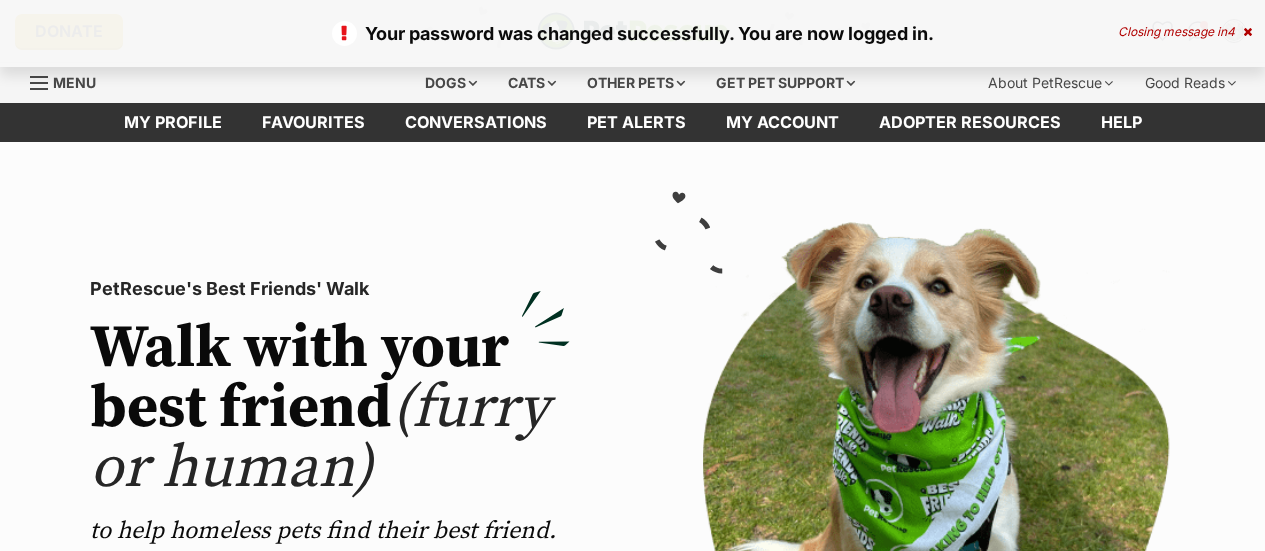 scroll, scrollTop: 0, scrollLeft: 0, axis: both 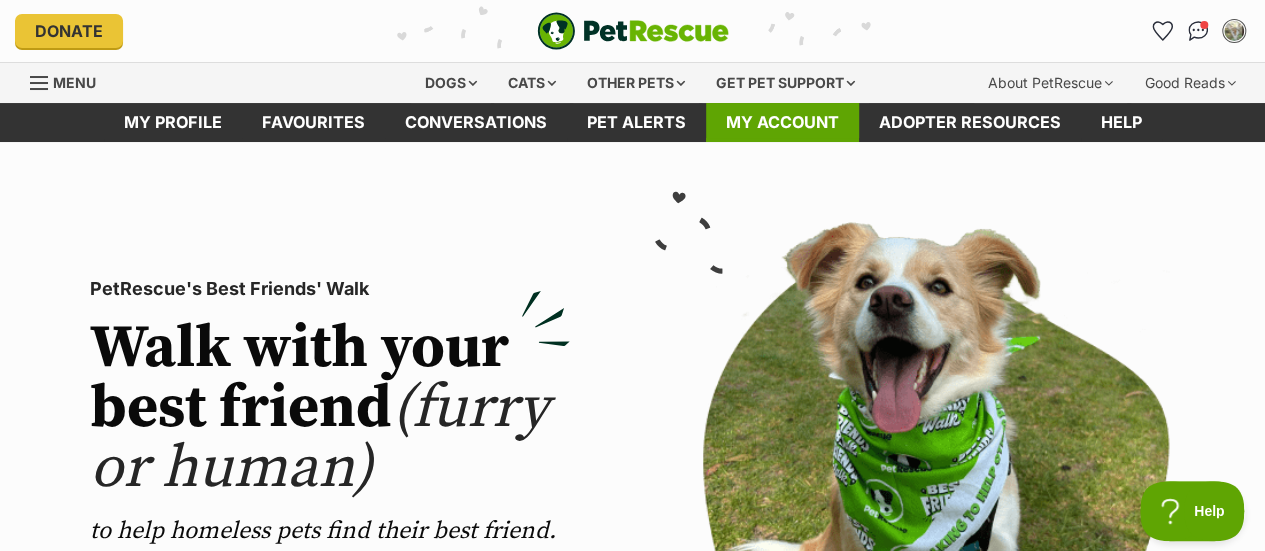 click on "My account" at bounding box center [782, 122] 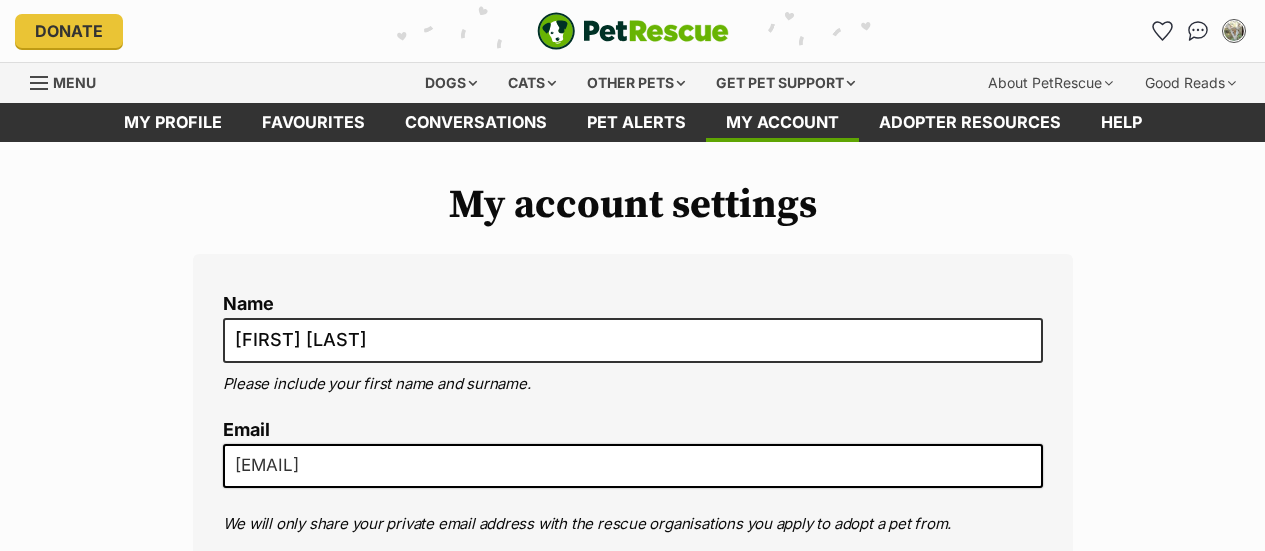 scroll, scrollTop: 0, scrollLeft: 0, axis: both 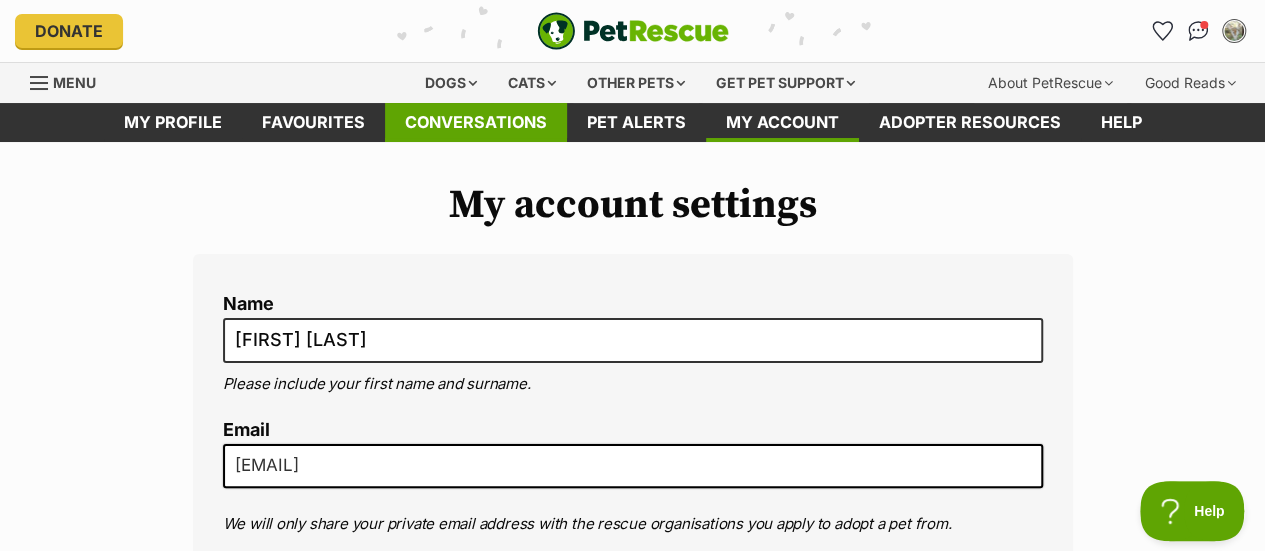 click on "Conversations" at bounding box center [476, 122] 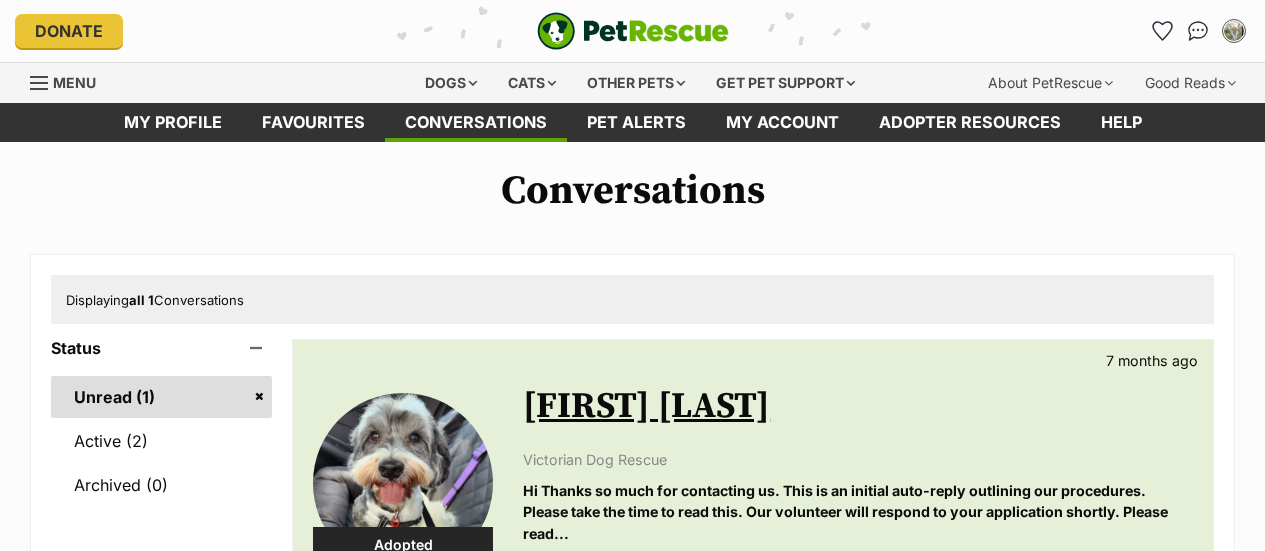 scroll, scrollTop: 0, scrollLeft: 0, axis: both 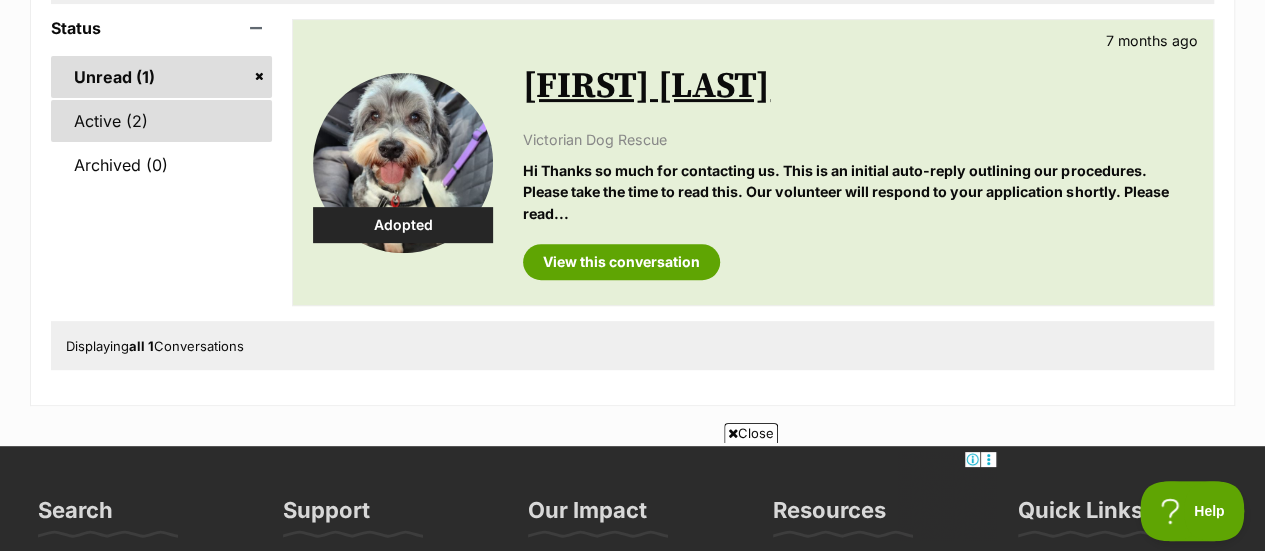 click on "Active (2)" at bounding box center [161, 121] 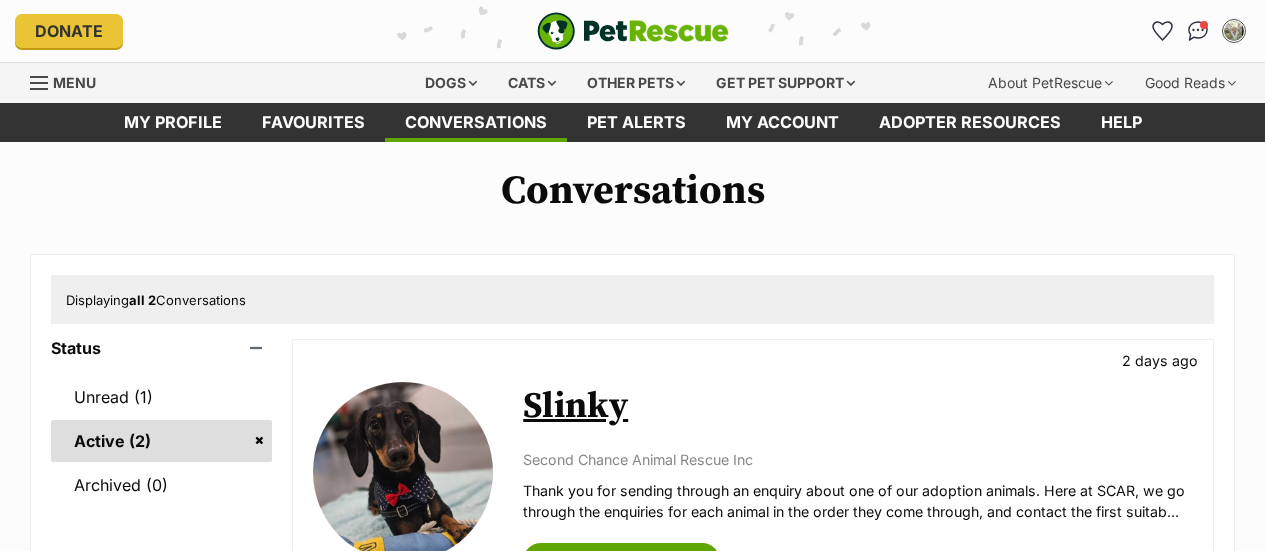 scroll, scrollTop: 0, scrollLeft: 0, axis: both 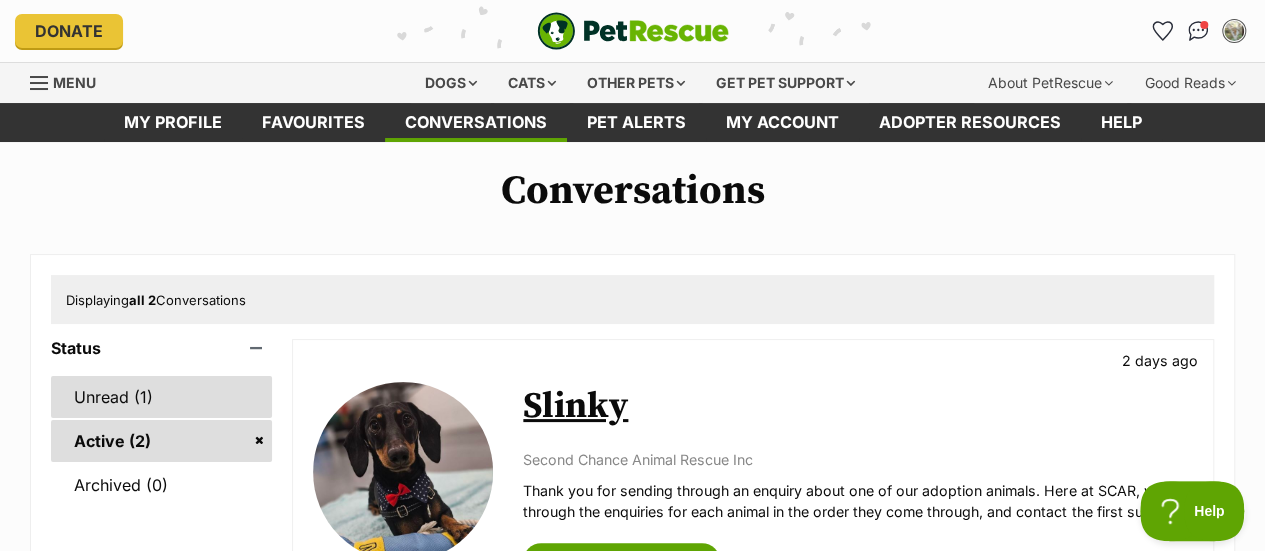 click on "Unread (1)" at bounding box center [161, 397] 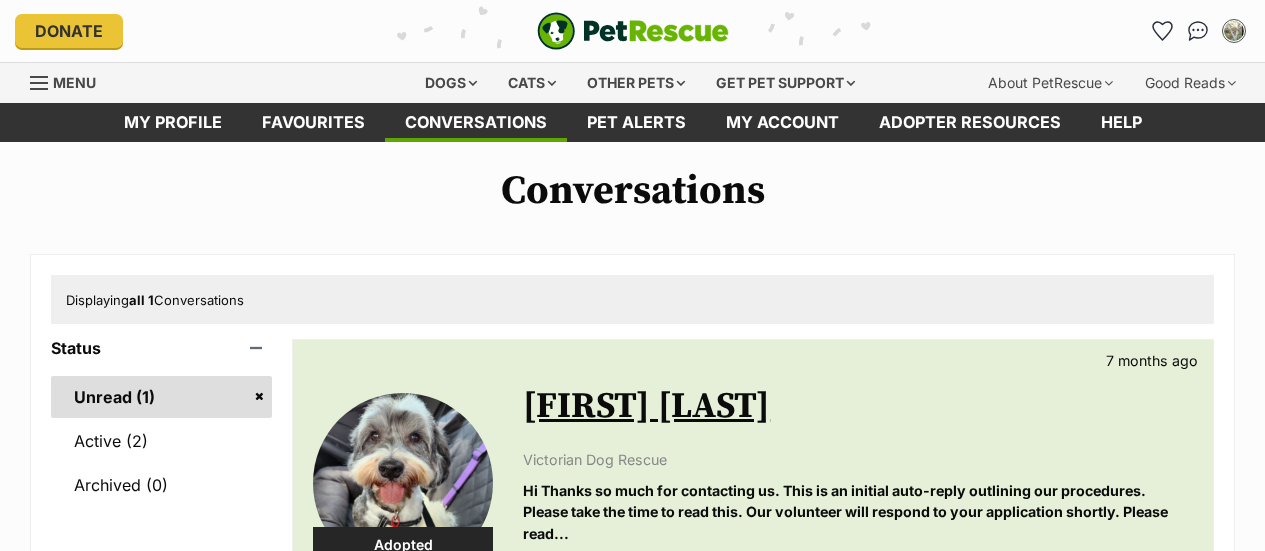 scroll, scrollTop: 0, scrollLeft: 0, axis: both 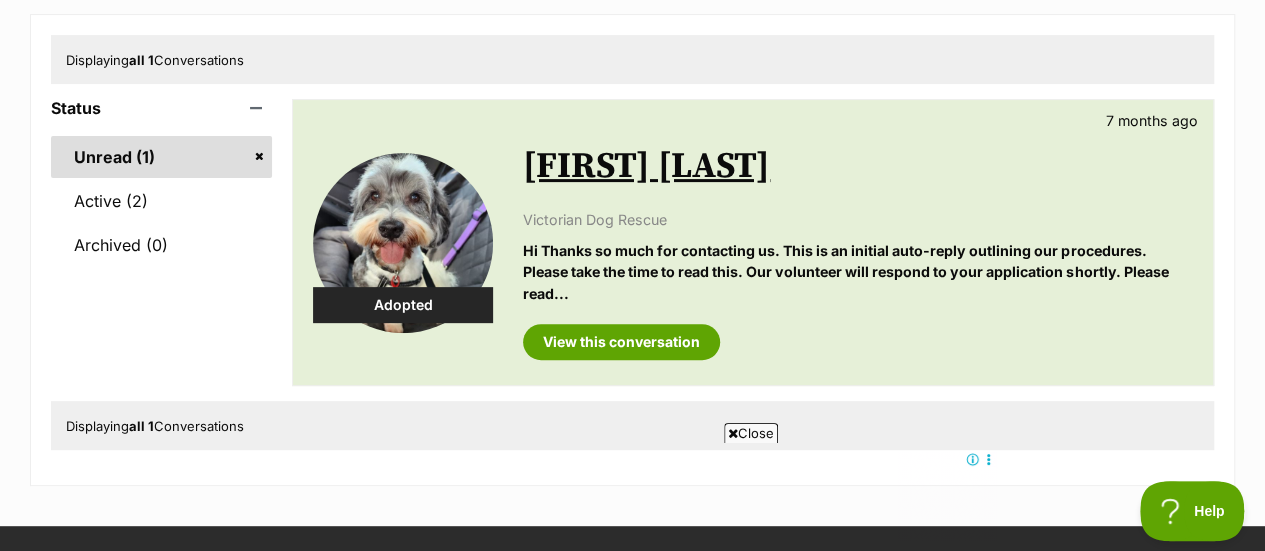 click on "Close" at bounding box center [751, 433] 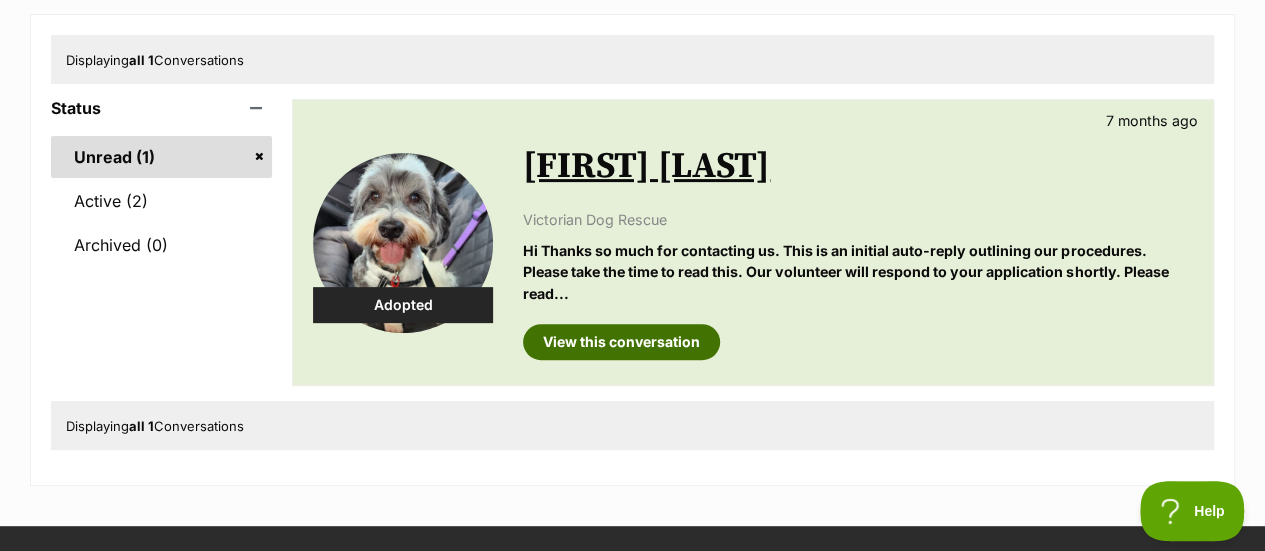 click on "View this conversation" at bounding box center [621, 342] 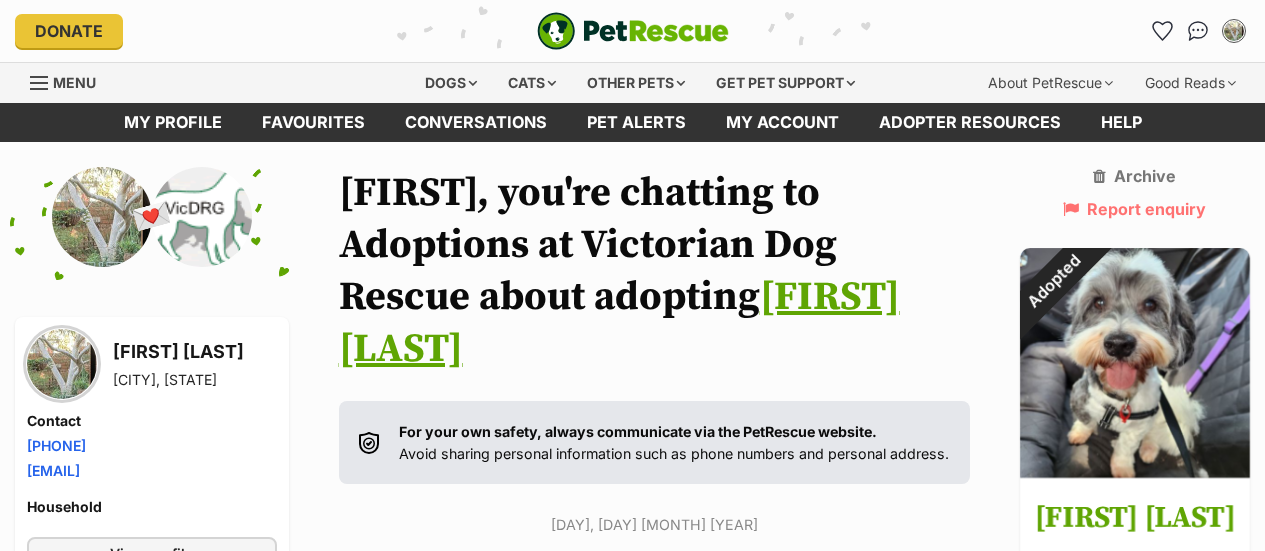 scroll, scrollTop: 11, scrollLeft: 0, axis: vertical 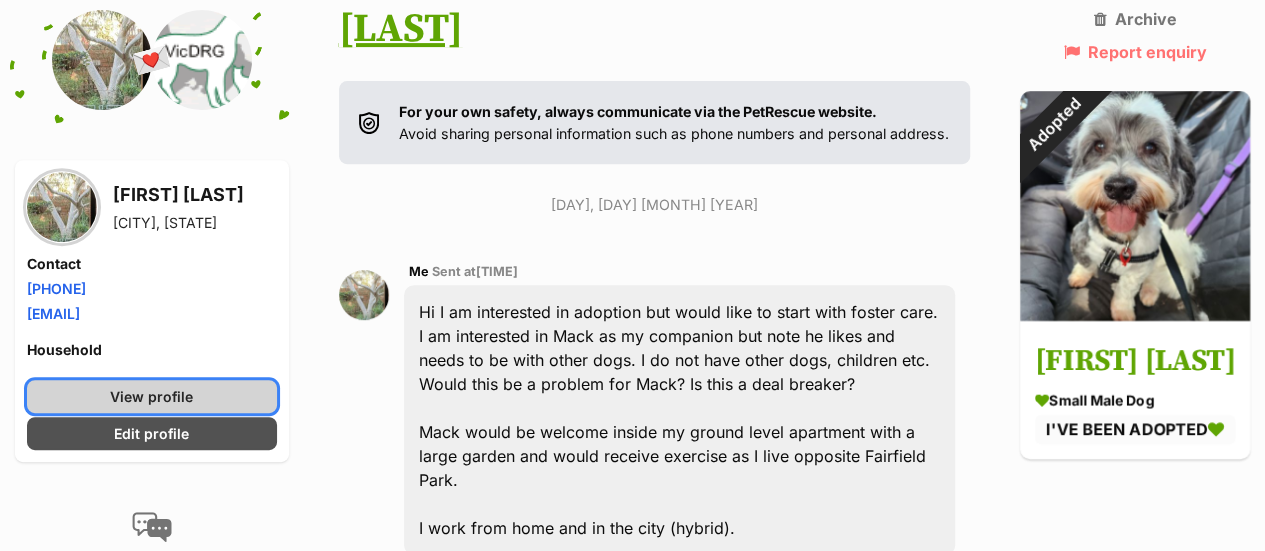 click on "View profile" at bounding box center (151, 396) 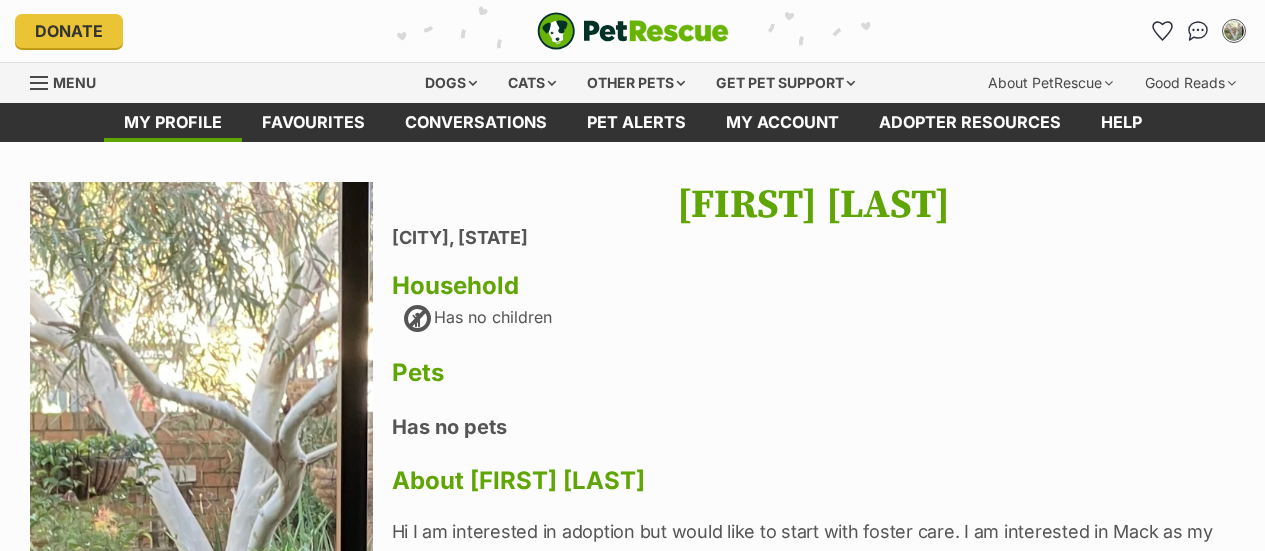 scroll, scrollTop: 0, scrollLeft: 0, axis: both 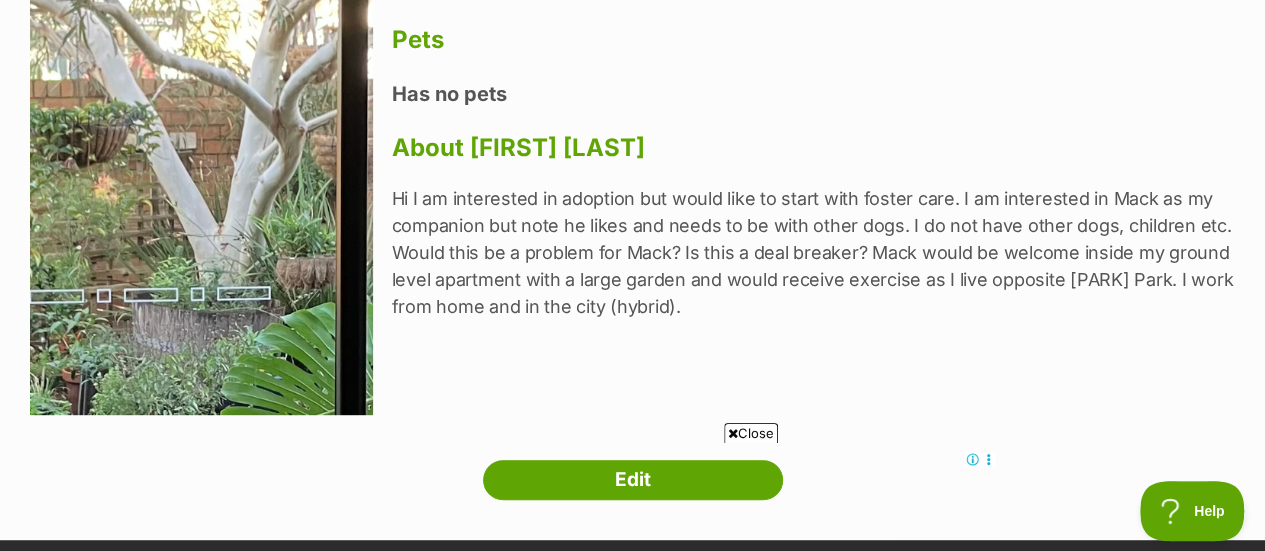 click on "Close" at bounding box center (751, 433) 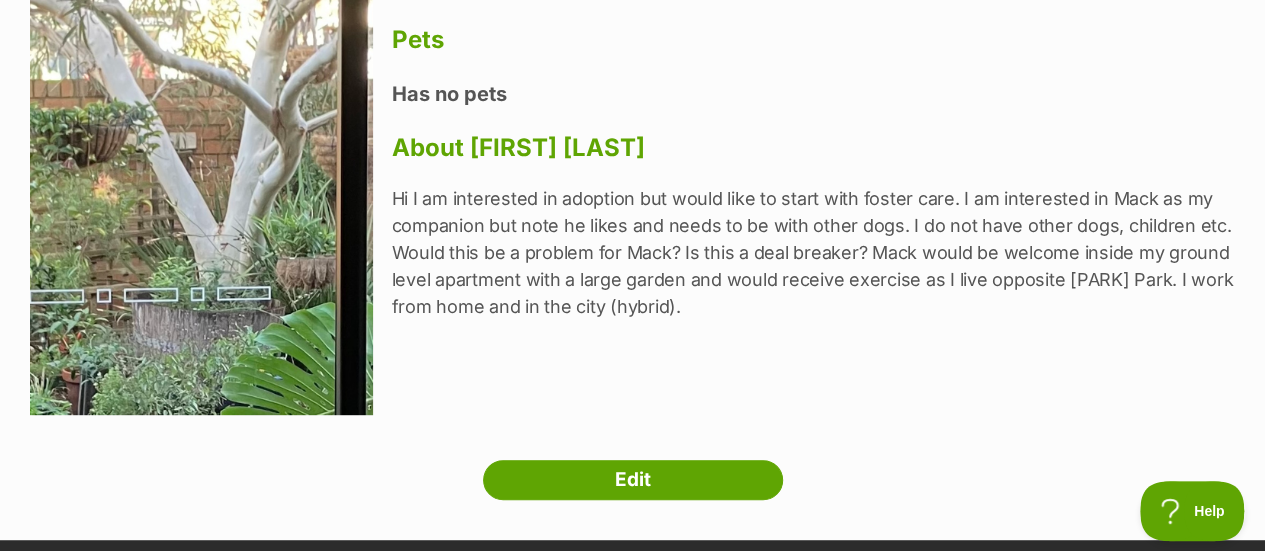 click on "Next Prev 1
LORETTA HOBAN
Fairfield,
Victoria
Household
Has no children
Pets
Has no pets
About LORETTA HOBAN
Hi I am interested in adoption but would like to start with foster care.  I am interested in Mack as my companion but note he likes and needs to be with other dogs.  I do not have other dogs, children etc.  Would this be a problem for Mack?  Is this a deal breaker?
Mack would be welcome inside my ground level apartment with a large garden and would receive exercise as I live opposite Fairfield Park.
I work from home and in the city (hybrid).
Edit" at bounding box center (632, 174) 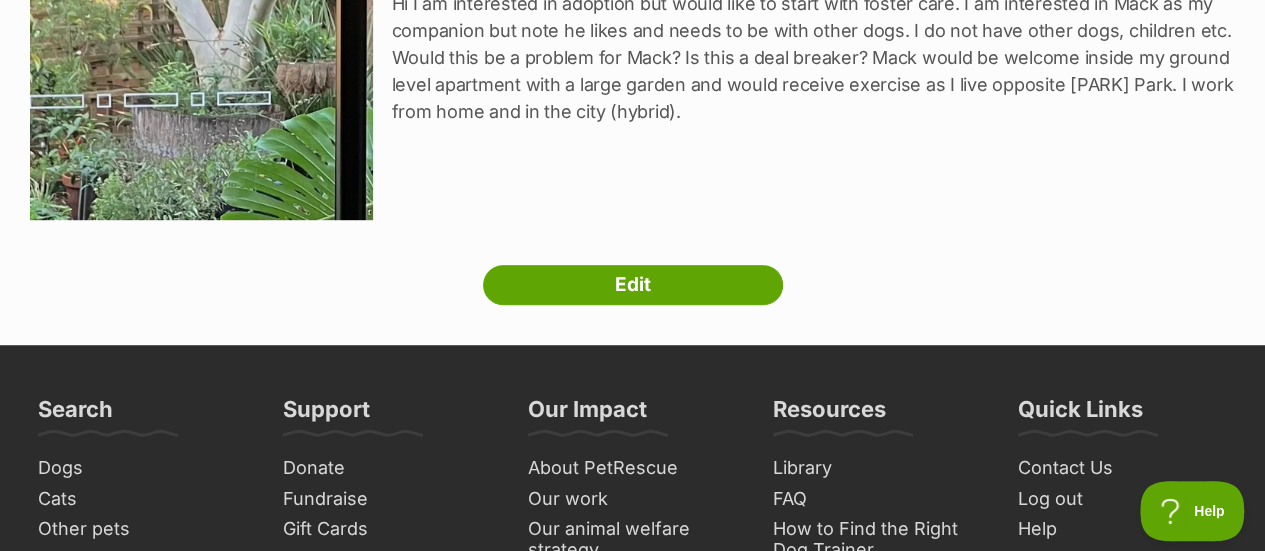 scroll, scrollTop: 533, scrollLeft: 0, axis: vertical 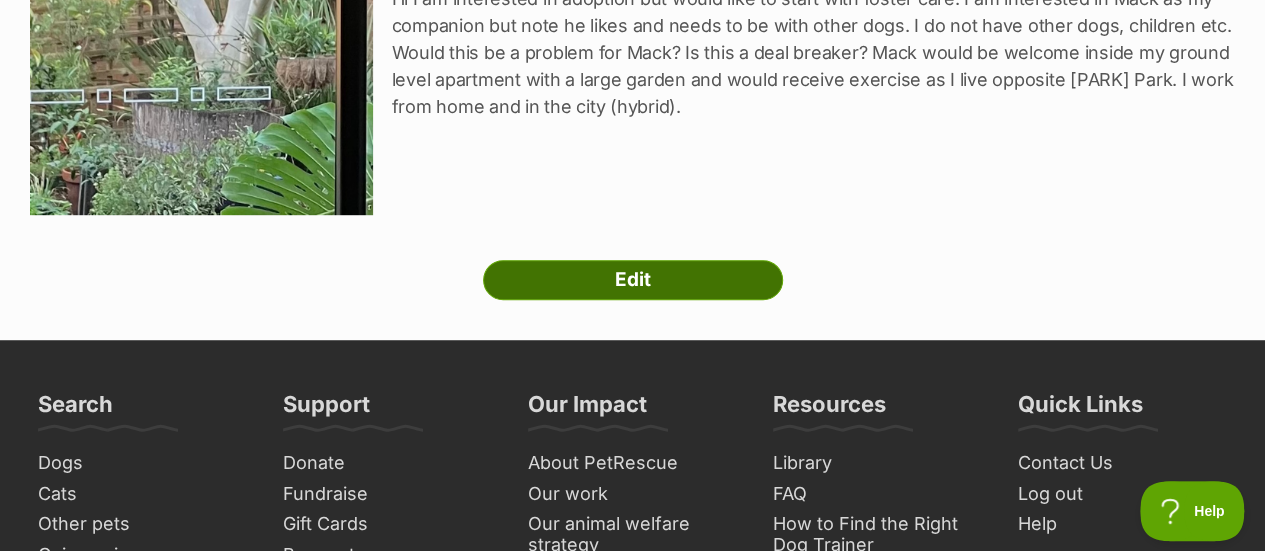 click on "Edit" at bounding box center (633, 280) 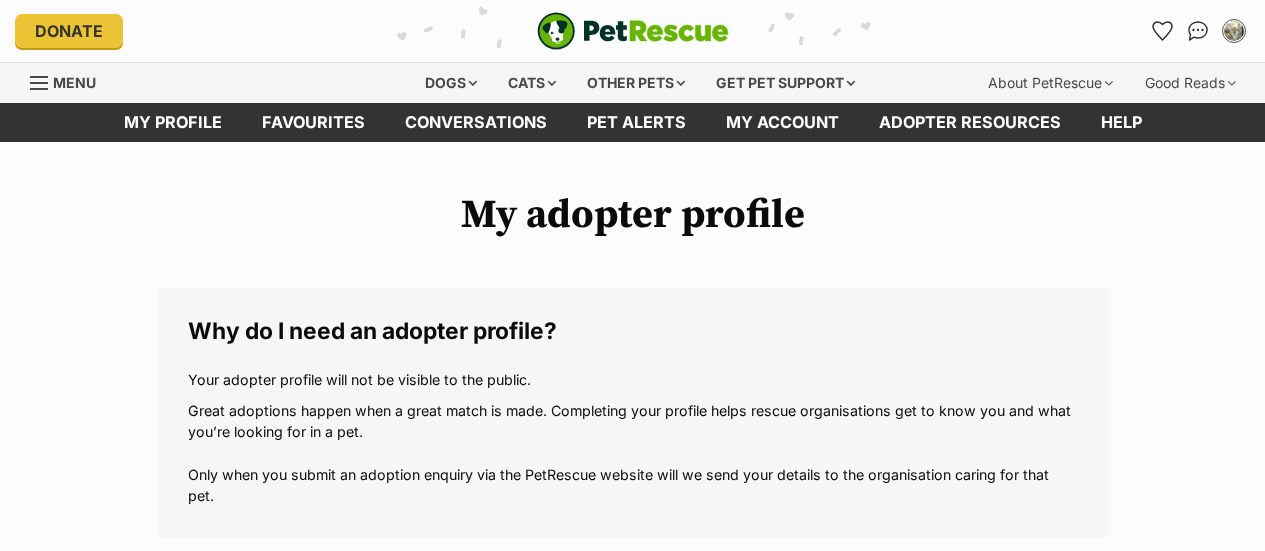 scroll, scrollTop: 0, scrollLeft: 0, axis: both 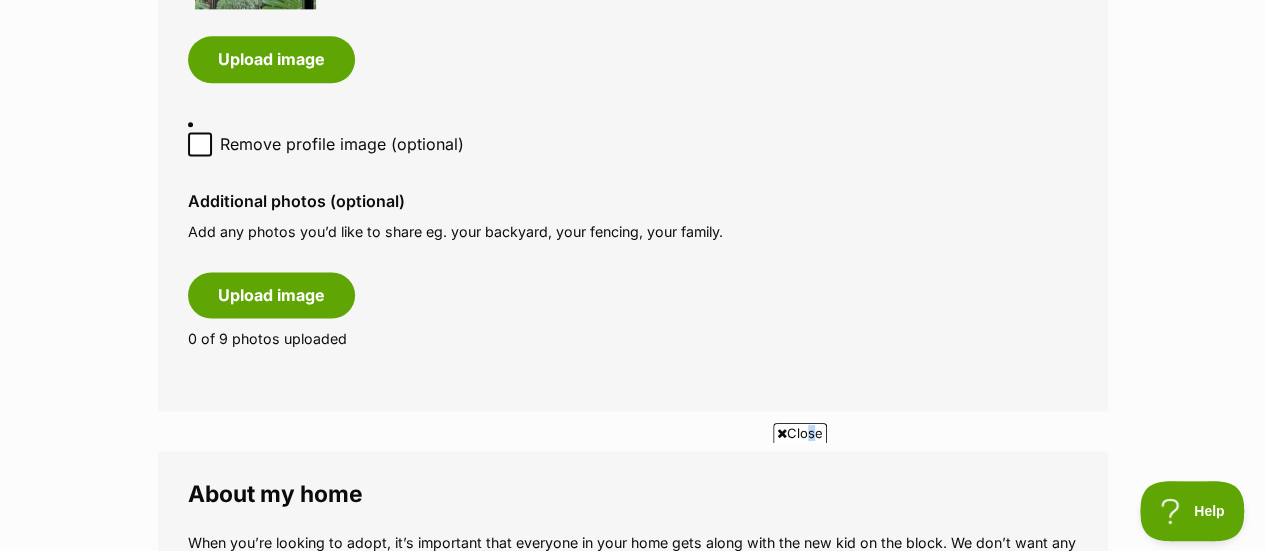click on "Close" at bounding box center [800, 433] 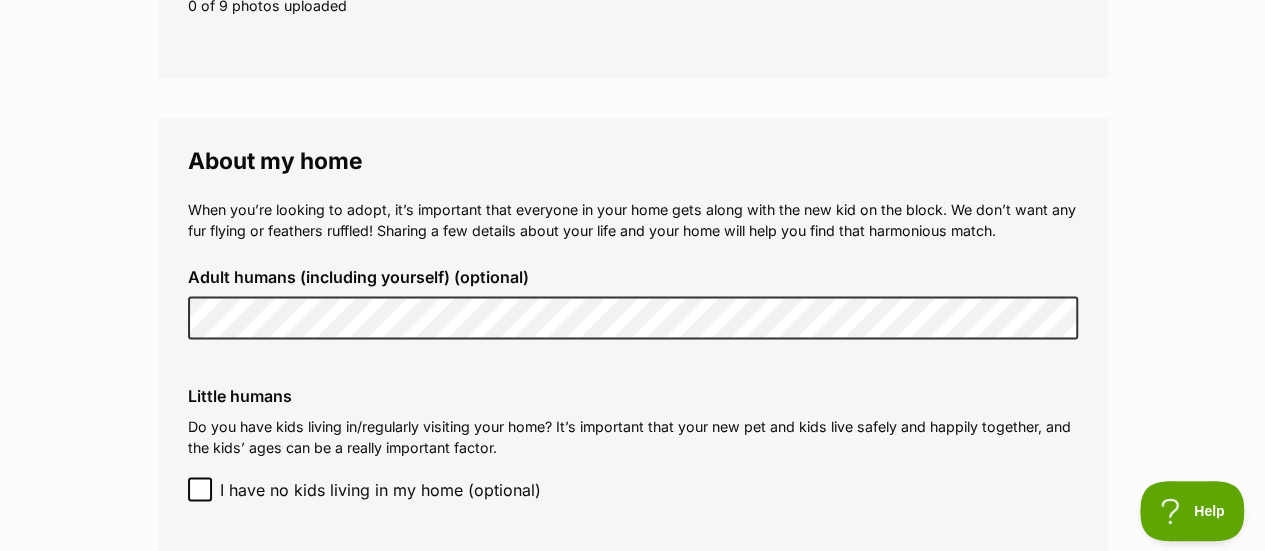 scroll, scrollTop: 1640, scrollLeft: 0, axis: vertical 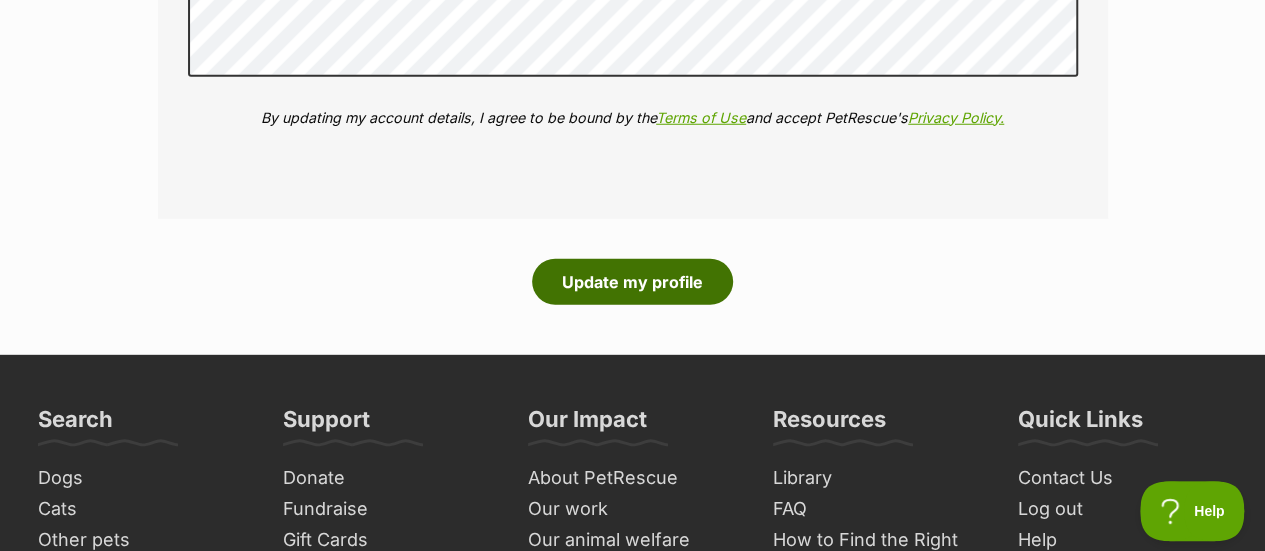 click on "Update my profile" at bounding box center (632, 282) 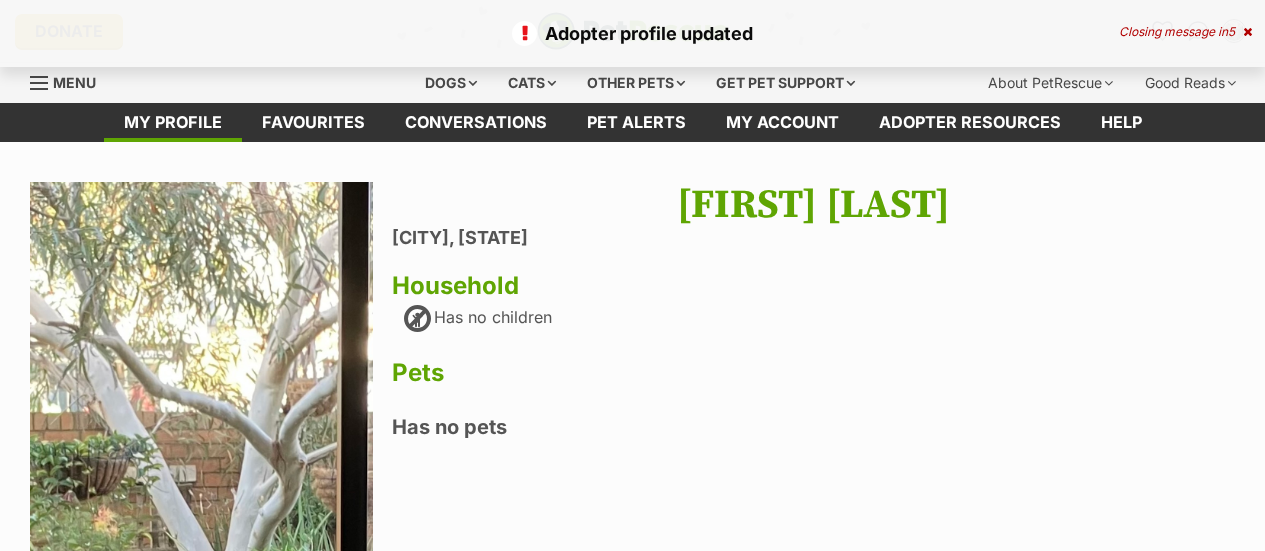 scroll, scrollTop: 0, scrollLeft: 0, axis: both 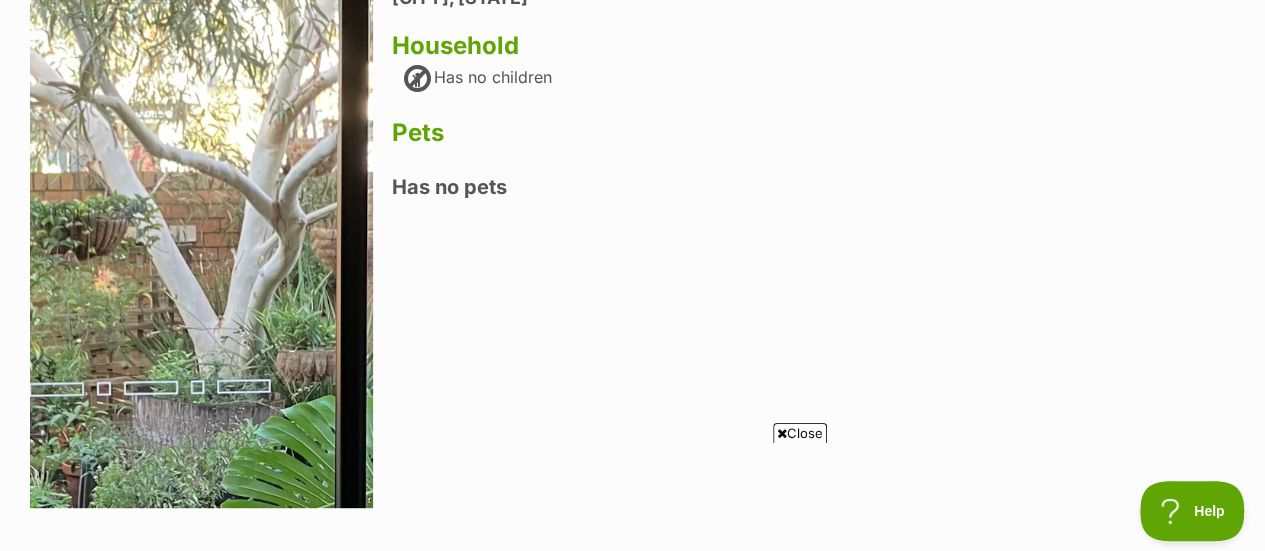 click on "Close" at bounding box center [800, 433] 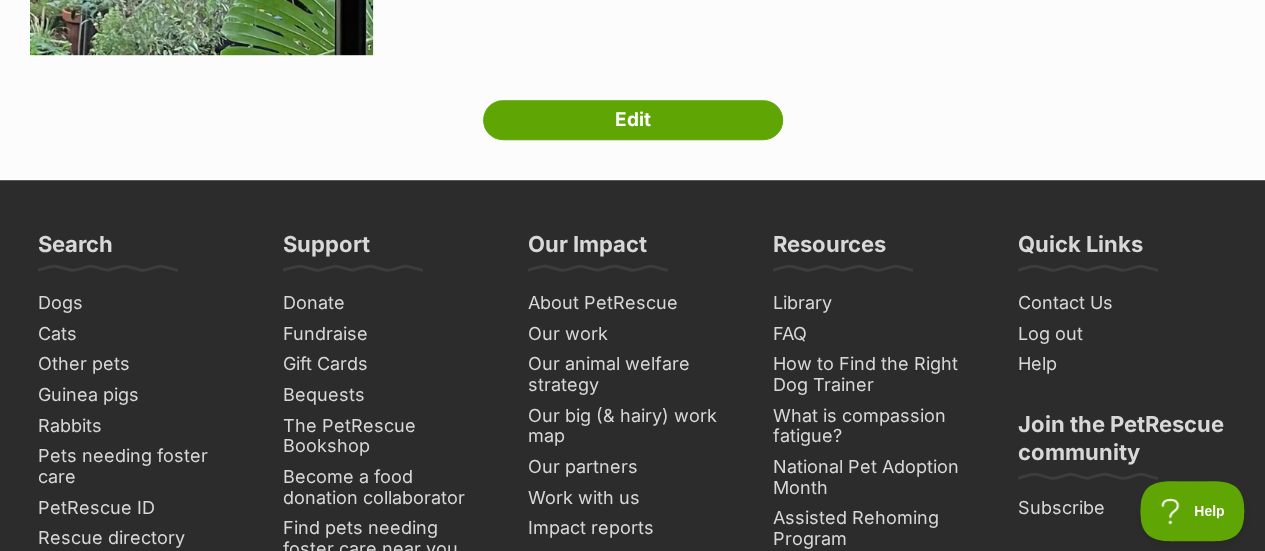scroll, scrollTop: 706, scrollLeft: 0, axis: vertical 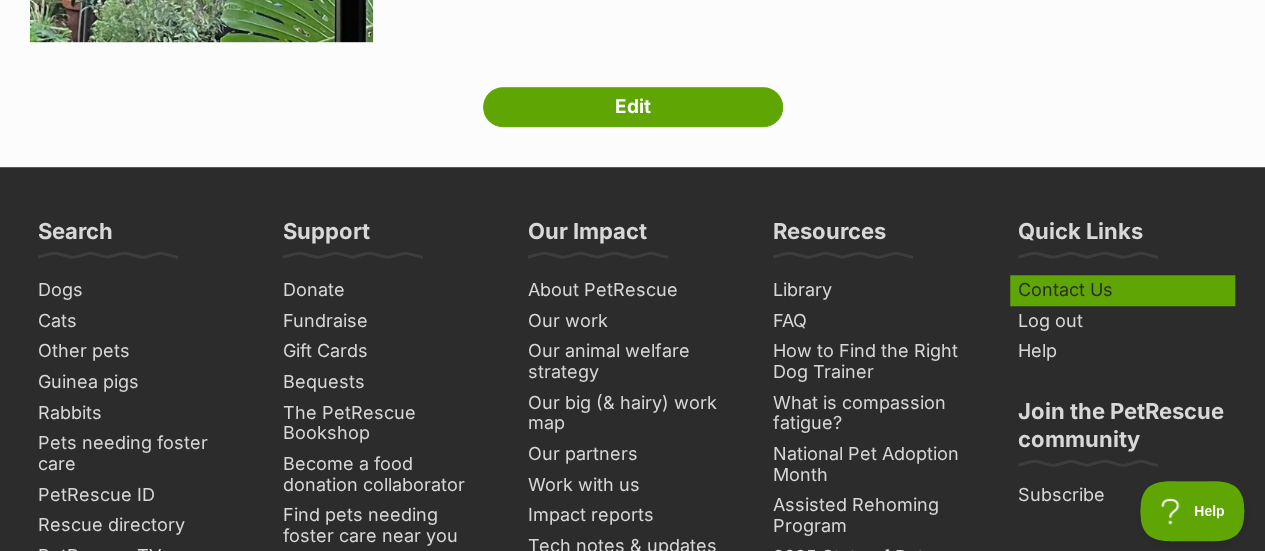click on "Contact Us" at bounding box center (1122, 290) 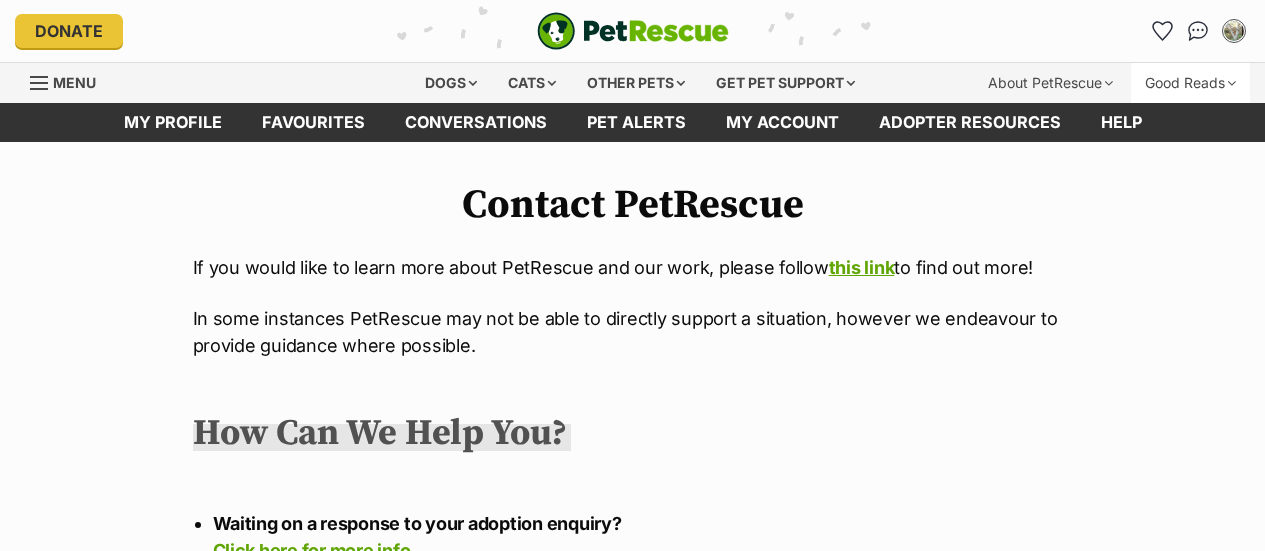 scroll, scrollTop: 0, scrollLeft: 0, axis: both 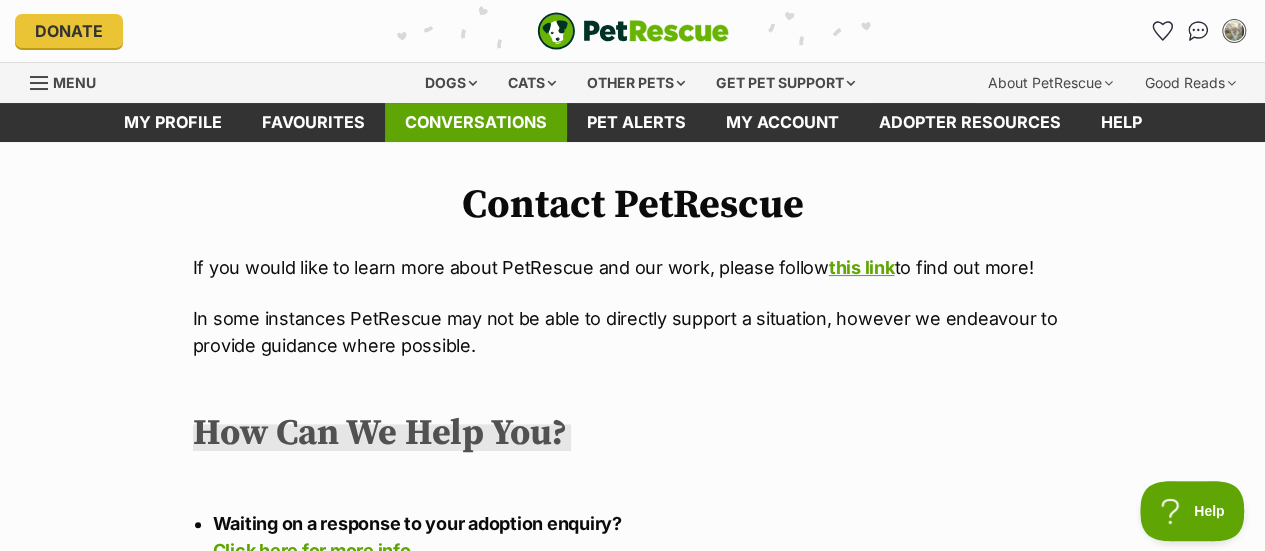 click on "Conversations" at bounding box center [476, 122] 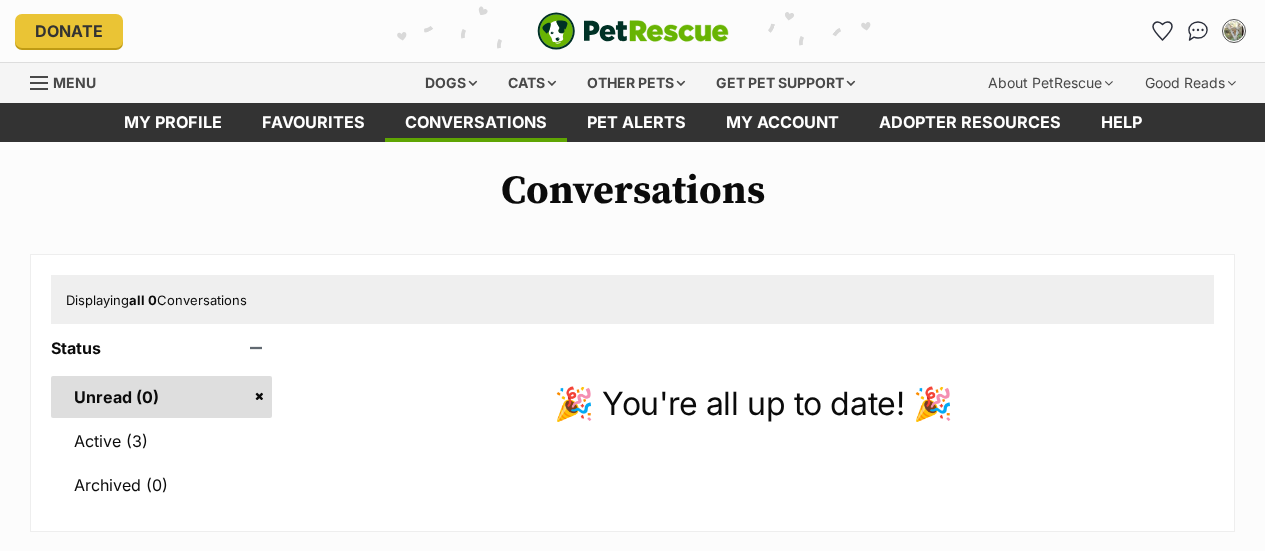scroll, scrollTop: 0, scrollLeft: 0, axis: both 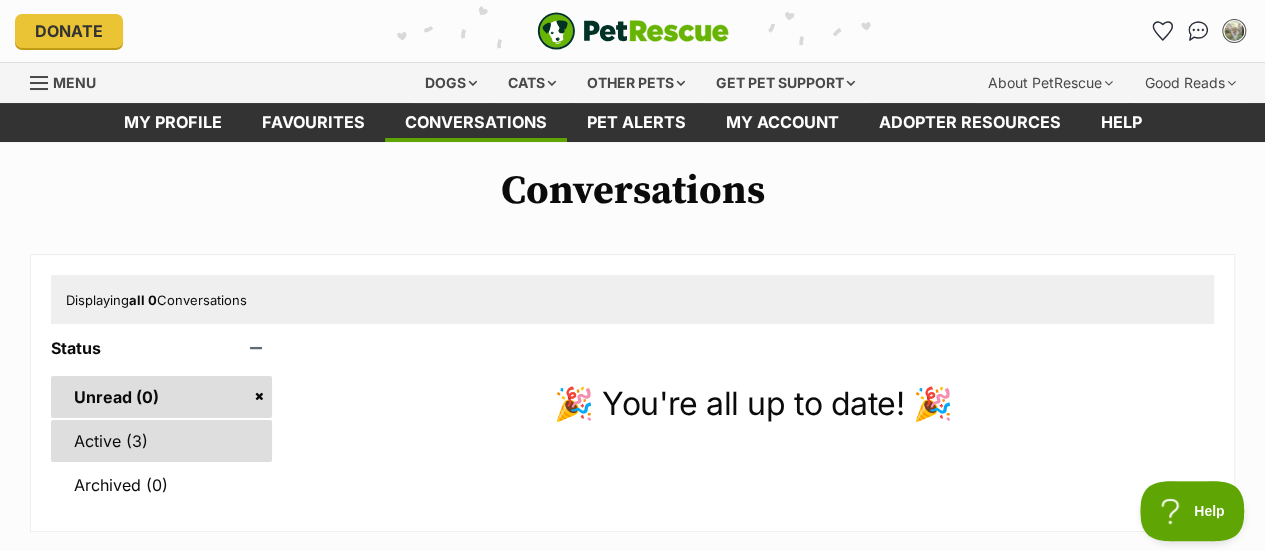 click on "Active (3)" at bounding box center [161, 441] 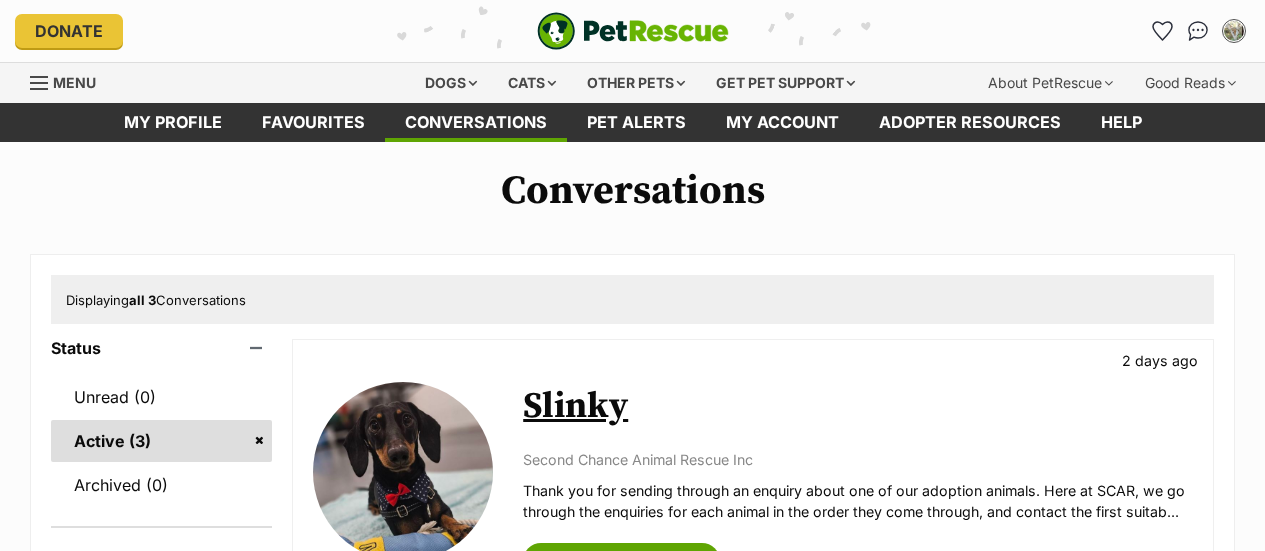 scroll, scrollTop: 0, scrollLeft: 0, axis: both 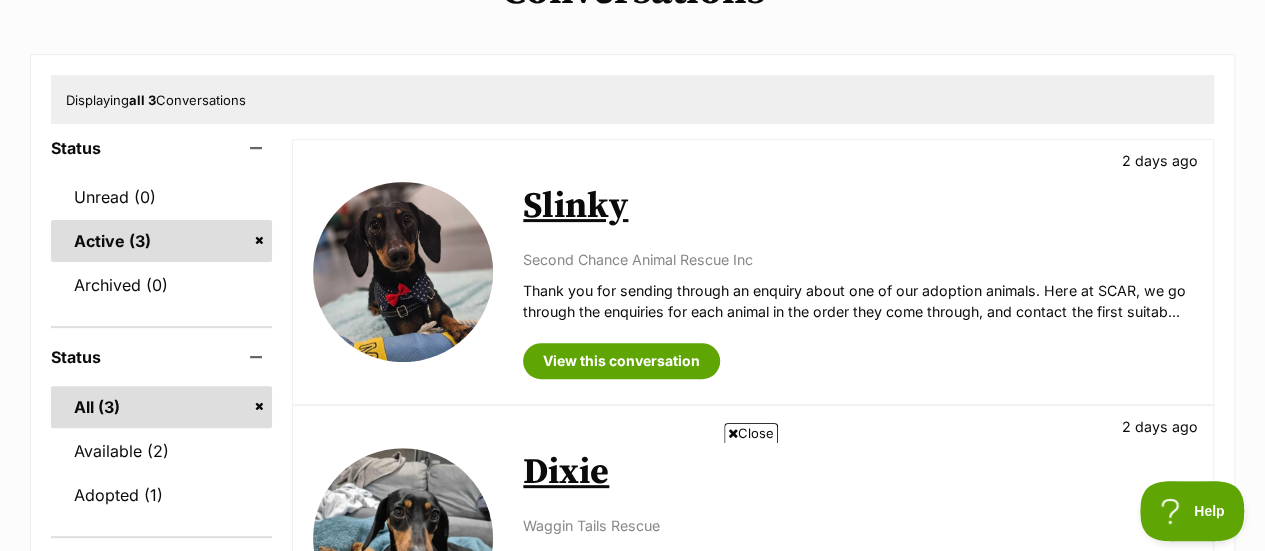 click on "Close" at bounding box center (751, 433) 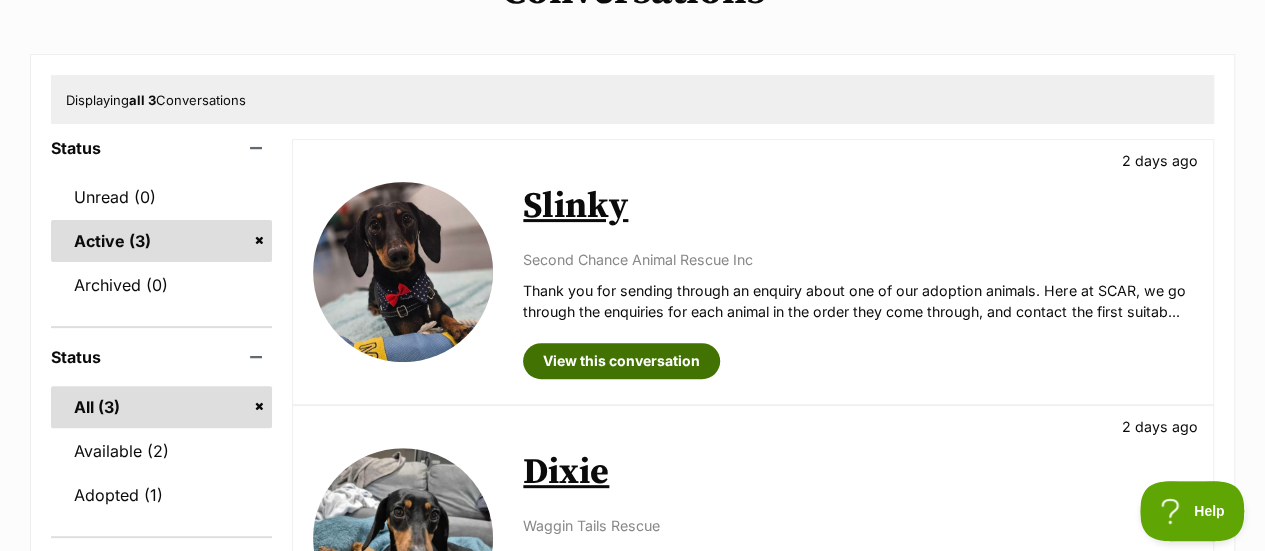 click on "View this conversation" at bounding box center [621, 361] 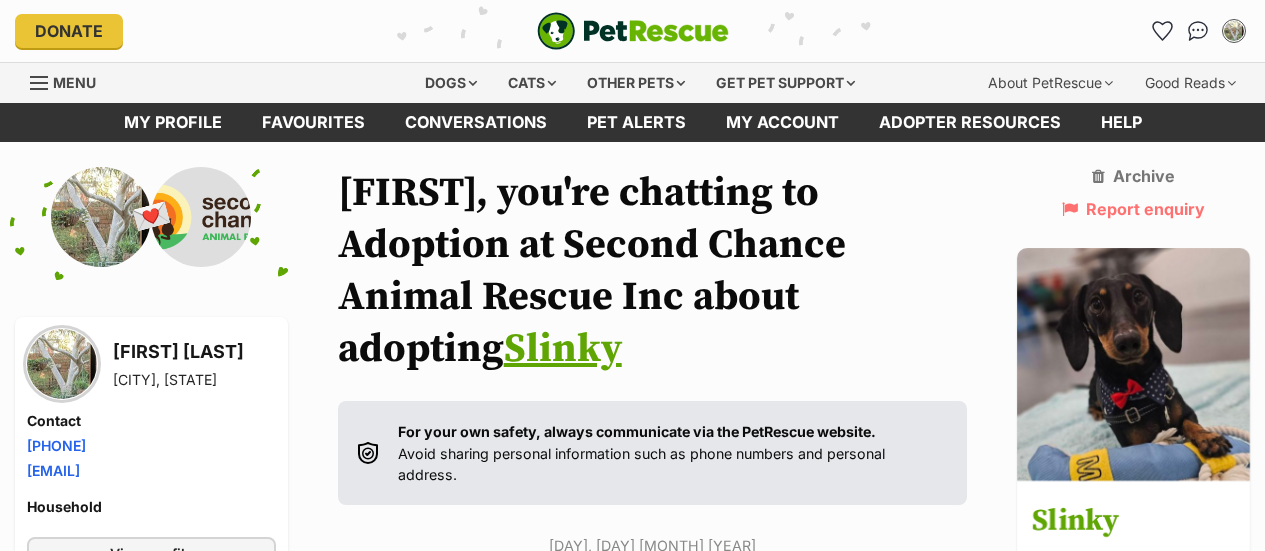 scroll, scrollTop: 137, scrollLeft: 0, axis: vertical 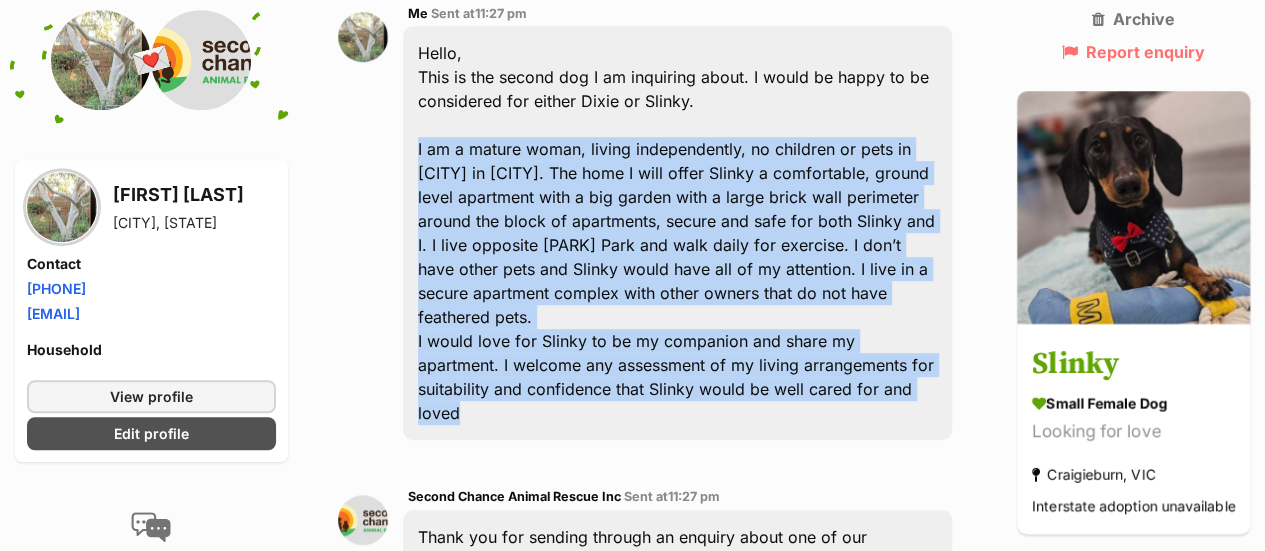 drag, startPoint x: 417, startPoint y: 149, endPoint x: 932, endPoint y: 415, distance: 579.6387 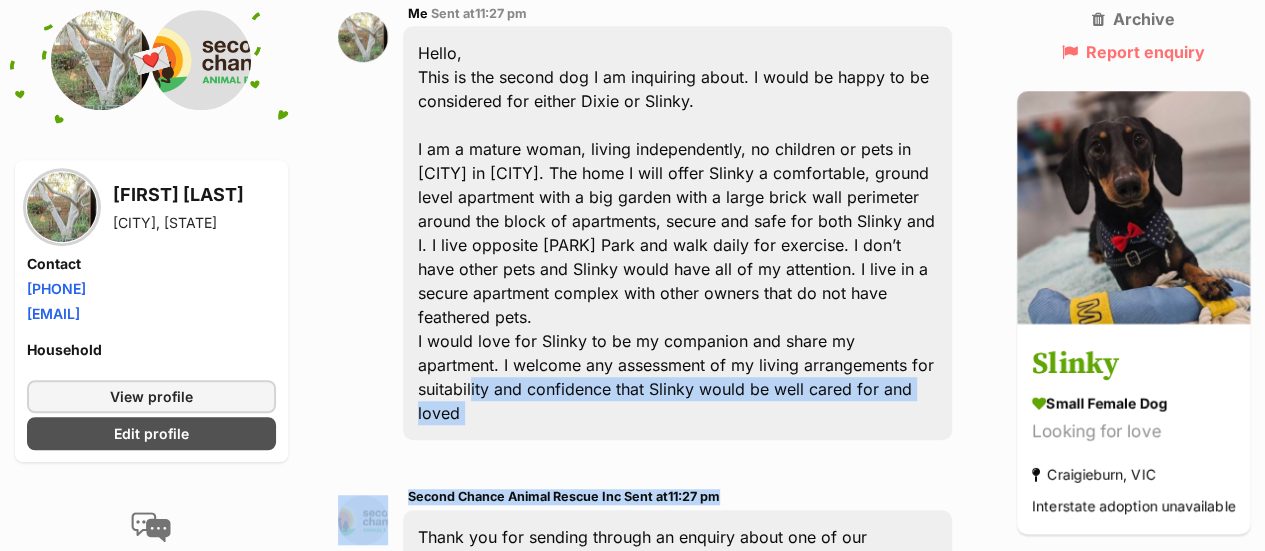 drag, startPoint x: 928, startPoint y: 441, endPoint x: 904, endPoint y: 377, distance: 68.35203 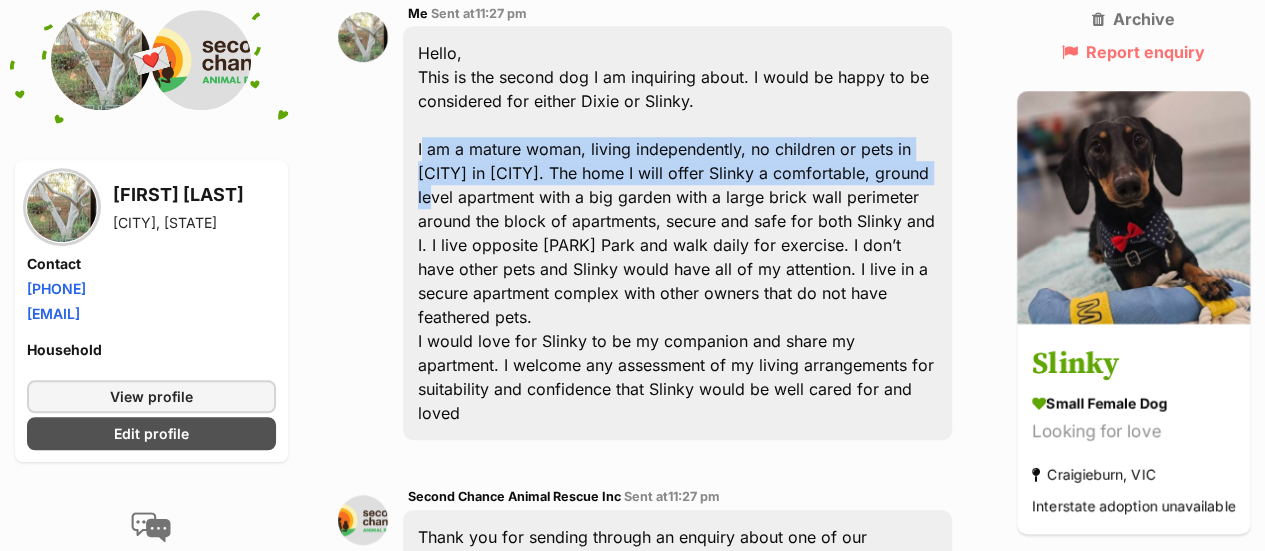 drag, startPoint x: 420, startPoint y: 141, endPoint x: 429, endPoint y: 181, distance: 41 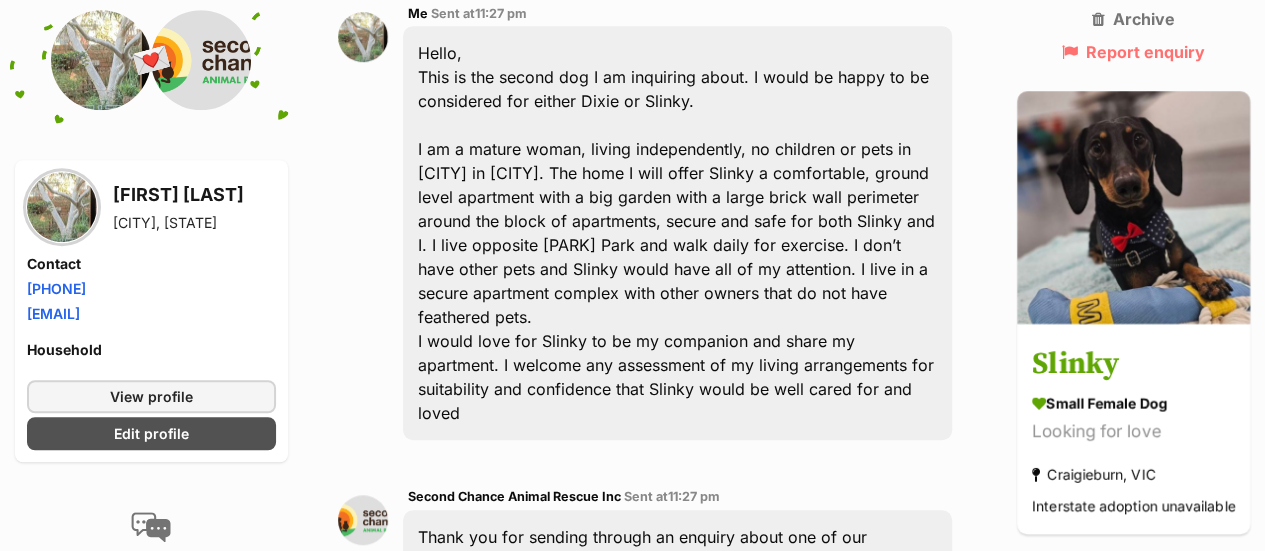 click on "Hello,
This is the second dog I am inquiring about. I would be happy to be considered for either Dixie or Slinky.
I am a mature woman, living independently, no children or pets in Fairfield in Melbourne. The home I will offer Slinky a comfortable, ground level apartment with a big garden with a large brick wall perimeter around the block of apartments, secure and safe for both Slinky and I. I live opposite Fairfield Park and walk daily for exercise. I don’t have other pets and Slinky would have all of my attention. I live in a secure apartment complex with other owners that do not have feathered pets.
I would love for Slinky to be my companion and share my apartment. I welcome any assessment of my living arrangements for suitability and confidence that Slinky would be well cared for and loved" at bounding box center (677, 233) 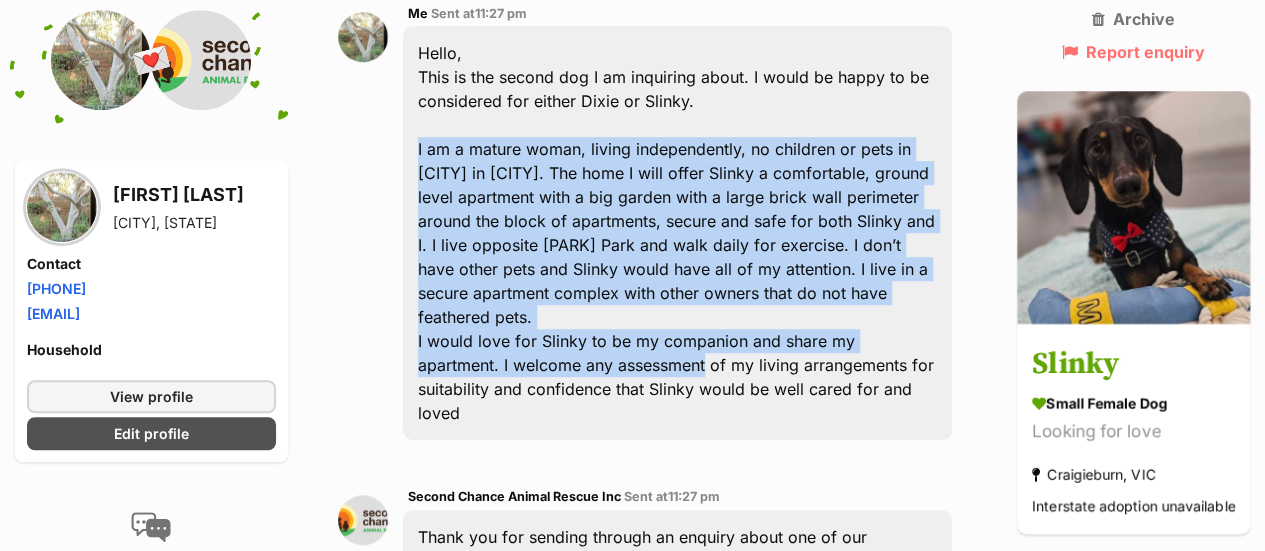 drag, startPoint x: 419, startPoint y: 145, endPoint x: 619, endPoint y: 362, distance: 295.10846 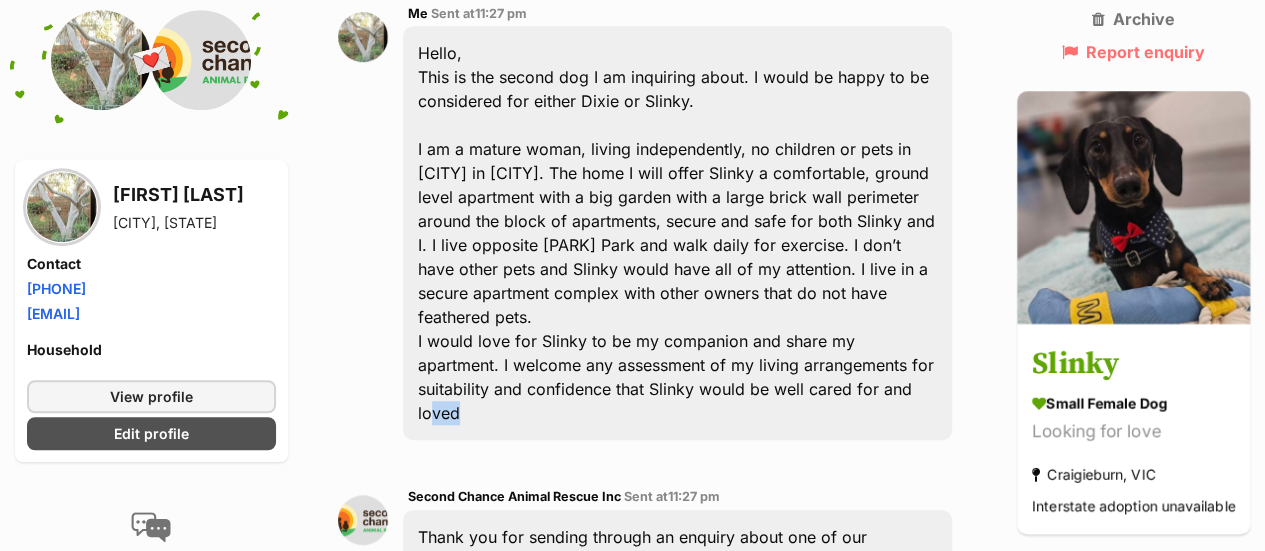 drag, startPoint x: 874, startPoint y: 403, endPoint x: 851, endPoint y: 423, distance: 30.479502 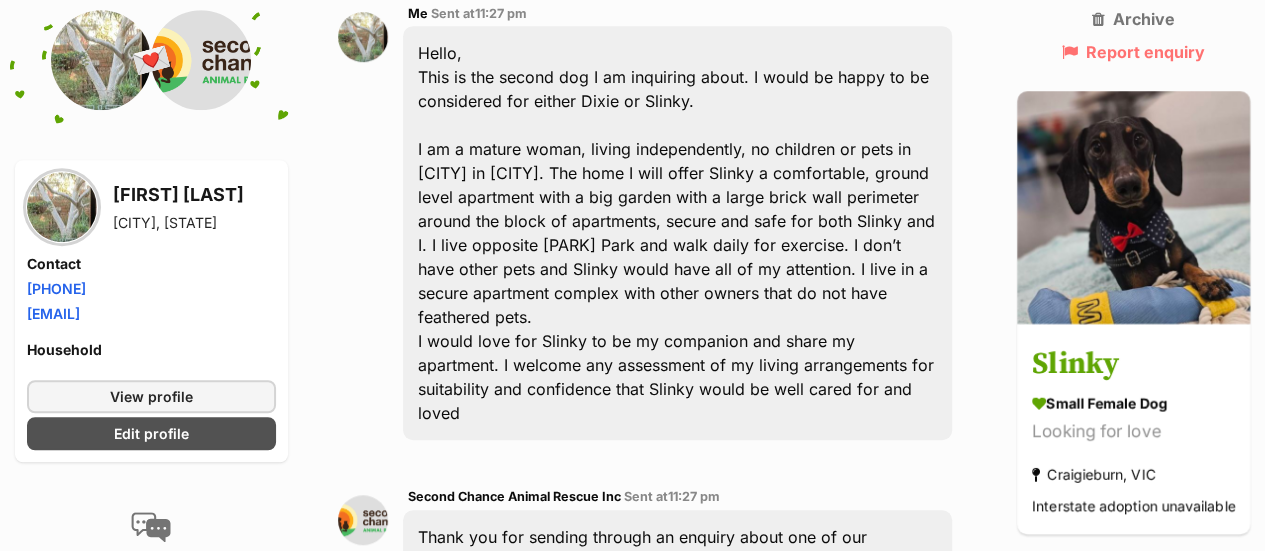 drag, startPoint x: 891, startPoint y: 399, endPoint x: 882, endPoint y: 377, distance: 23.769728 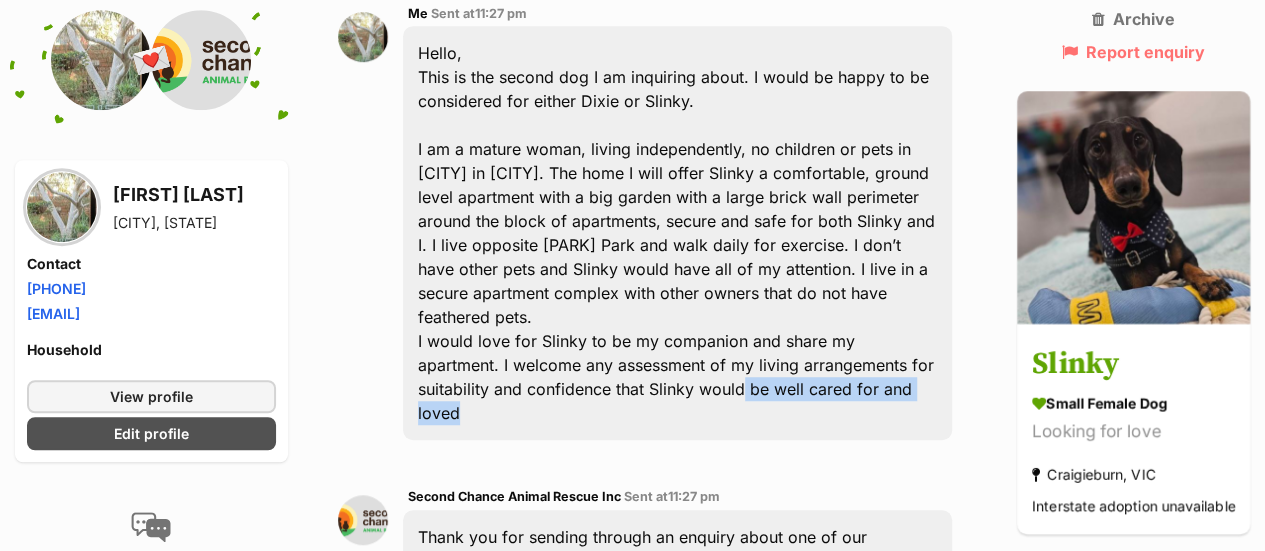 drag, startPoint x: 884, startPoint y: 393, endPoint x: 664, endPoint y: 391, distance: 220.0091 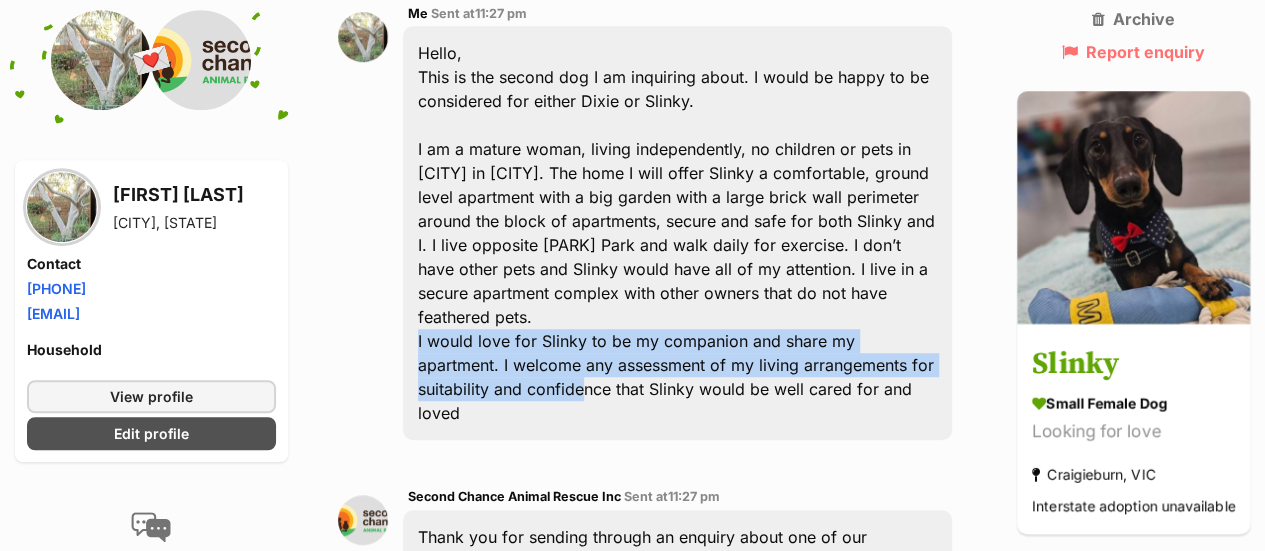 drag, startPoint x: 361, startPoint y: 341, endPoint x: 505, endPoint y: 382, distance: 149.72308 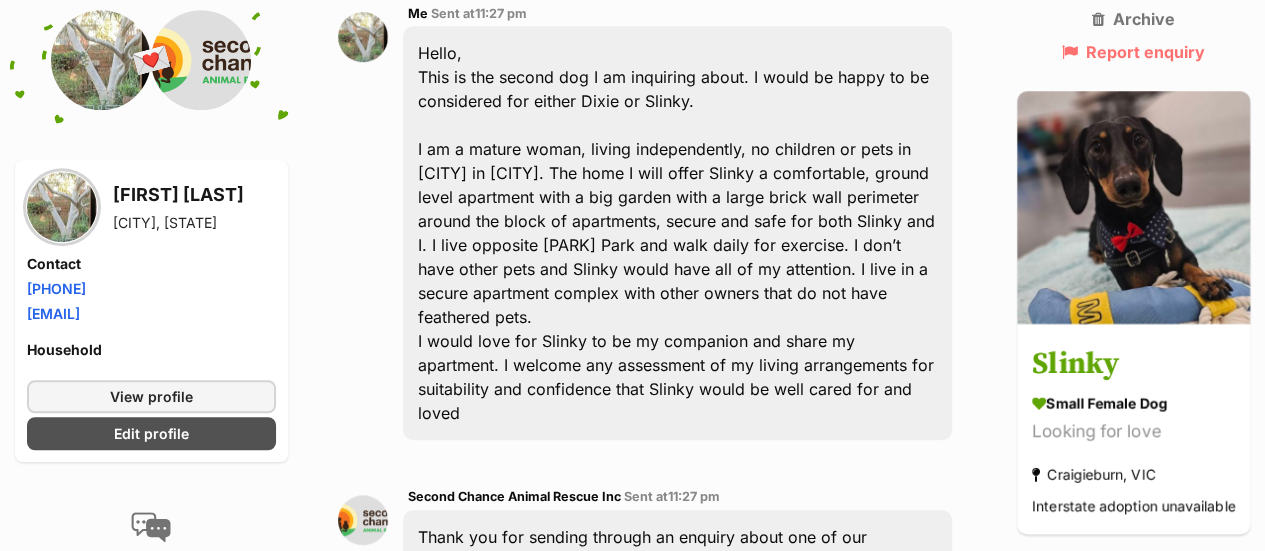 click on "Hello,
This is the second dog I am inquiring about. I would be happy to be considered for either Dixie or Slinky.
I am a mature woman, living independently, no children or pets in Fairfield in Melbourne. The home I will offer Slinky a comfortable, ground level apartment with a big garden with a large brick wall perimeter around the block of apartments, secure and safe for both Slinky and I. I live opposite Fairfield Park and walk daily for exercise. I don’t have other pets and Slinky would have all of my attention. I live in a secure apartment complex with other owners that do not have feathered pets.
I would love for Slinky to be my companion and share my apartment. I welcome any assessment of my living arrangements for suitability and confidence that Slinky would be well cared for and loved" at bounding box center (677, 233) 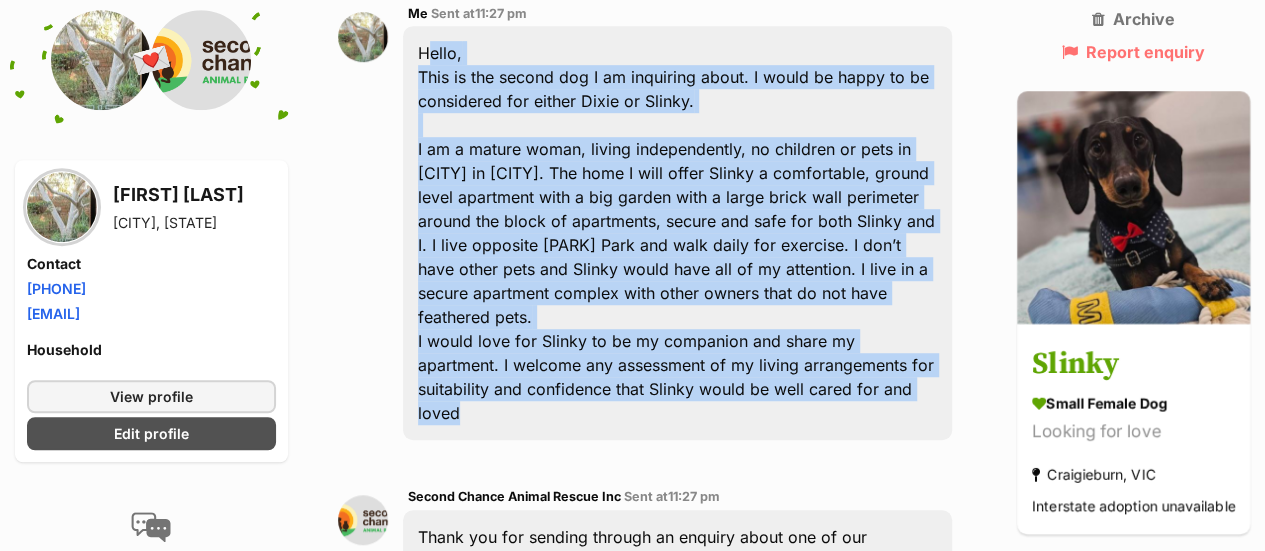 drag, startPoint x: 418, startPoint y: 53, endPoint x: 908, endPoint y: 411, distance: 606.8476 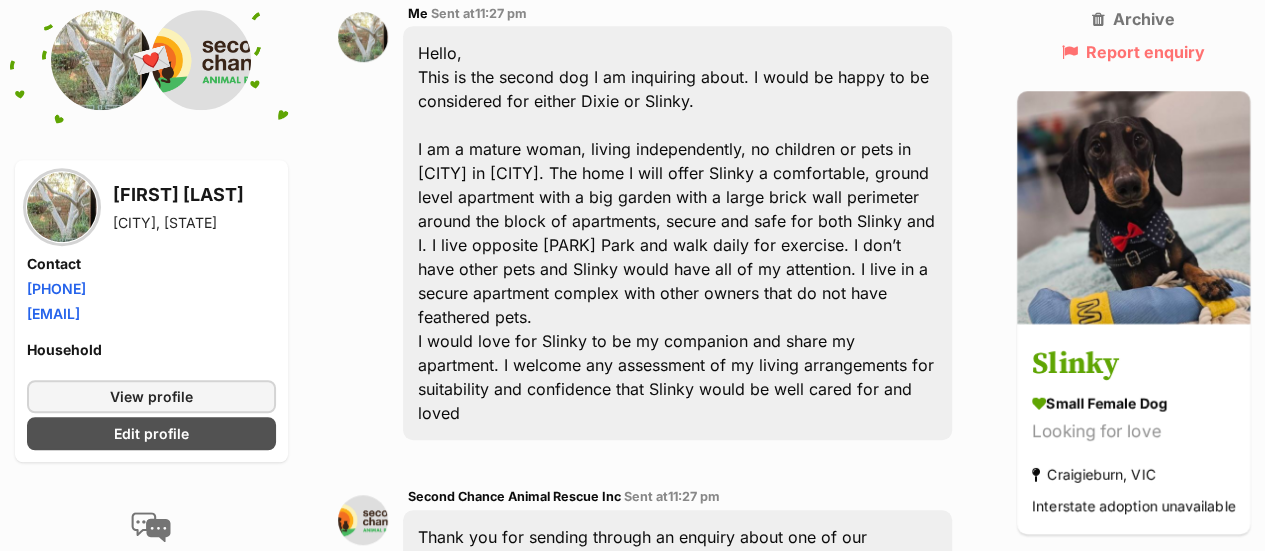 click on "Second Chance Animal Rescue Inc
Sent at
11:27 pm
Thank you for sending through an enquiry about one of our adoption animals.
Here at SCAR, we go through the enquiries for each animal in the order they come through, and contact the first suitable home. If this doesn't lead to the adoption of this animal, we will contact the next suitable person.
If you do not hear us, we are organising adoption meets with applicants that have enquired prior to yourself.
Once the animal has found itself a loving new home, we will let all other applicants know.
If you are unsuccessful in adopting this animal, it is in no way a reflection on the loving home you would provide a rescue animal - it is simply the fairest way to sort through the many applications we receive for each animal.
Good luck on your search to find a rescue animal, and thank you for considering Second Chance Animal Rescue on your journey.
This is an automated reply." at bounding box center [652, 768] 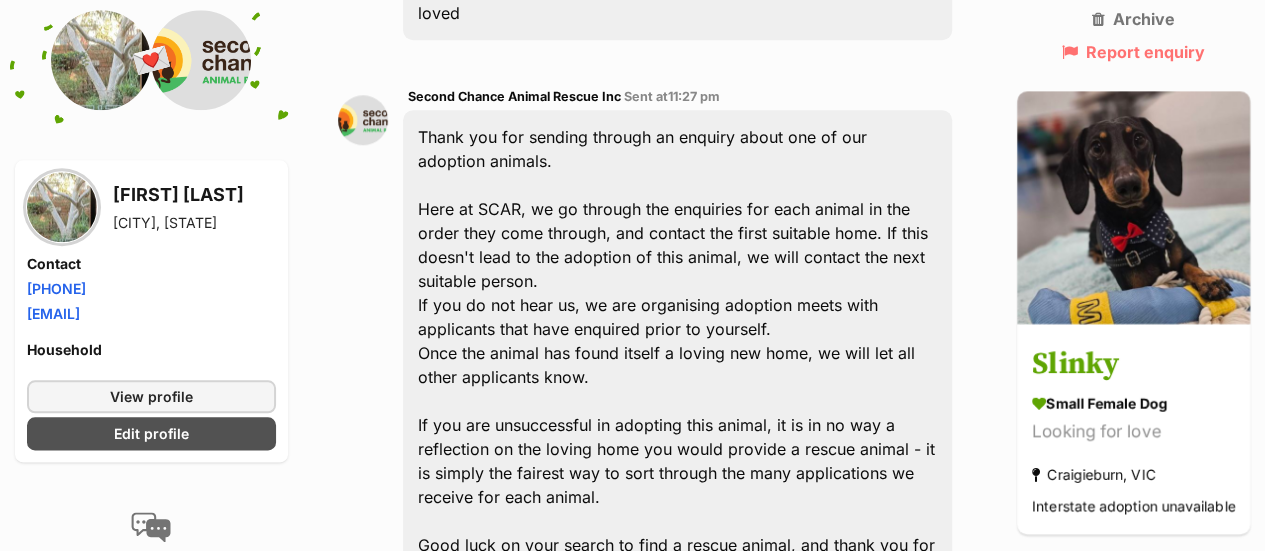 scroll, scrollTop: 1040, scrollLeft: 0, axis: vertical 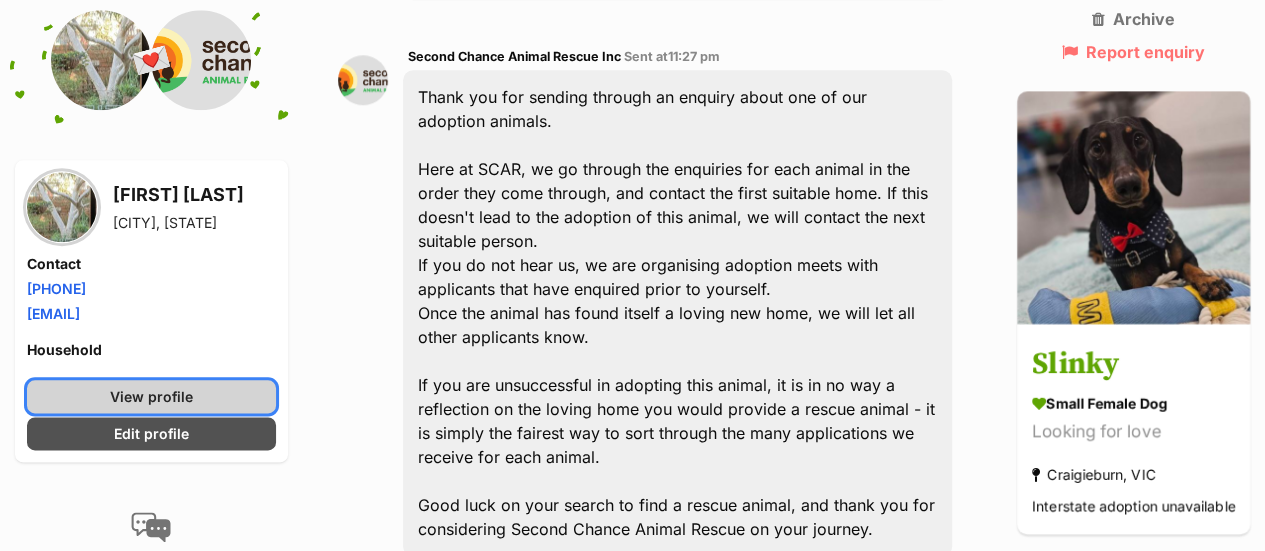 click on "View profile" at bounding box center (151, 396) 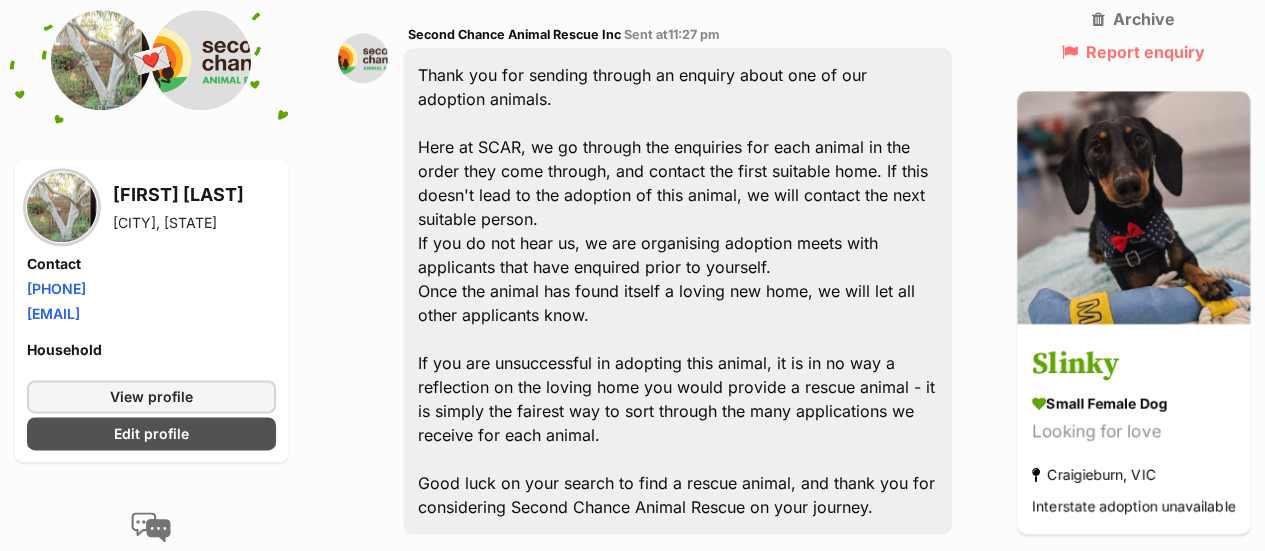 scroll, scrollTop: 1102, scrollLeft: 0, axis: vertical 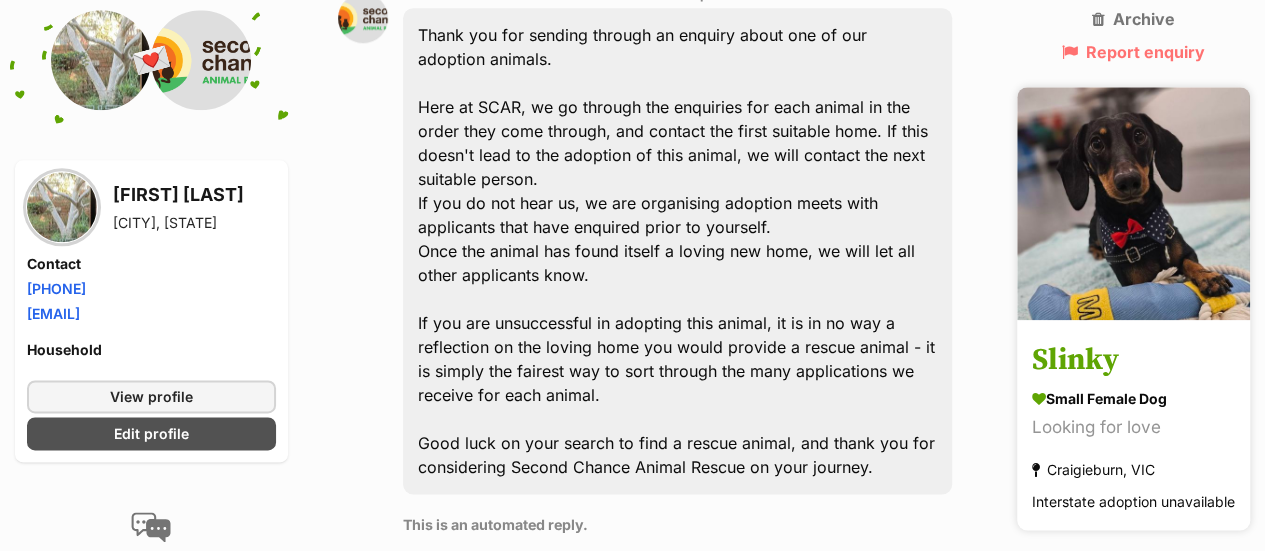 click on "small female Dog" at bounding box center (1133, 399) 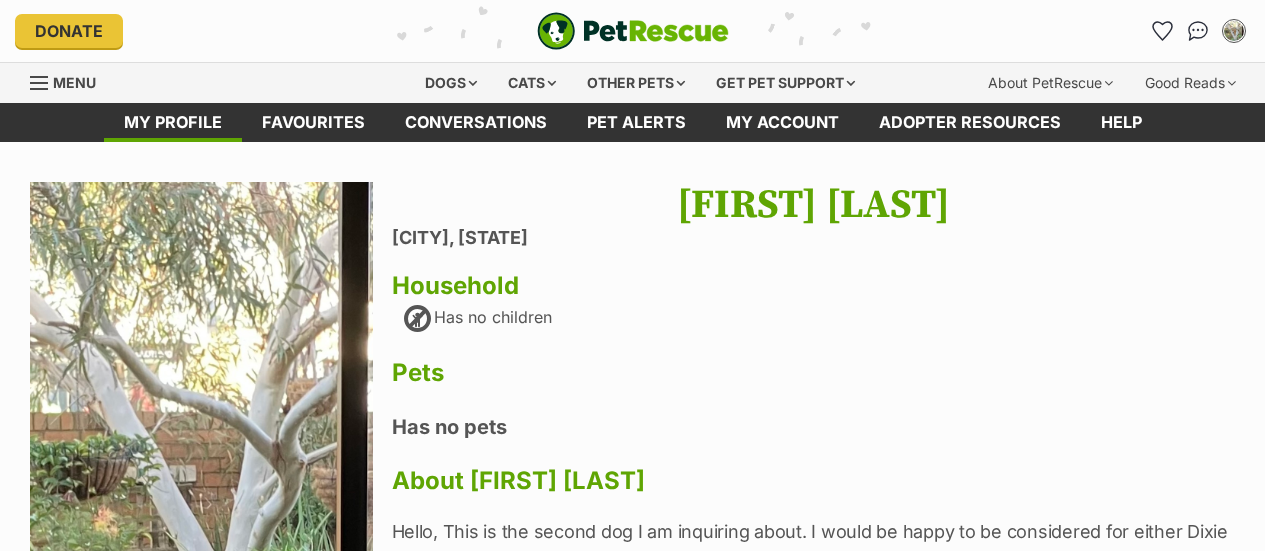 scroll, scrollTop: 0, scrollLeft: 0, axis: both 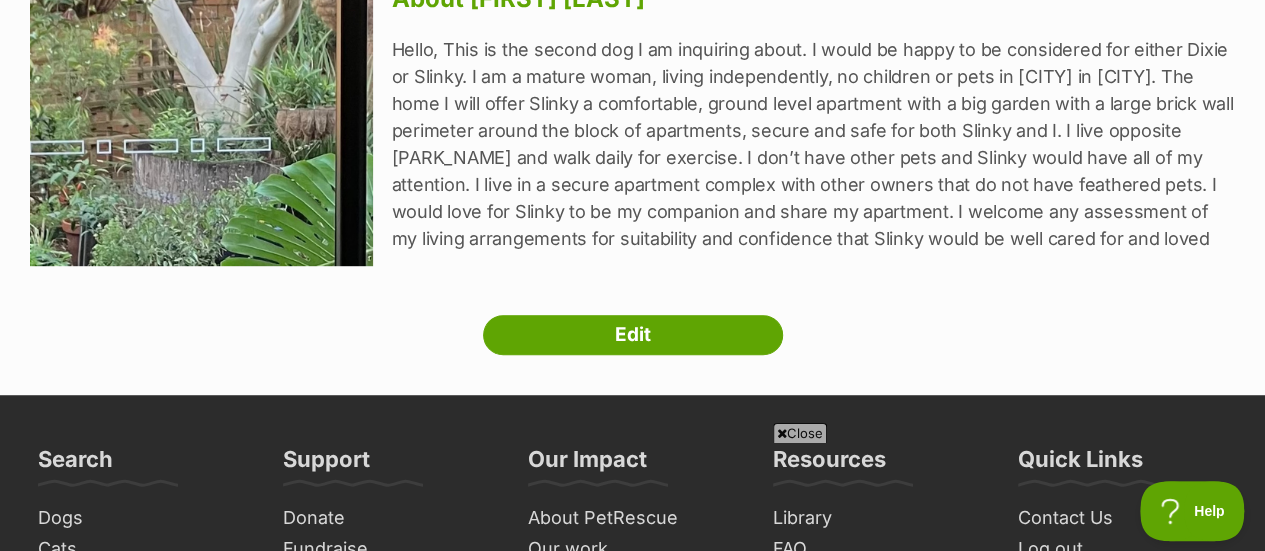 click on "Next Prev 1
LORETTA HOBAN
Fairfield,
Victoria
Household
Has no children
Pets
Has no pets
About LORETTA HOBAN
Hello,
This is the second dog I am inquiring about. I would be happy to be considered for either Dixie or Slinky.
I am a mature woman, living independently, no children or pets in Fairfield in Melbourne. The home I will offer Slinky a comfortable, ground level apartment with a big garden with a large brick wall perimeter around the block of apartments, secure and safe for both Slinky and I. I live opposite Fairfield Park and walk daily for exercise. I don’t have other pets and Slinky would have all of my attention. I live in a secure apartment complex with other owners that do not have feathered pets.
I would love for Slinky to be my companion and share my apartment. I welcome any assessment of my living arrangements for suitability and confidence that Slinky would be well cared for and loved
Edit" at bounding box center [632, 28] 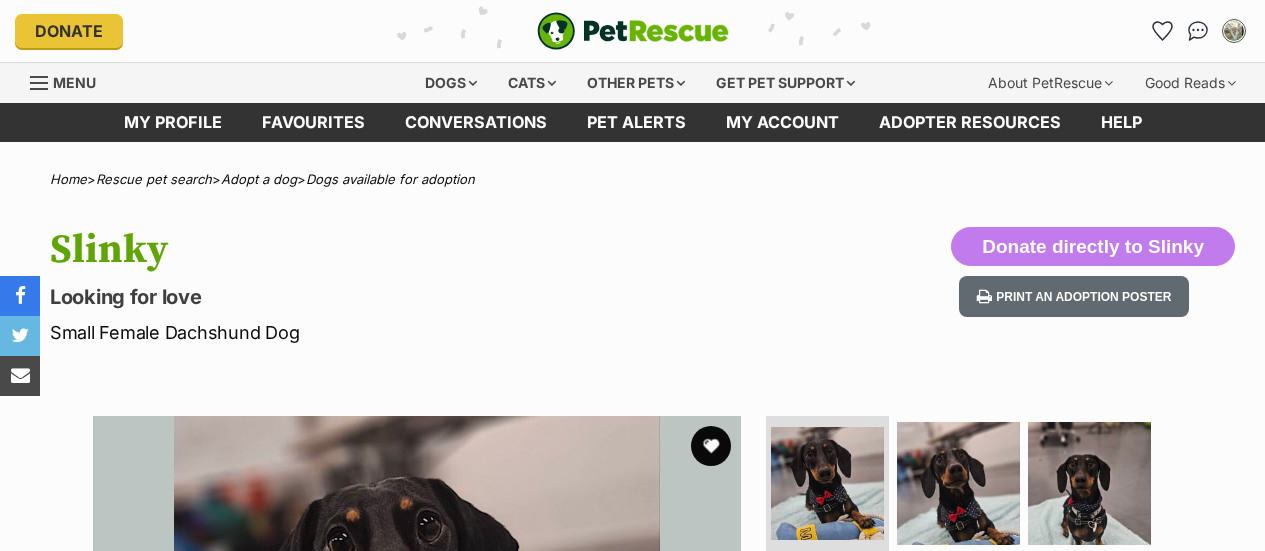 scroll, scrollTop: 0, scrollLeft: 0, axis: both 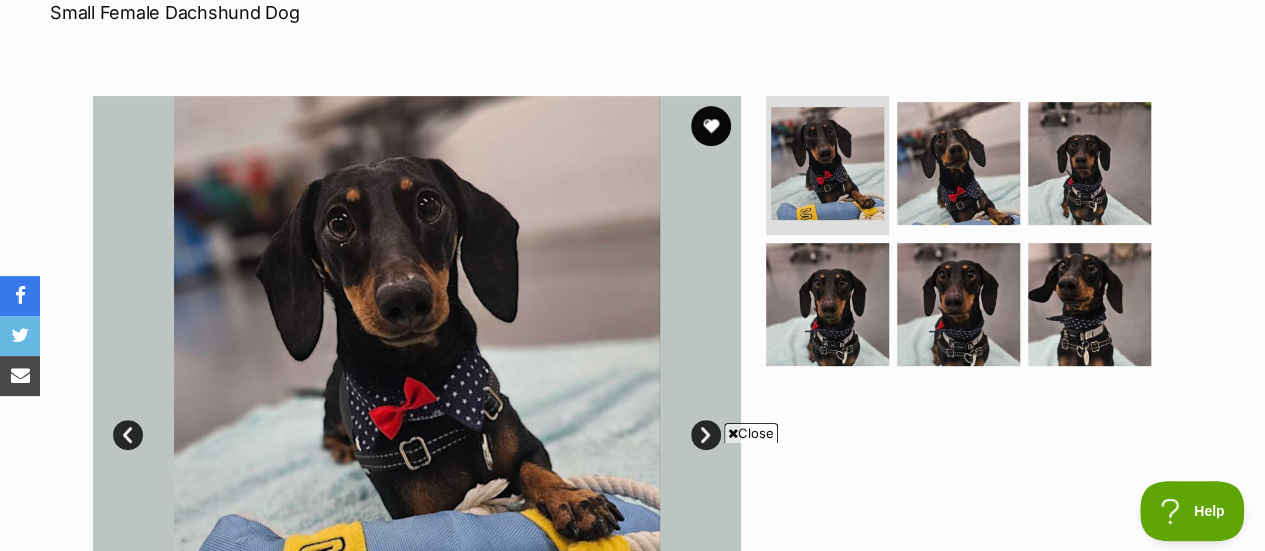 click on "Close" at bounding box center [751, 433] 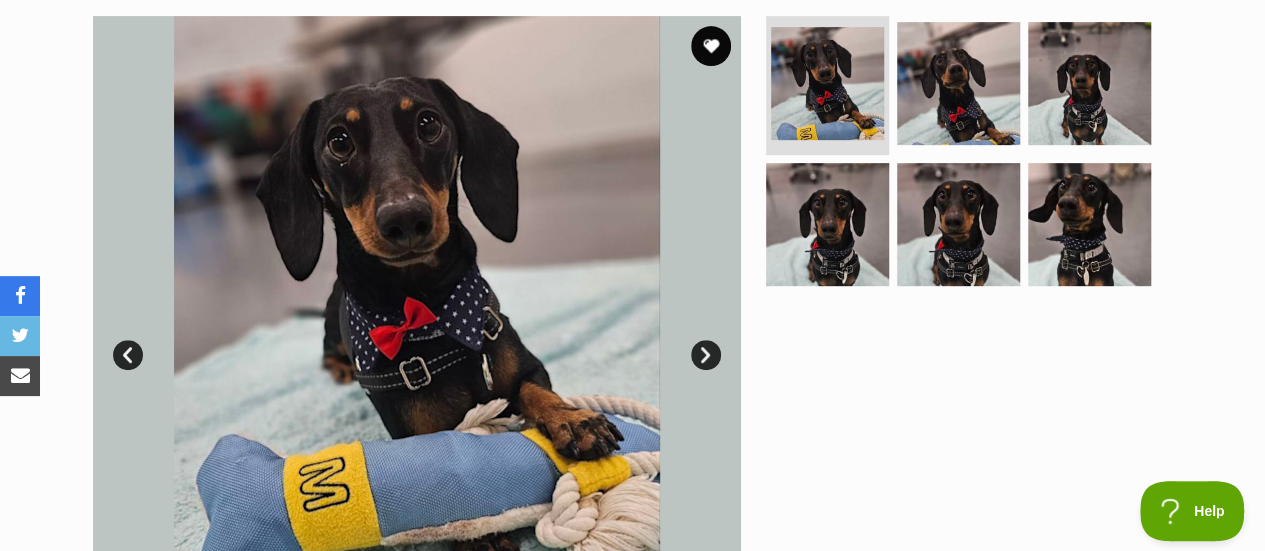 scroll, scrollTop: 440, scrollLeft: 0, axis: vertical 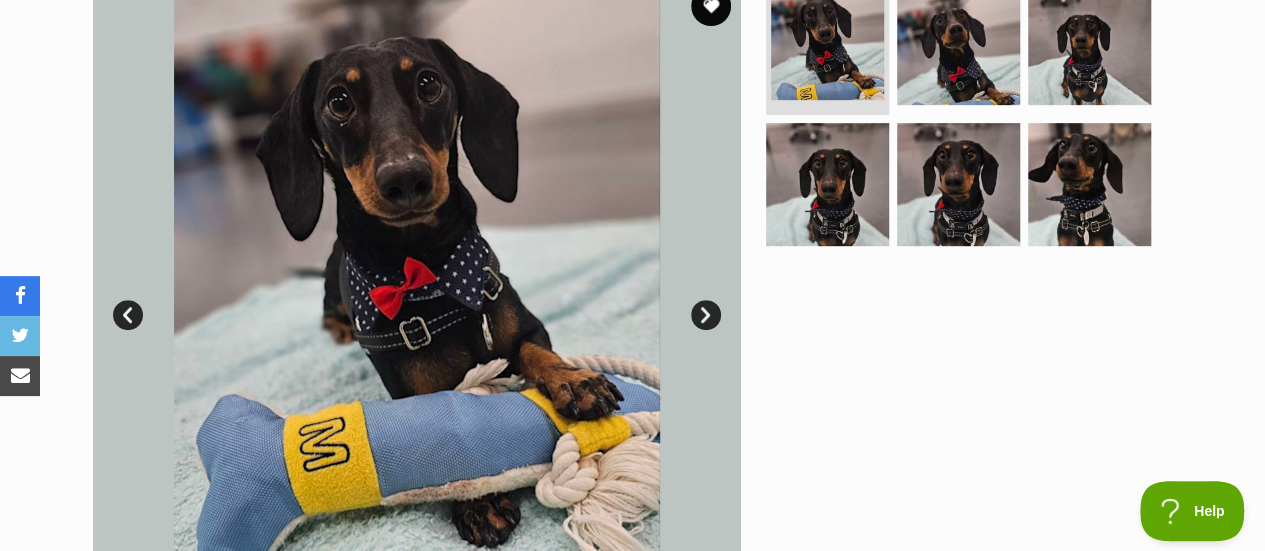 click on "Next" at bounding box center (706, 315) 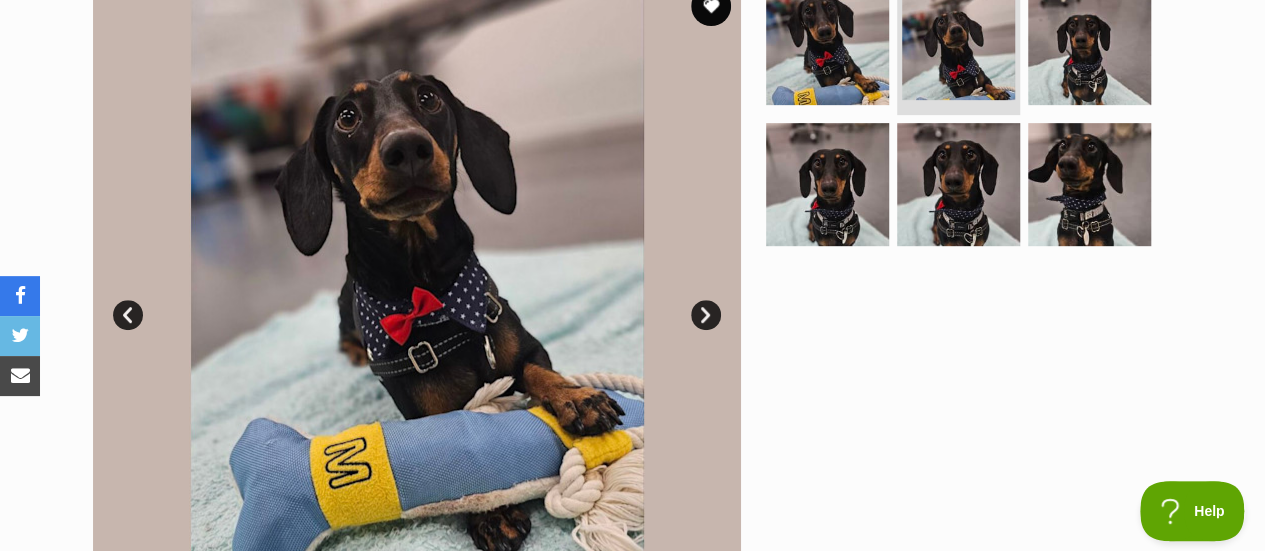 click on "Next" at bounding box center (706, 315) 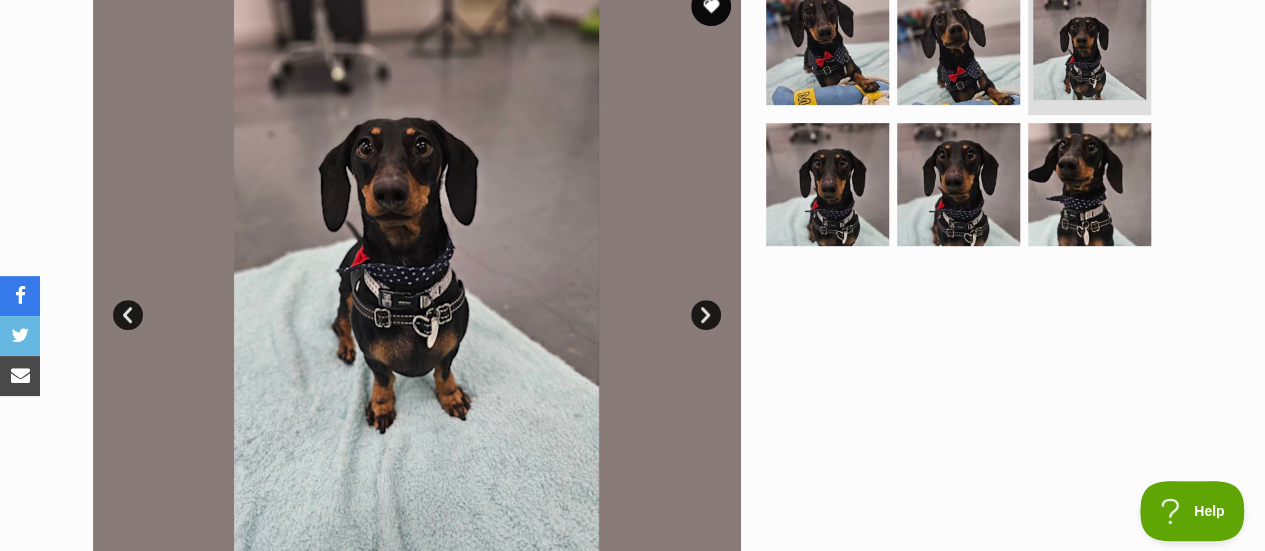 click on "Next" at bounding box center (706, 315) 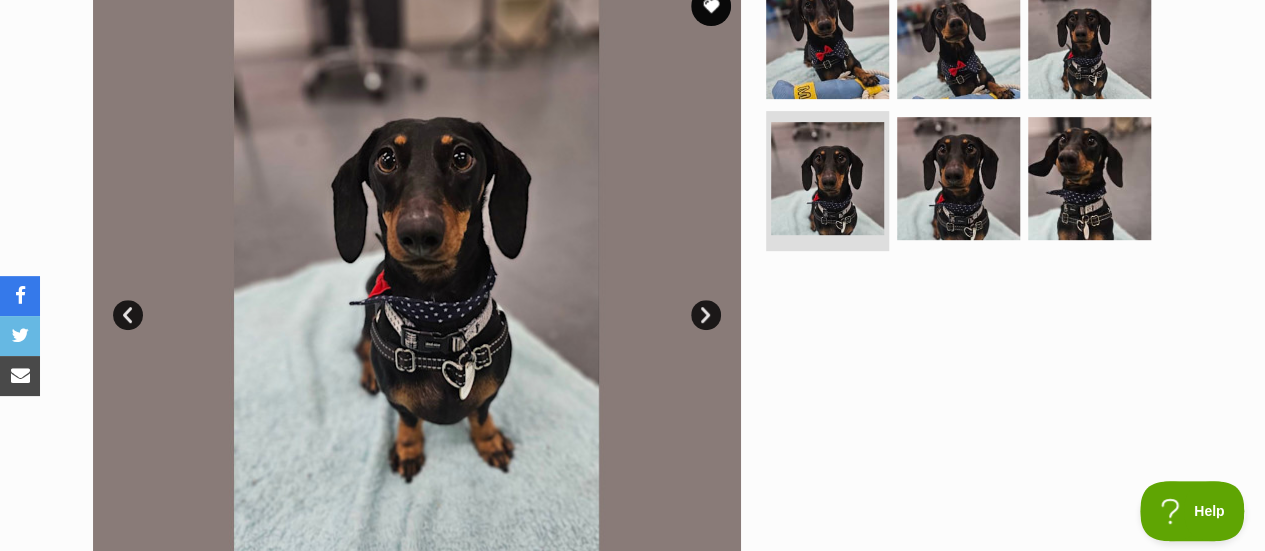 click on "Next" at bounding box center (706, 315) 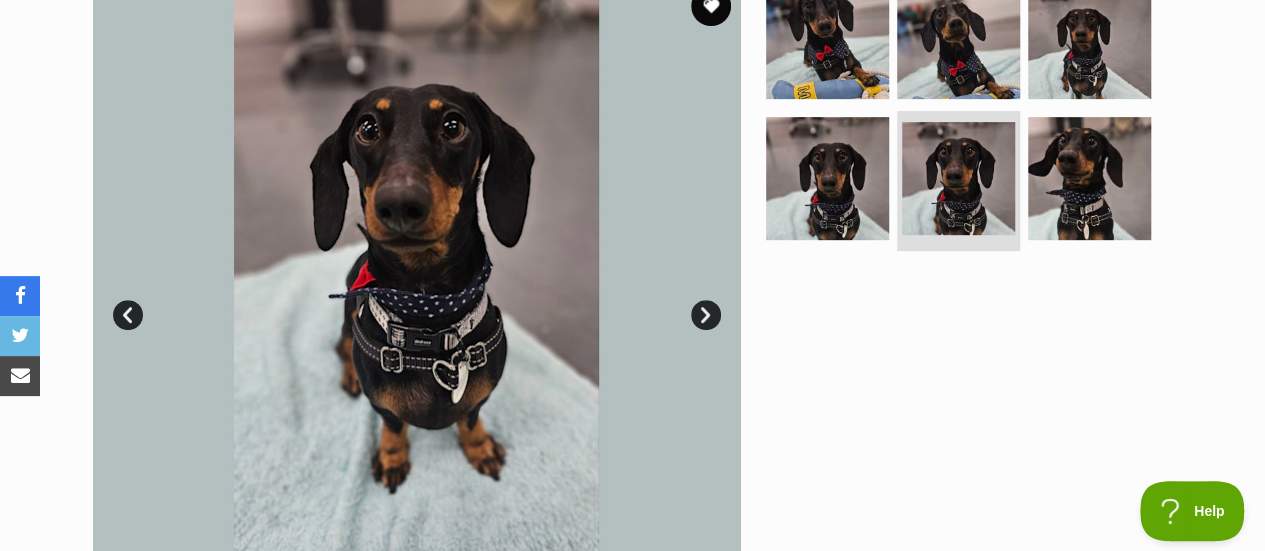 click on "Next" at bounding box center (706, 315) 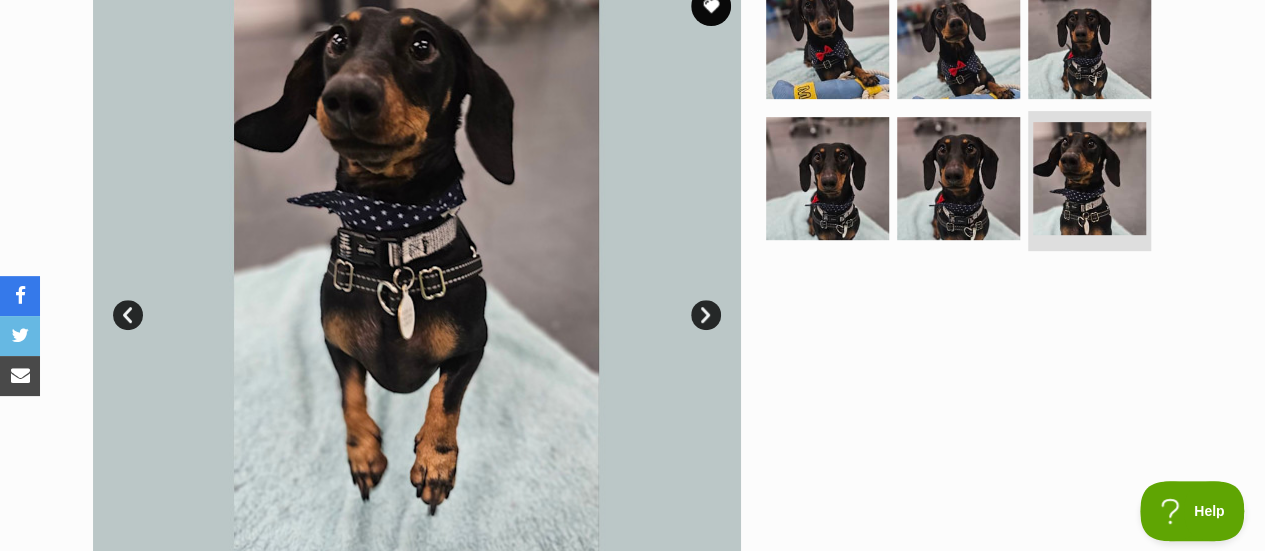 click on "Next" at bounding box center [706, 315] 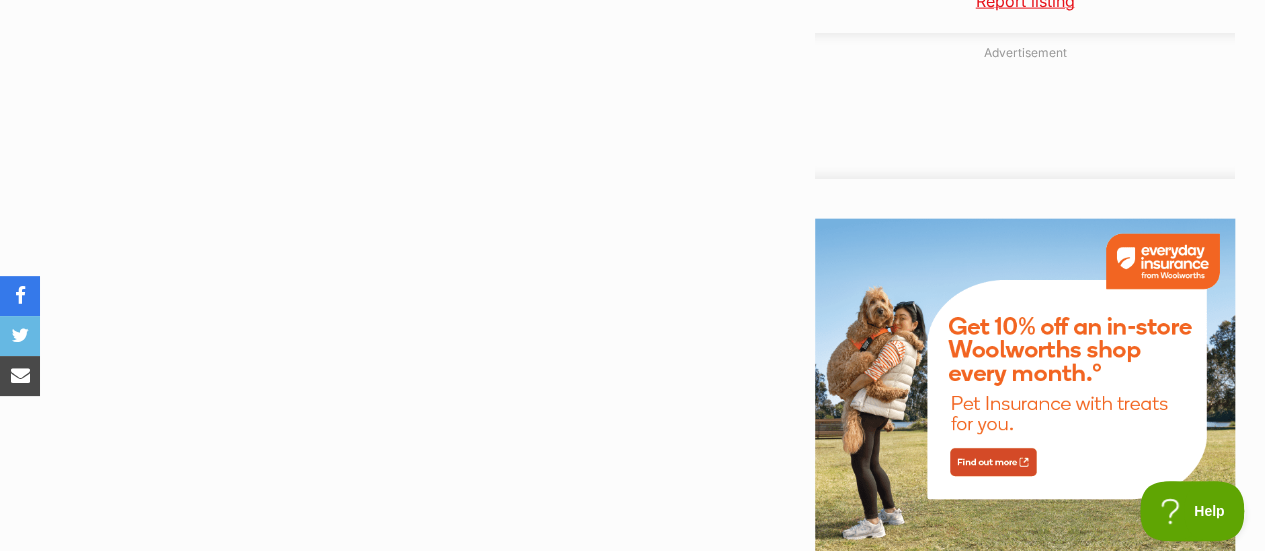 scroll, scrollTop: 1800, scrollLeft: 0, axis: vertical 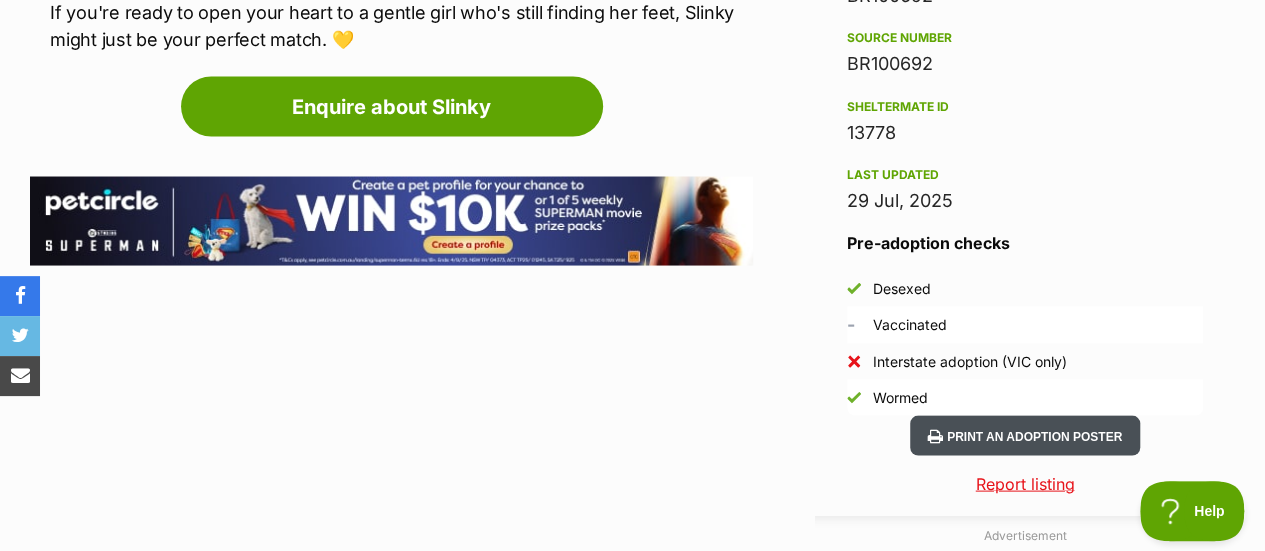 click on "Print an adoption poster" at bounding box center (1025, 435) 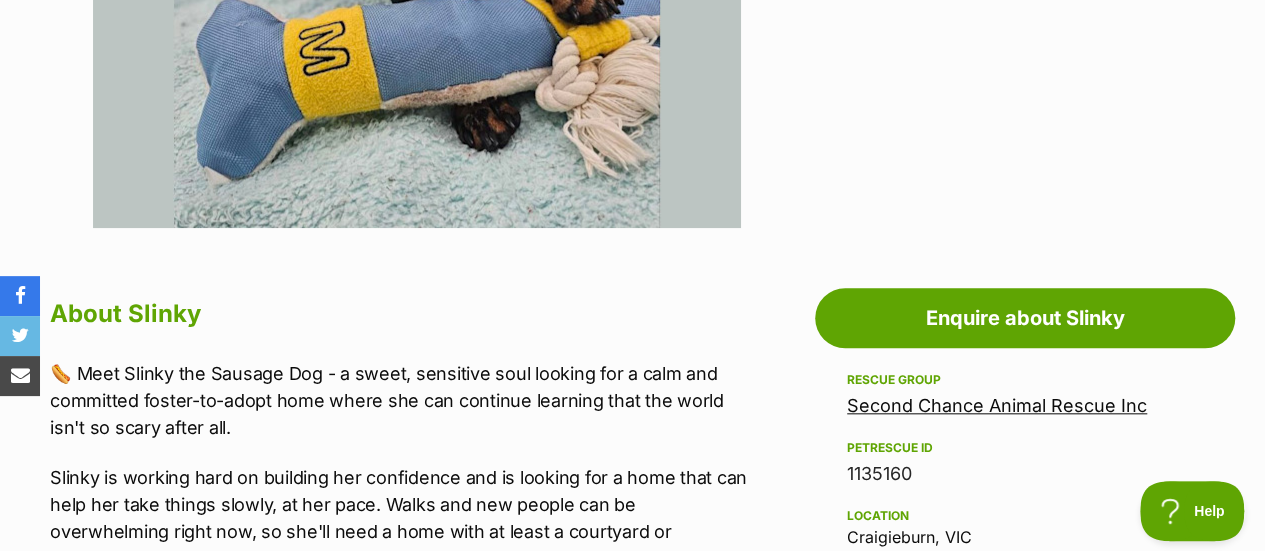 scroll, scrollTop: 354, scrollLeft: 0, axis: vertical 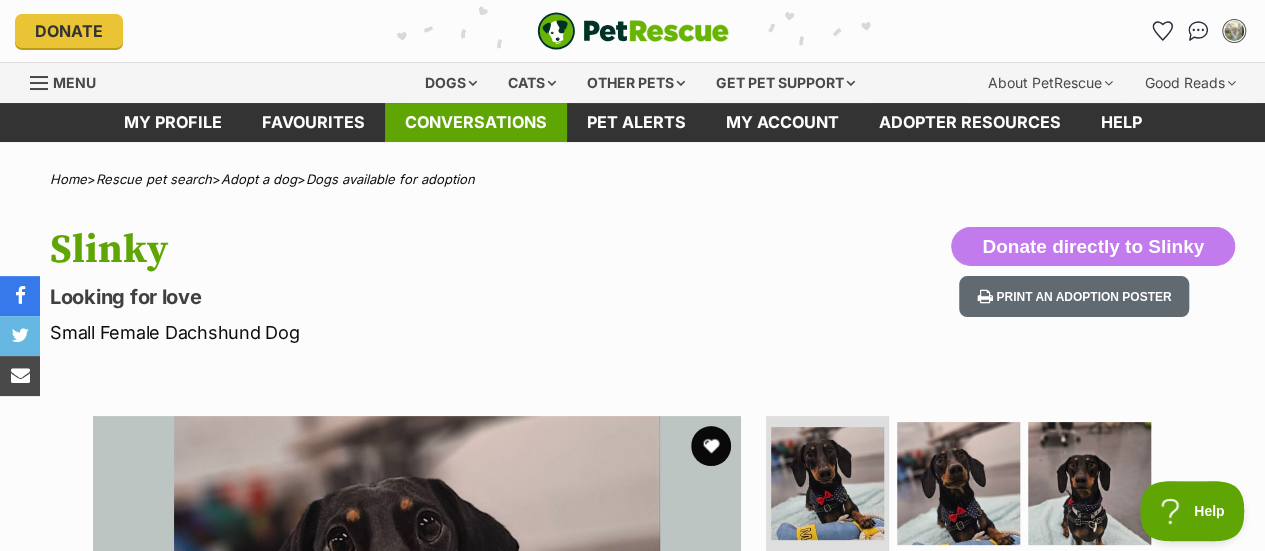 click on "Conversations" at bounding box center [476, 122] 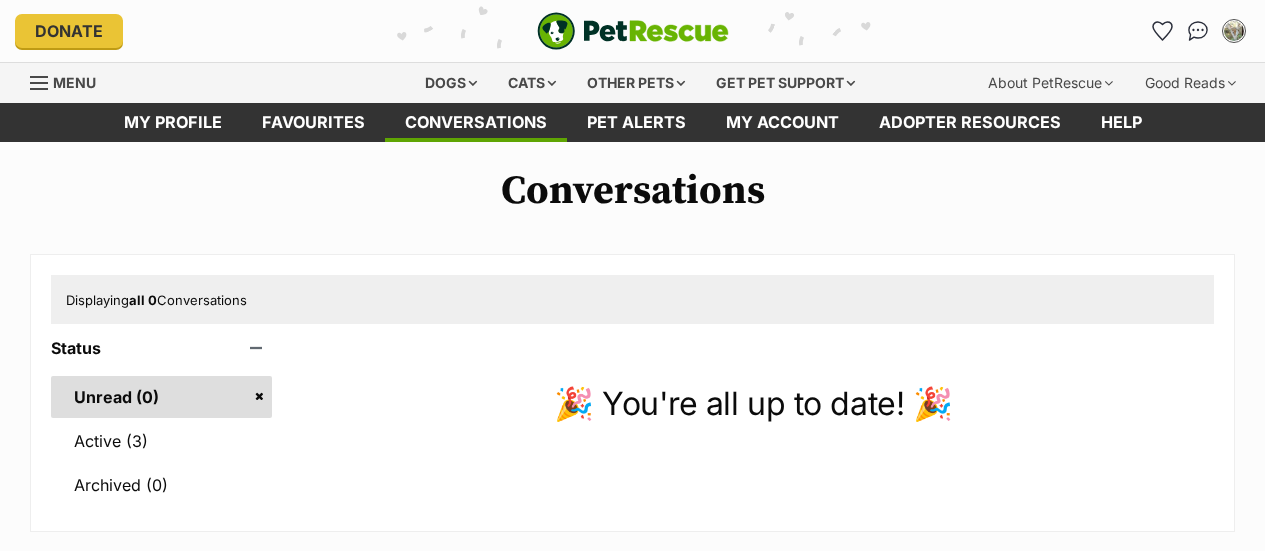 scroll, scrollTop: 0, scrollLeft: 0, axis: both 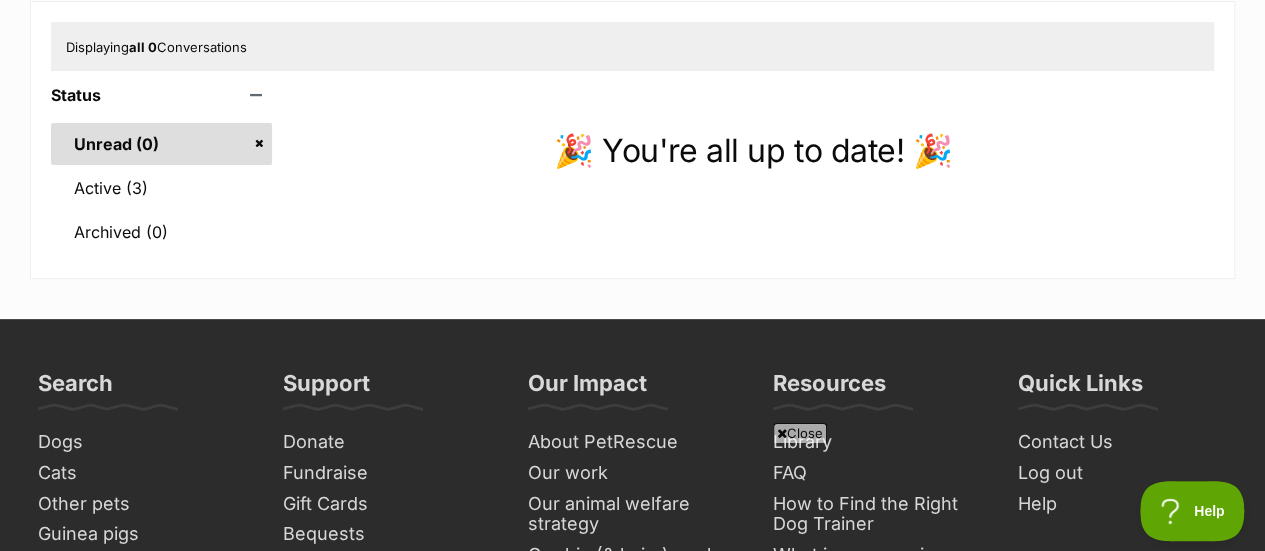 click on "Close" at bounding box center (800, 433) 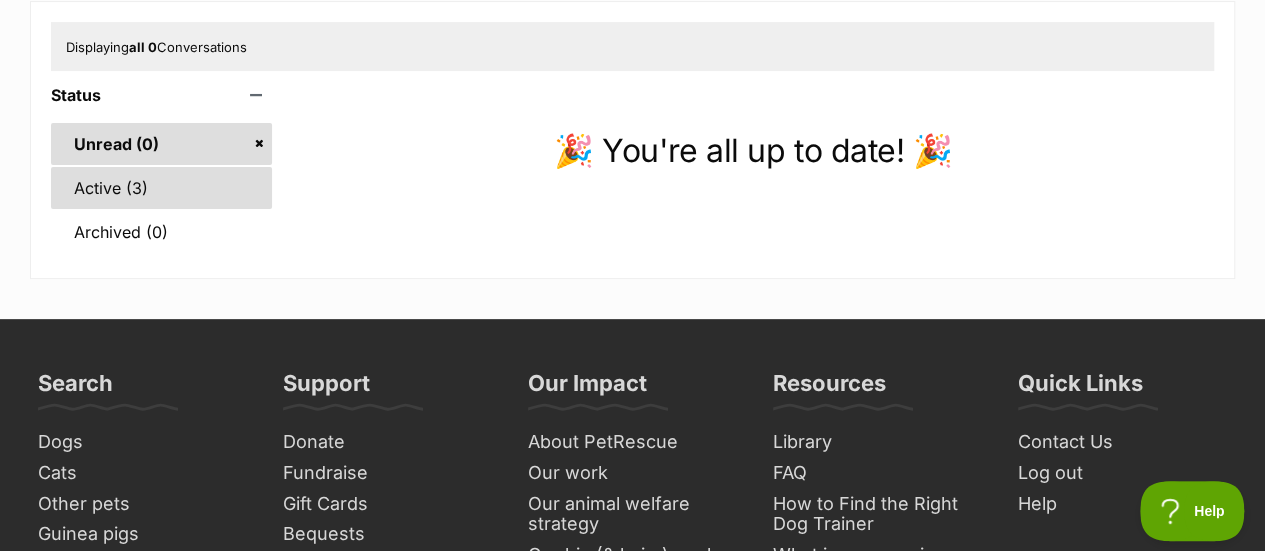 click on "Active (3)" at bounding box center [161, 188] 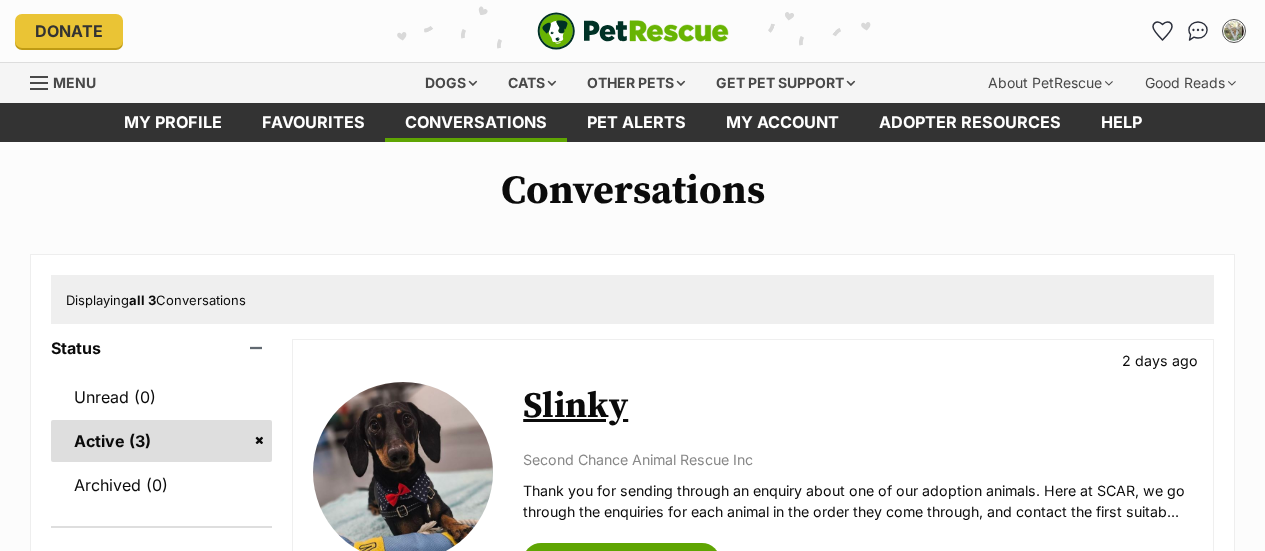scroll, scrollTop: 0, scrollLeft: 0, axis: both 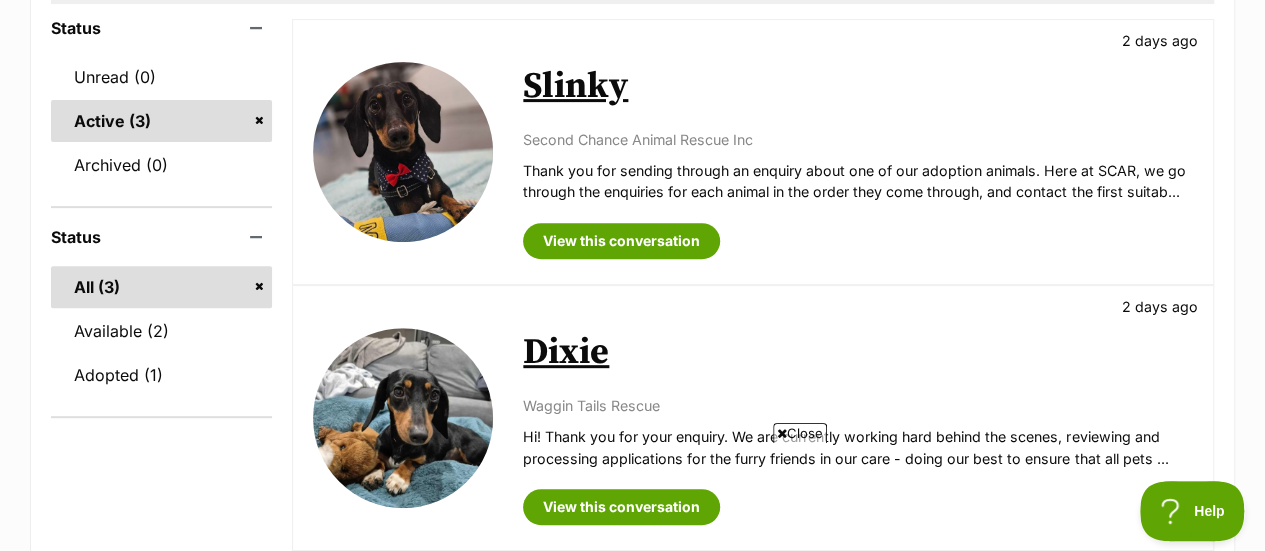 click on "Close" at bounding box center (800, 433) 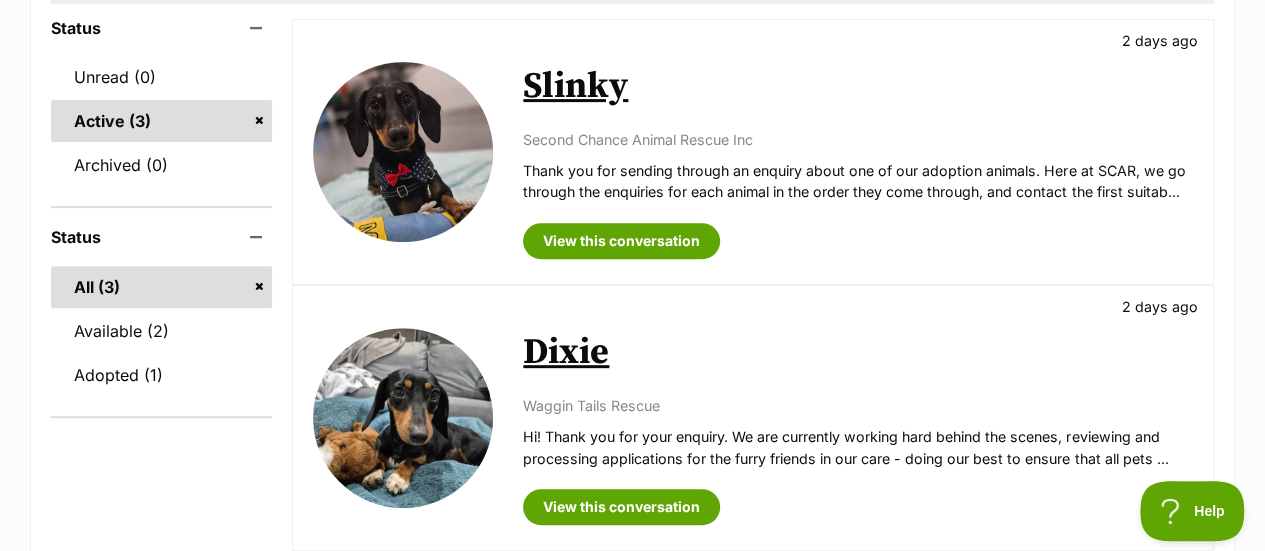 click on "Dixie" at bounding box center (566, 352) 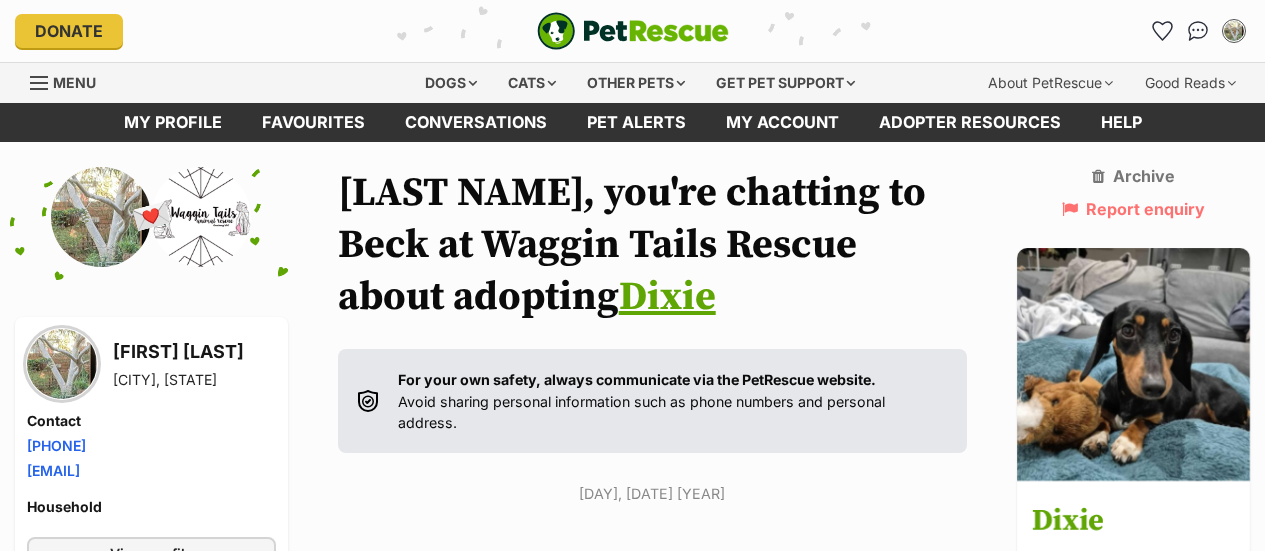 scroll, scrollTop: 0, scrollLeft: 0, axis: both 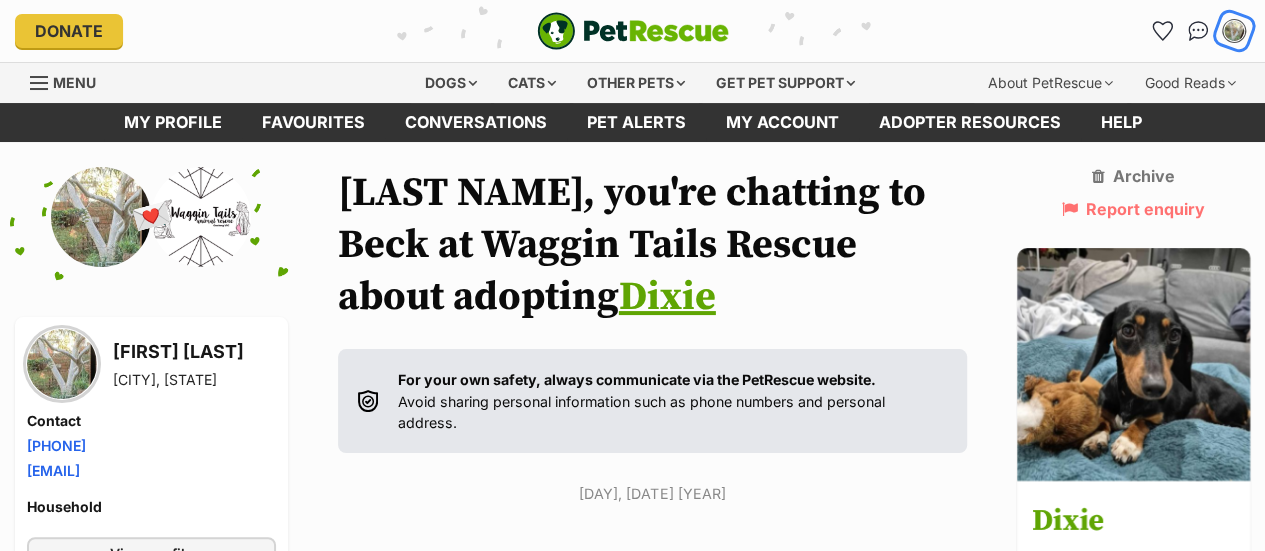 click at bounding box center [1234, 31] 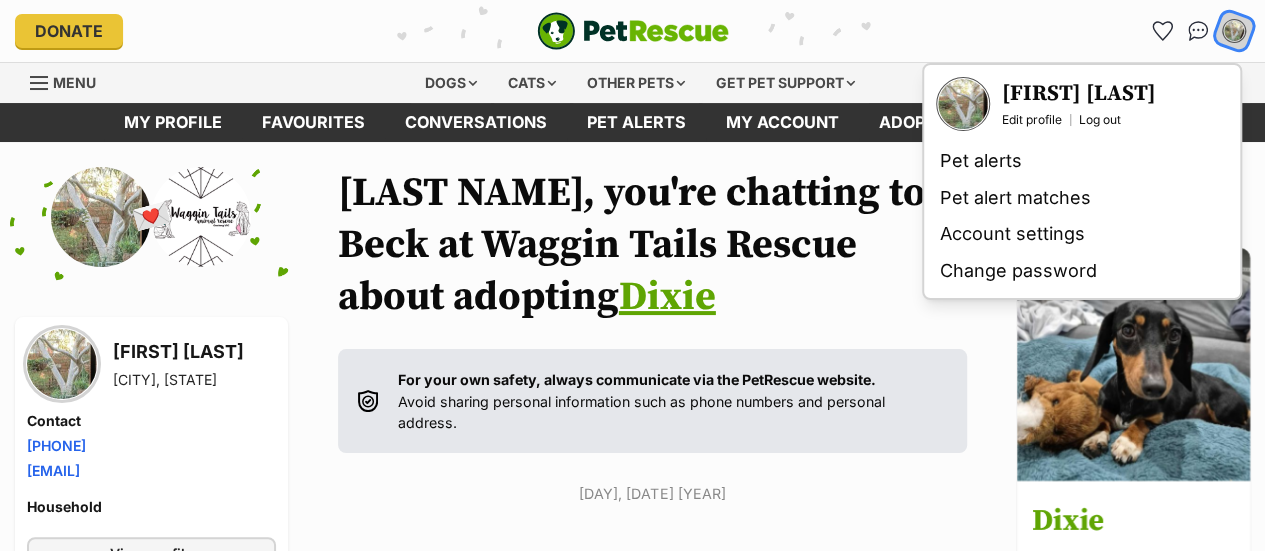 click at bounding box center [1234, 31] 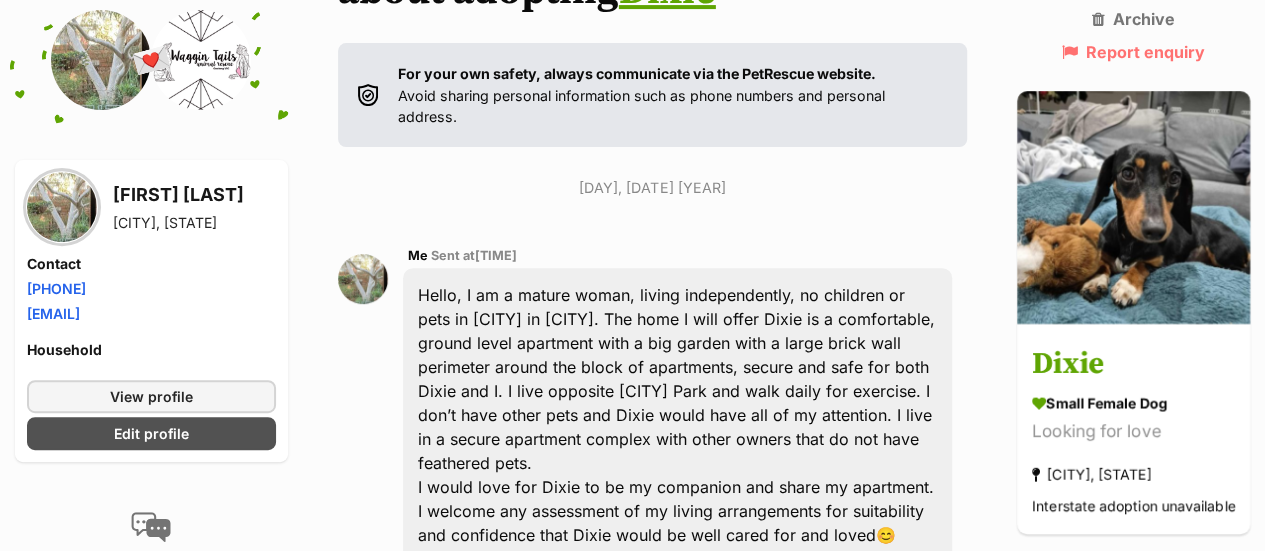 scroll, scrollTop: 319, scrollLeft: 0, axis: vertical 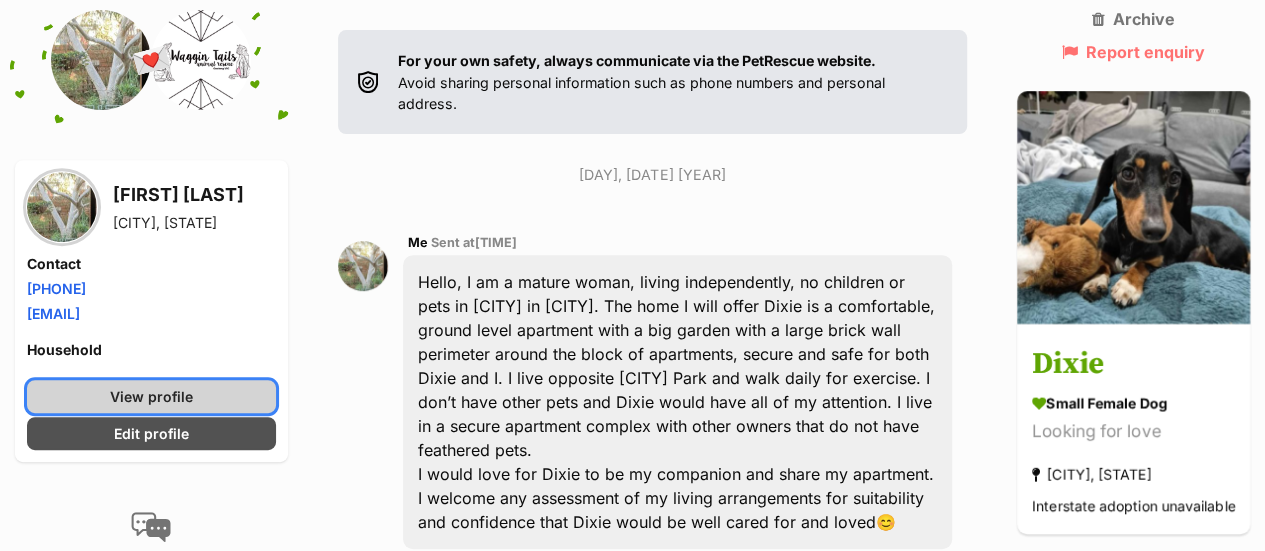 click on "View profile" at bounding box center [151, 396] 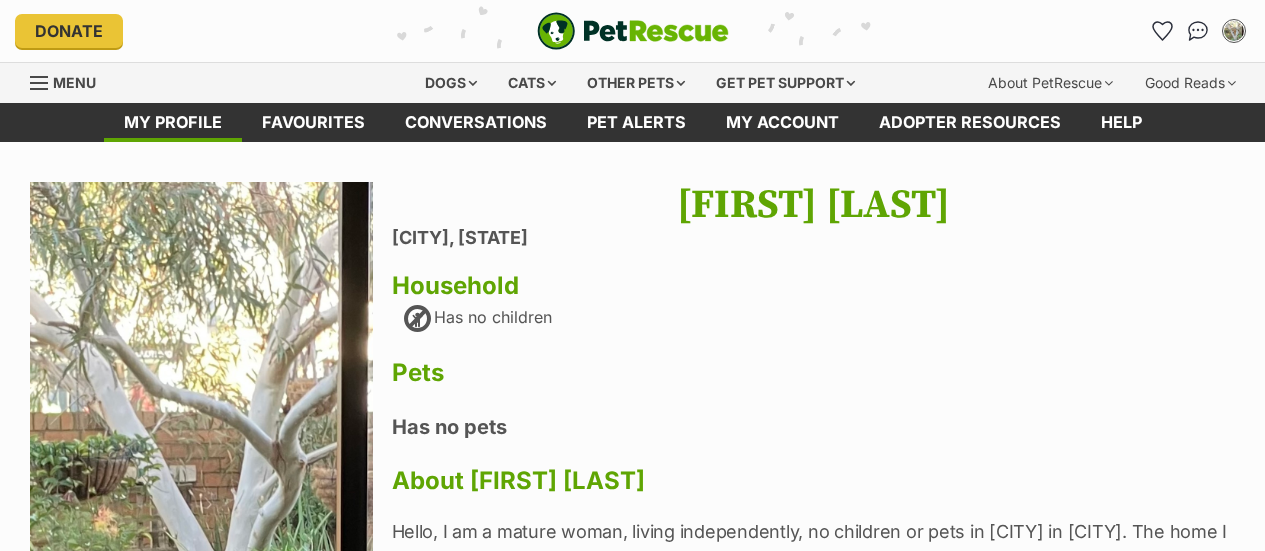 scroll, scrollTop: 0, scrollLeft: 0, axis: both 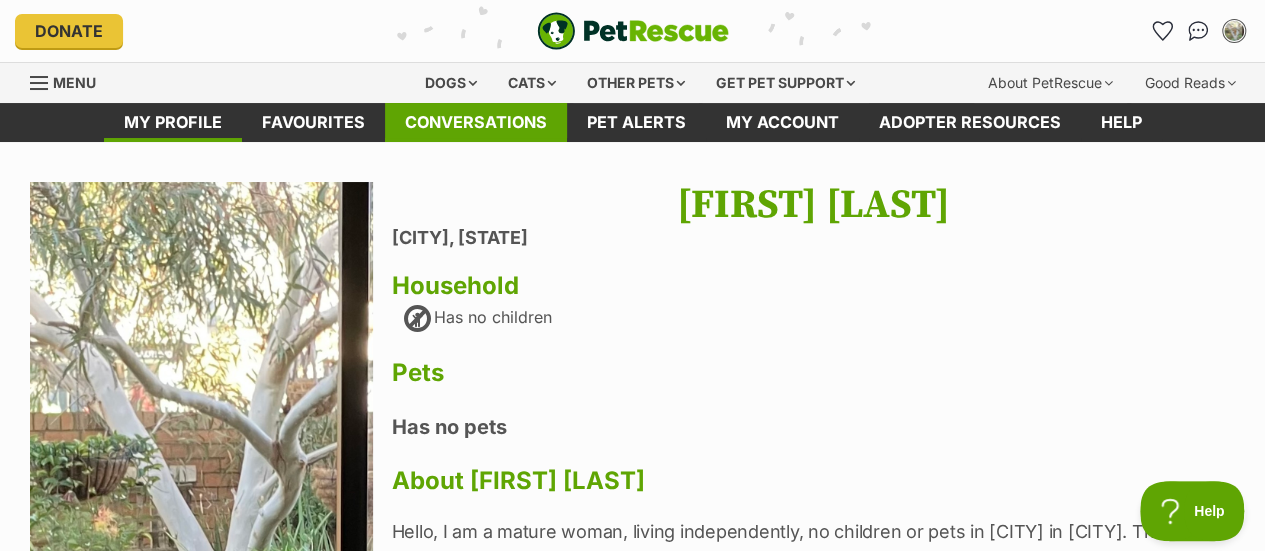 click on "Conversations" at bounding box center [476, 122] 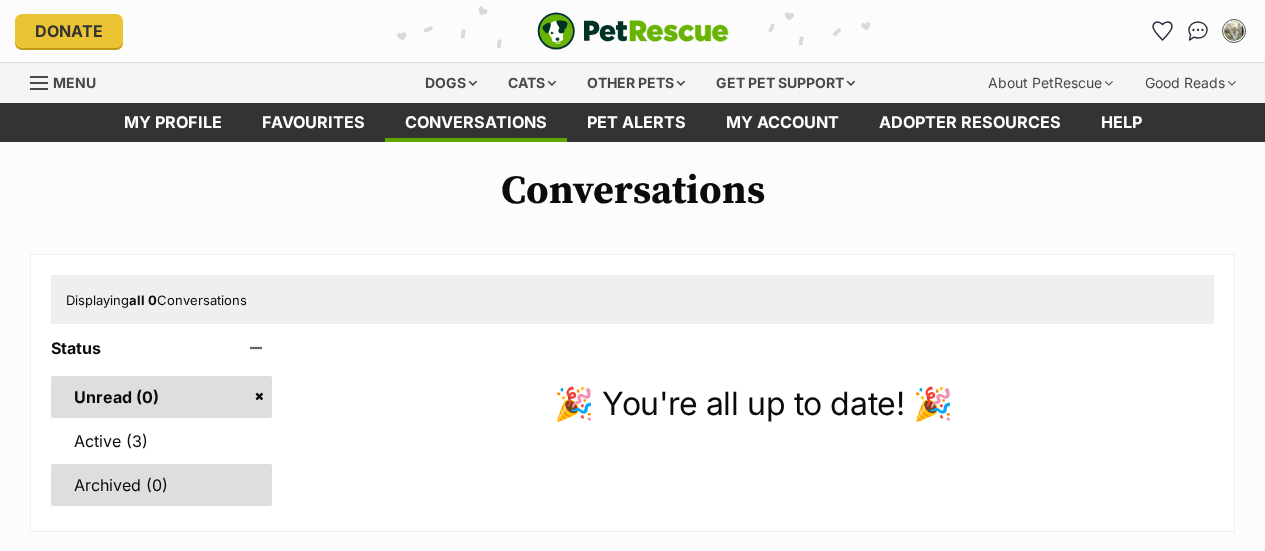 scroll, scrollTop: 0, scrollLeft: 0, axis: both 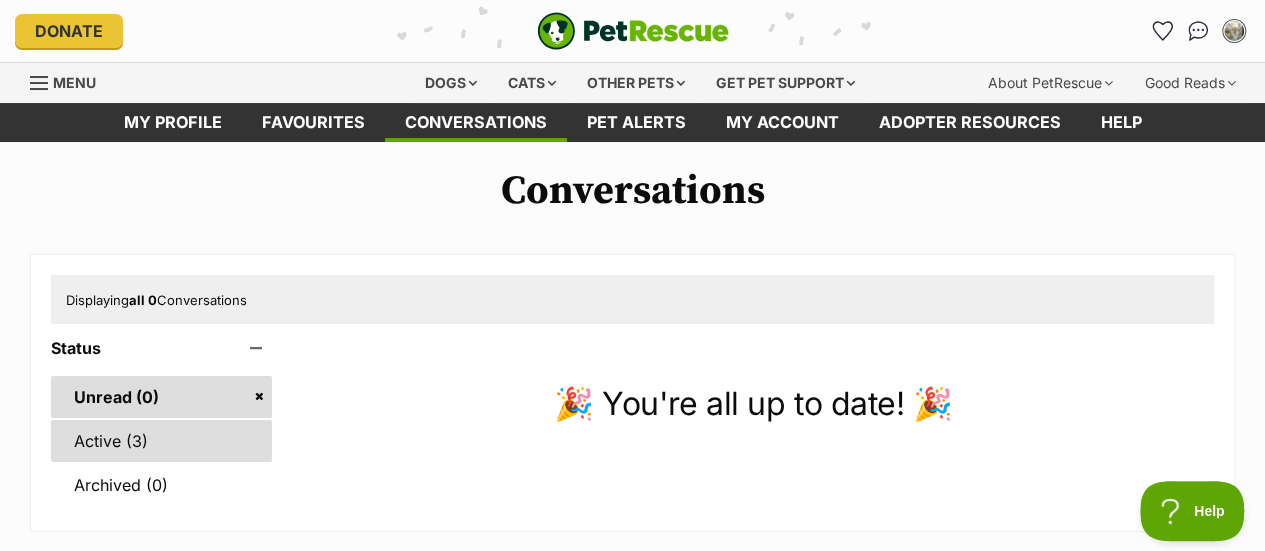 click on "Active (3)" at bounding box center (161, 441) 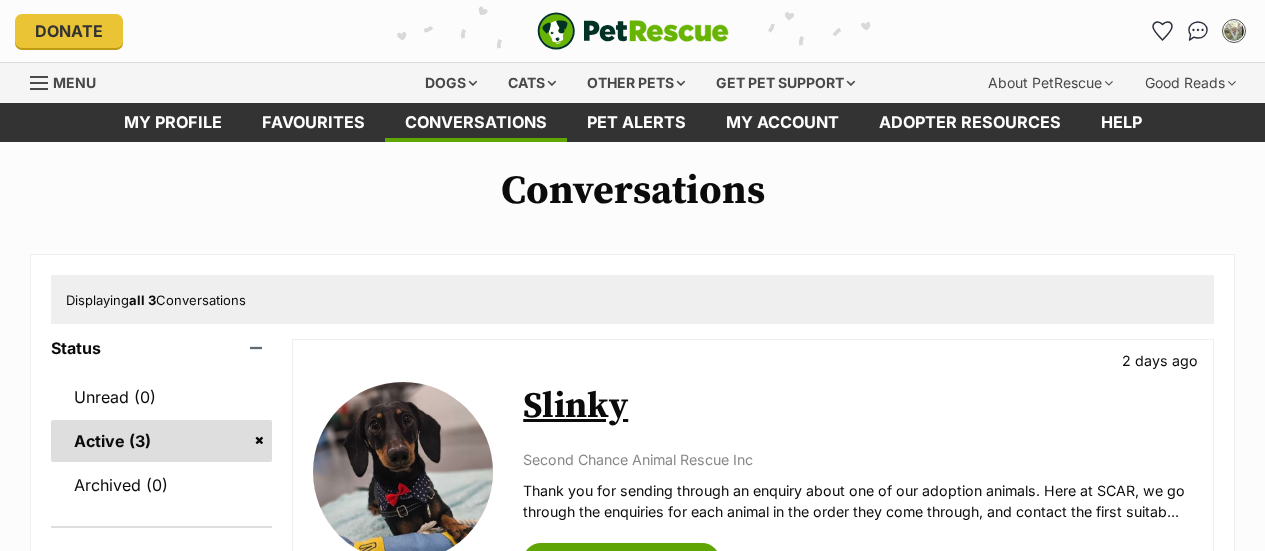 scroll, scrollTop: 0, scrollLeft: 0, axis: both 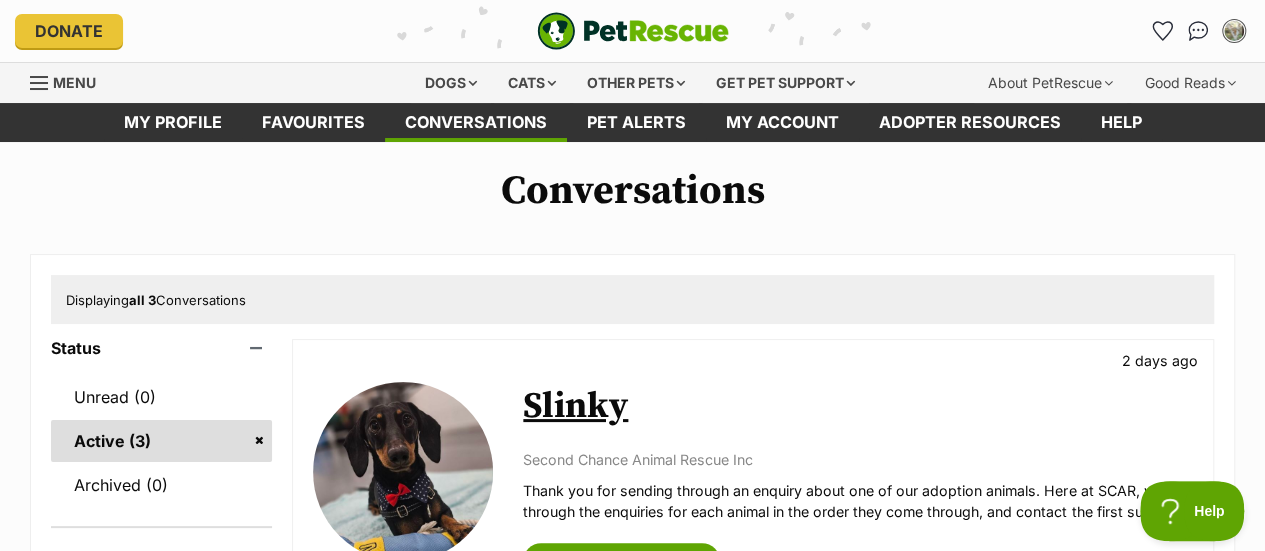 click on "Displaying  all 3  Conversations
Status
Unread (0)
Active (3)
Archived (0)
Status
All (3)
Available (2)
Adopted (1)
Available
Slinky
2 days ago
Second Chance Animal Rescue Inc
Thank you for sending through an enquiry about one of our adoption animals.
Here at SCAR, we go through the enquiries for each animal in the order they come through, and contact the first suitab...
View this conversation
Available
Dixie
2 days ago
Waggin Tails Rescue
Hi! Thank you for your enquiry.
We are currently working hard behind the scenes, reviewing and processing applications for the furry friends in our care - doing our best to ensure that all pets ...
View this conversation
Adopted
[FIRST] [LAST]
7 months ago
[STATE] Dog Rescue
View this conversation
all 3" at bounding box center (632, 745) 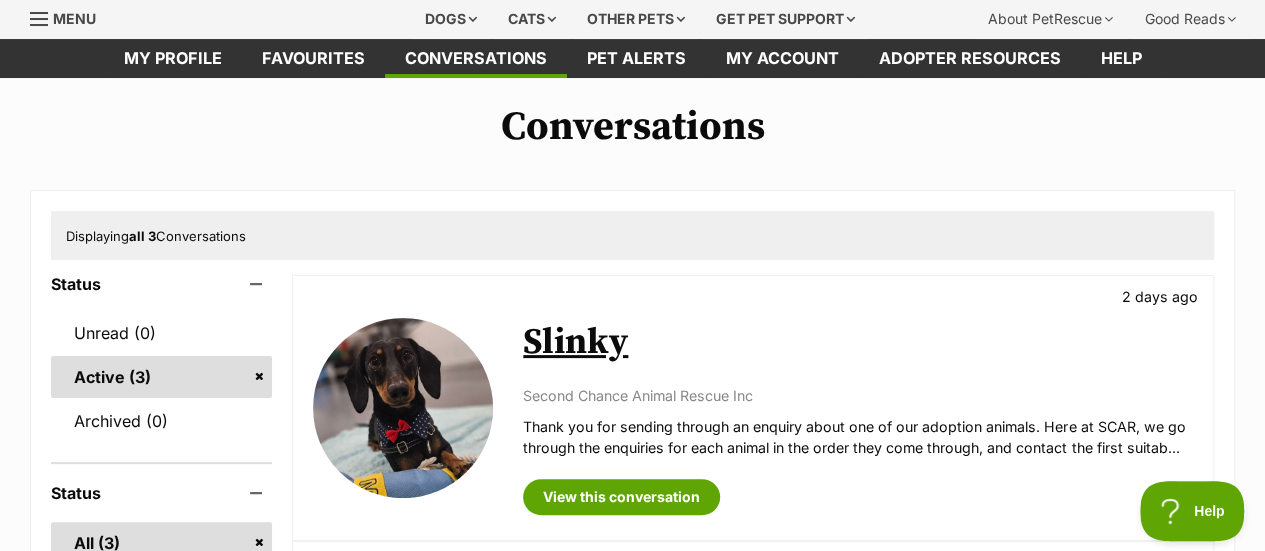 click on "Displaying  all 3  Conversations
Status
Unread (0)
Active (3)
Archived (0)
Status
All (3)
Available (2)
Adopted (1)
Available
Slinky
2 days ago
Second Chance Animal Rescue Inc
Thank you for sending through an enquiry about one of our adoption animals.
Here at SCAR, we go through the enquiries for each animal in the order they come through, and contact the first suitab...
View this conversation
Available
Dixie
2 days ago
Waggin Tails Rescue
Hi! Thank you for your enquiry.
We are currently working hard behind the scenes, reviewing and processing applications for the furry friends in our care - doing our best to ensure that all pets ...
View this conversation
Adopted
[FIRST] [LAST]
7 months ago
[STATE] Dog Rescue
View this conversation
all 3" at bounding box center (632, 681) 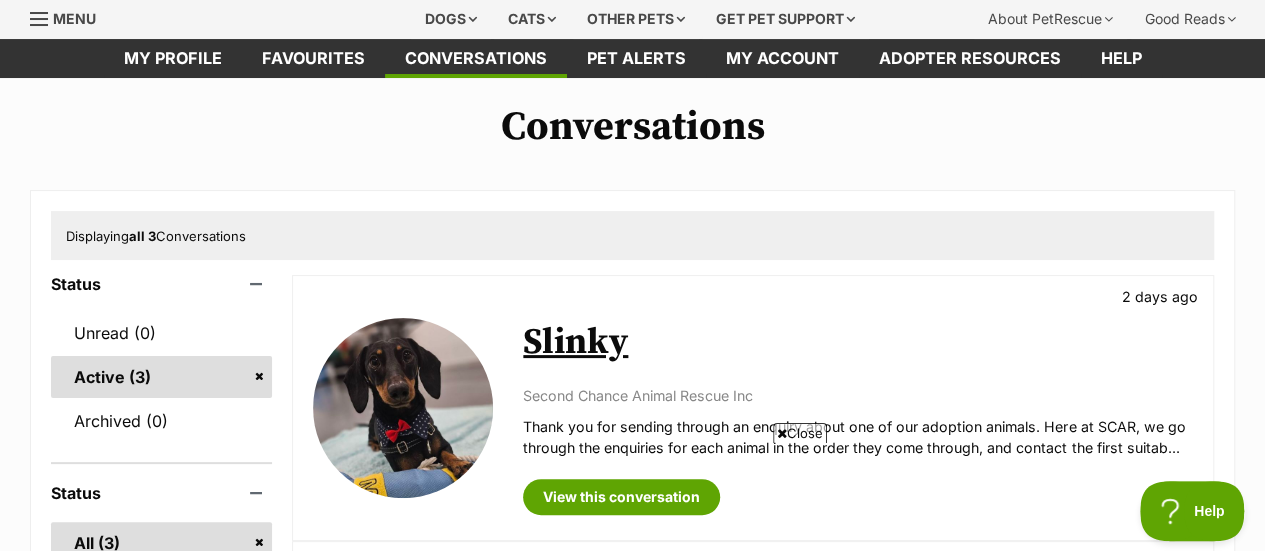 scroll, scrollTop: 80, scrollLeft: 0, axis: vertical 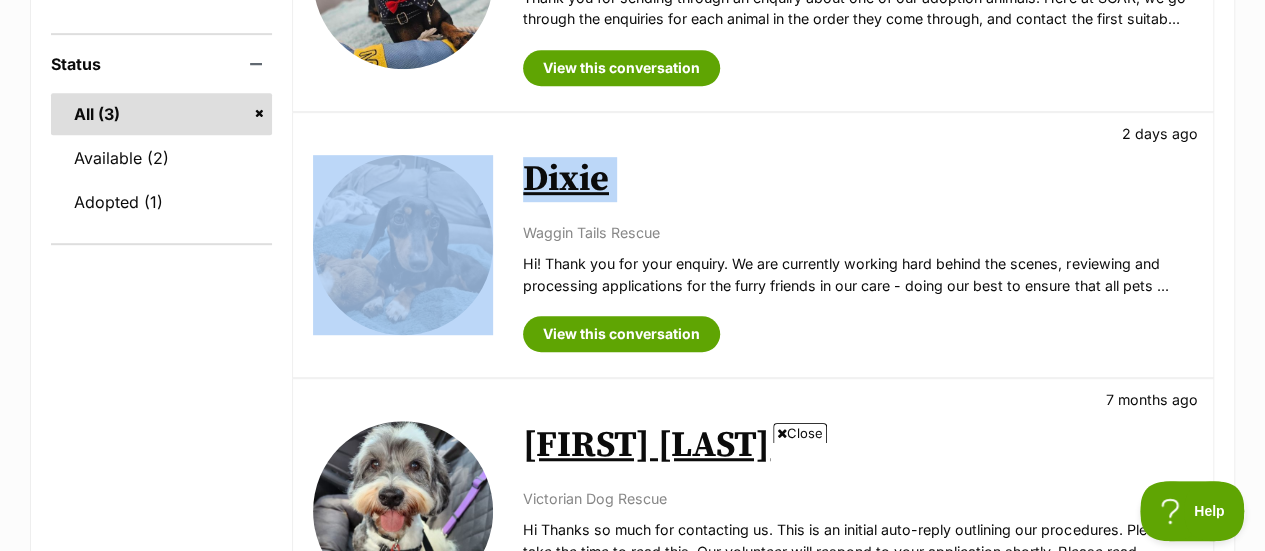 click on "Dixie" at bounding box center [566, 179] 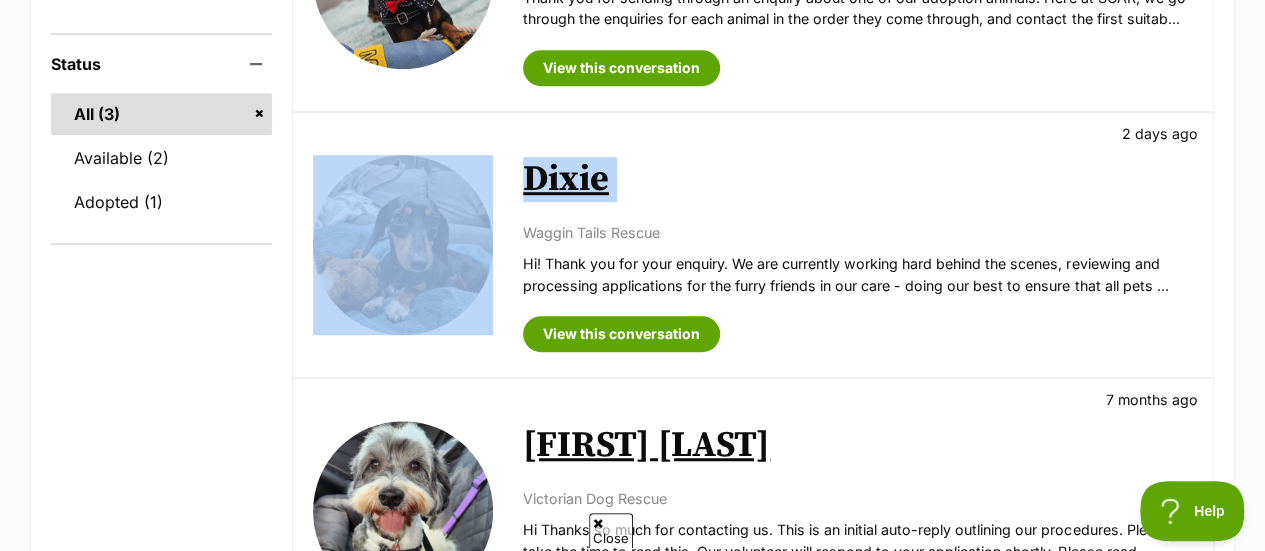 scroll, scrollTop: 0, scrollLeft: 0, axis: both 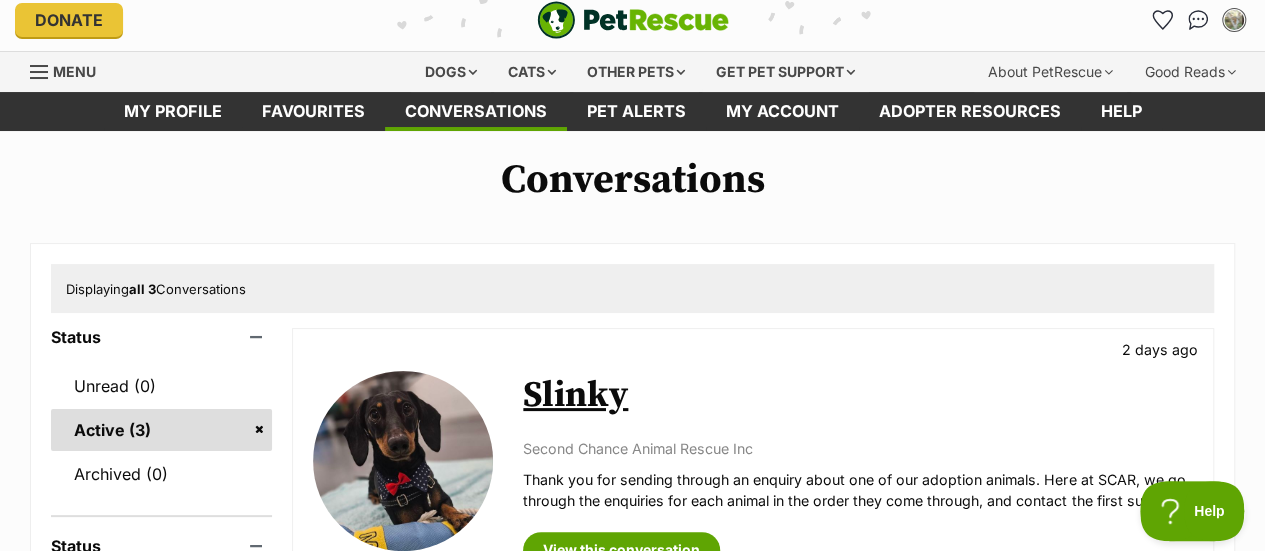 click on "Slinky" at bounding box center (575, 395) 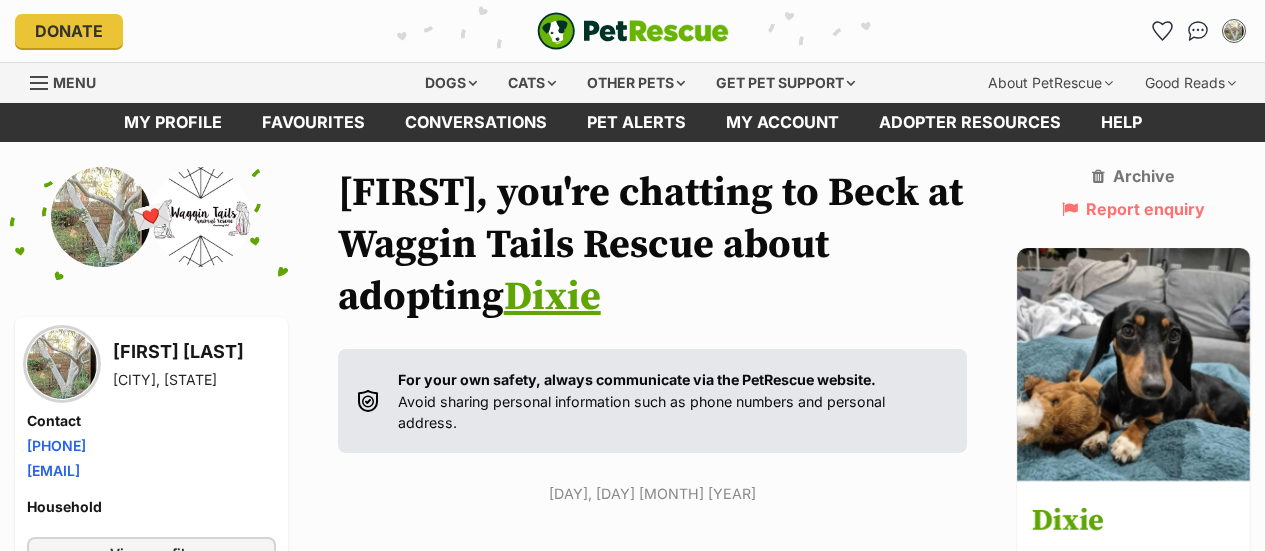 scroll, scrollTop: 0, scrollLeft: 0, axis: both 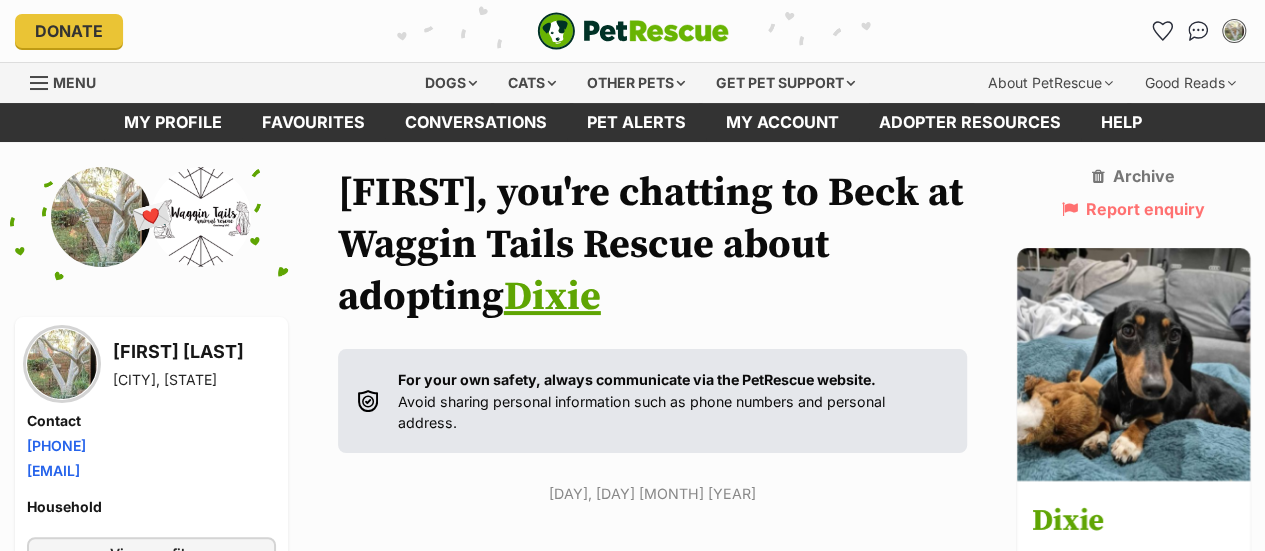 click on "Dixie" at bounding box center (552, 297) 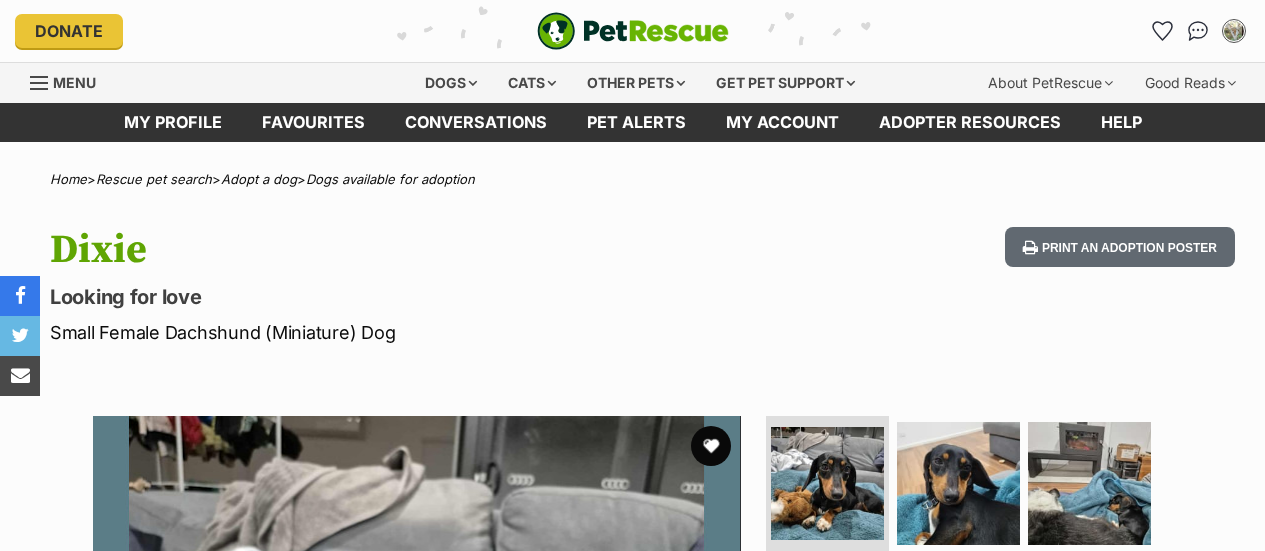 scroll, scrollTop: 0, scrollLeft: 0, axis: both 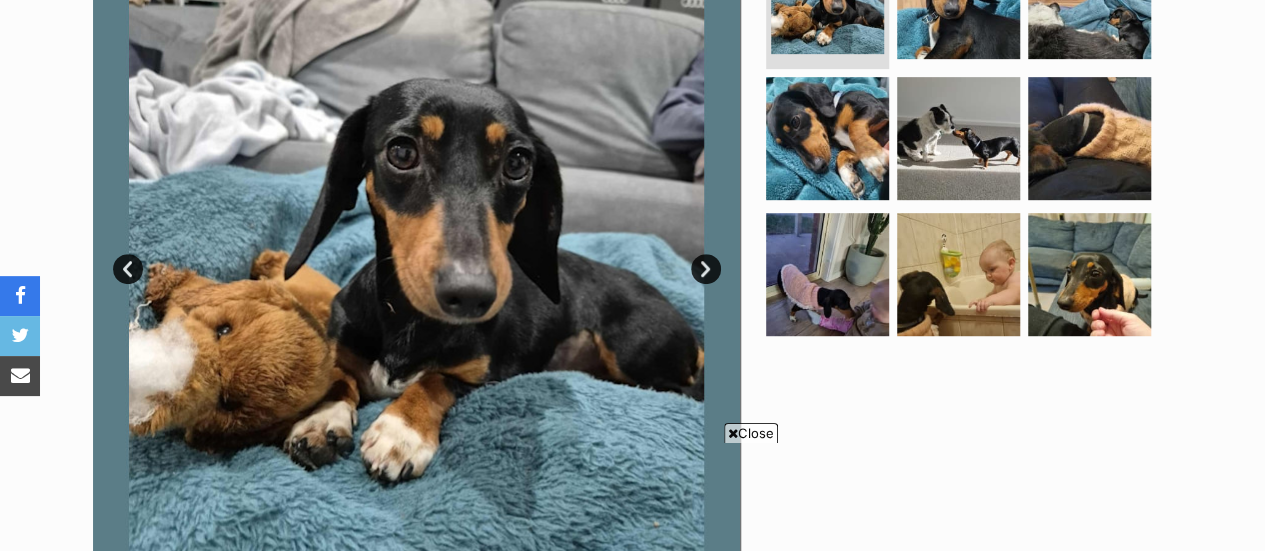 click on "Skip to main content
Log in to favourite this pet
Log in
Or sign up
Search PetRescue
Search for a pet, rescue group or article
Please select PetRescue ID
Pet name
Group
Article
Go
E.g. enter a pet's id into the search.
E.g. enter a pet's name into the search.
E.g. enter a rescue groups's name.
E.g. enter in a keyword to find an article.
Want to remove this pet?
The ‘Removed’ status should only be selected when a pet has been euthanased or died of natural causes whilst in care, or when a pet has been transferred to another rescue organisation.
Learn more about the different pet profile statuses.
Do you still wish to mark this pet as ‘Removed’?
Yes
No
Your pet has been marked as adopted
Another successful adoption - amazing work Waggin Tails Rescue!
Your pets have been marked as adopted" at bounding box center (632, 1573) 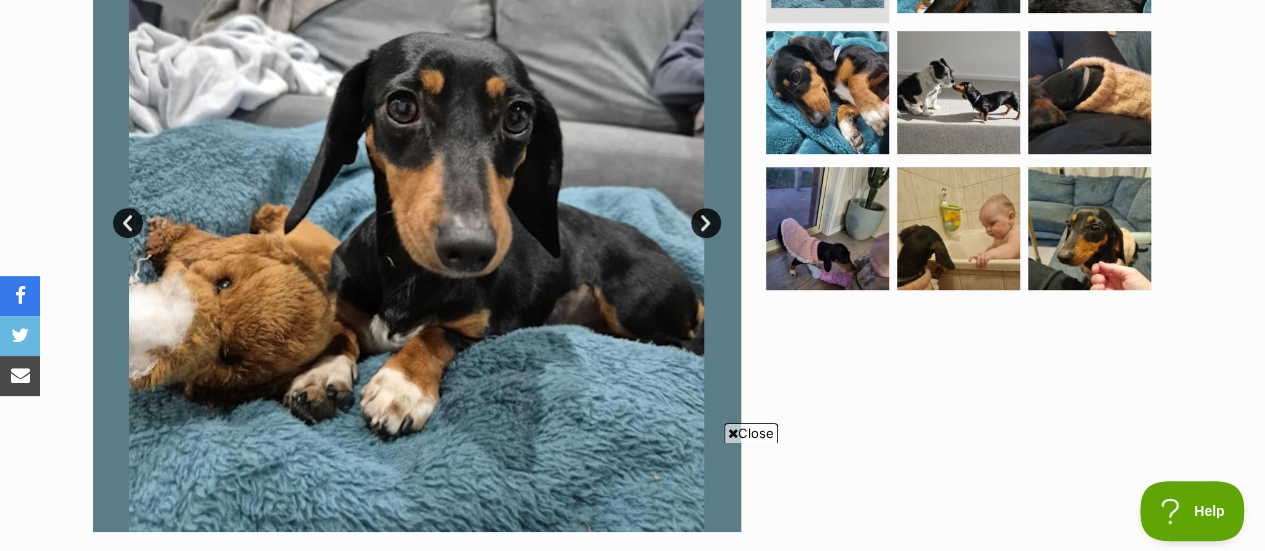 scroll, scrollTop: 0, scrollLeft: 0, axis: both 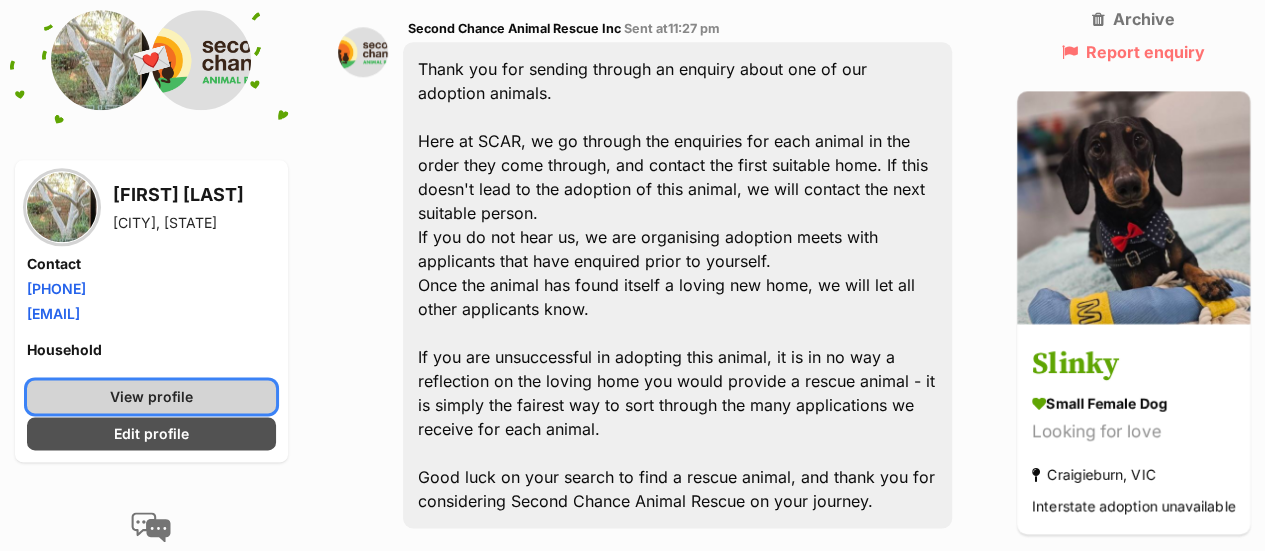 click on "View profile" at bounding box center [151, 396] 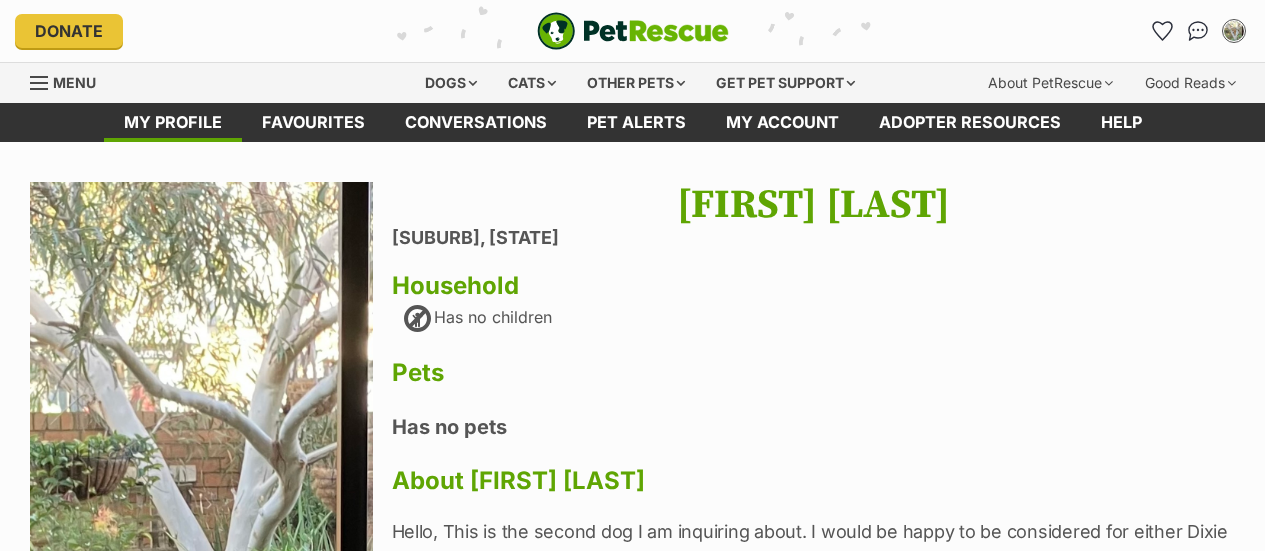 scroll, scrollTop: 0, scrollLeft: 0, axis: both 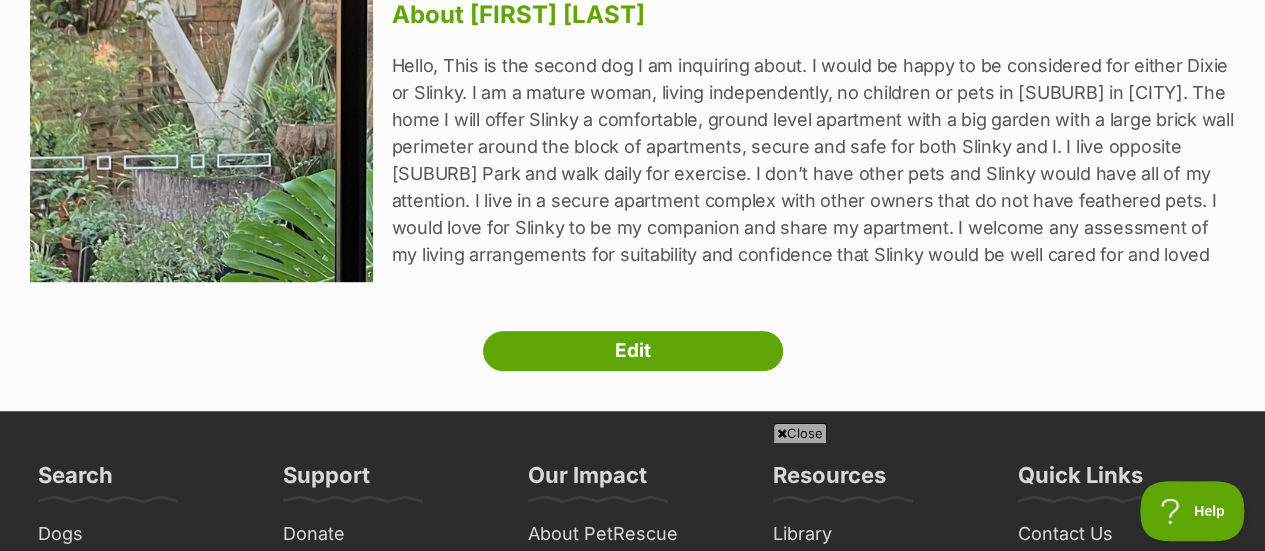 click on "Next Prev 1
LORETTA HOBAN
Fairfield,
Victoria
Household
Has no children
Pets
Has no pets
About LORETTA HOBAN
Hello,
This is the second dog I am inquiring about. I would be happy to be considered for either Dixie or Slinky.
I am a mature woman, living independently, no children or pets in Fairfield in Melbourne. The home I will offer Slinky a comfortable, ground level apartment with a big garden with a large brick wall perimeter around the block of apartments, secure and safe for both Slinky and I. I live opposite Fairfield Park and walk daily for exercise. I don’t have other pets and Slinky would have all of my attention. I live in a secure apartment complex with other owners that do not have feathered pets.
I would love for Slinky to be my companion and share my apartment. I welcome any assessment of my living arrangements for suitability and confidence that Slinky would be well cared for and loved
Edit" at bounding box center [632, 44] 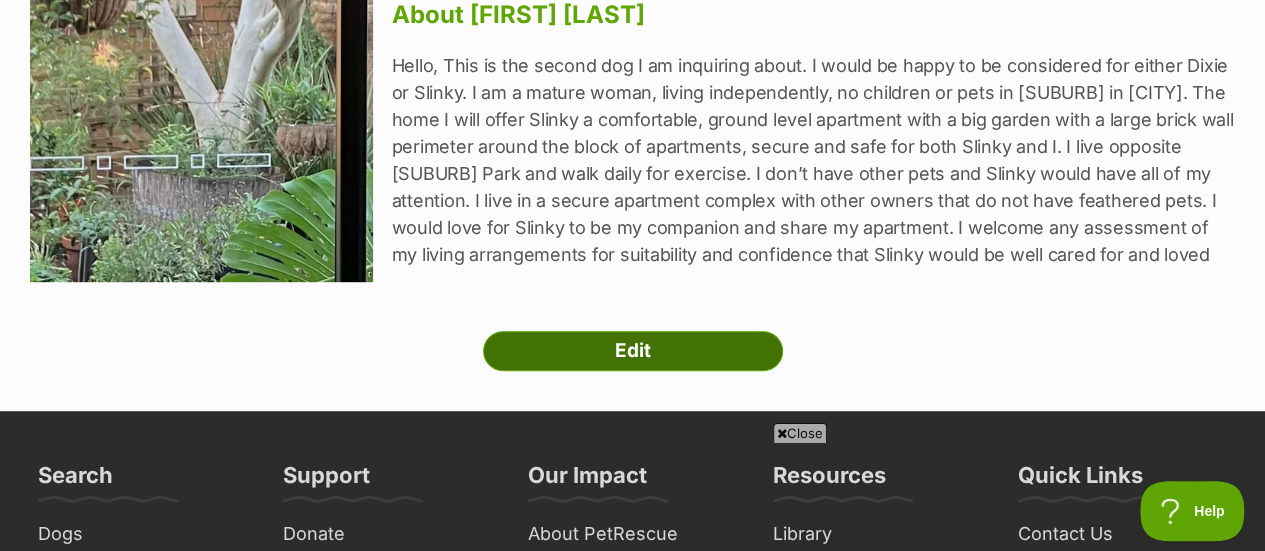 click on "Edit" at bounding box center [633, 351] 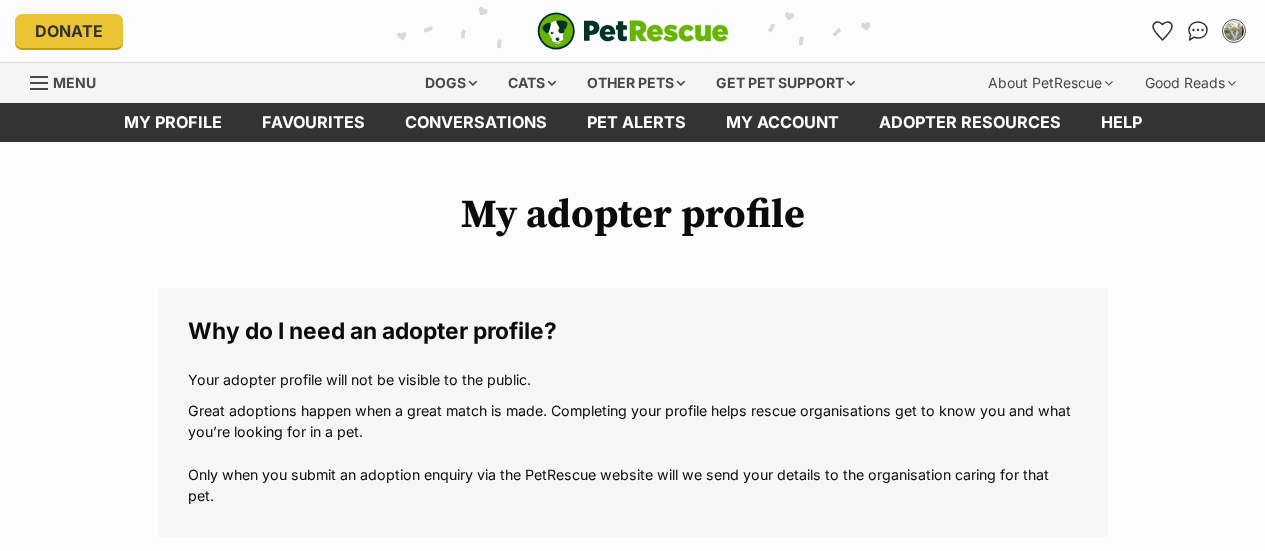 scroll, scrollTop: 0, scrollLeft: 0, axis: both 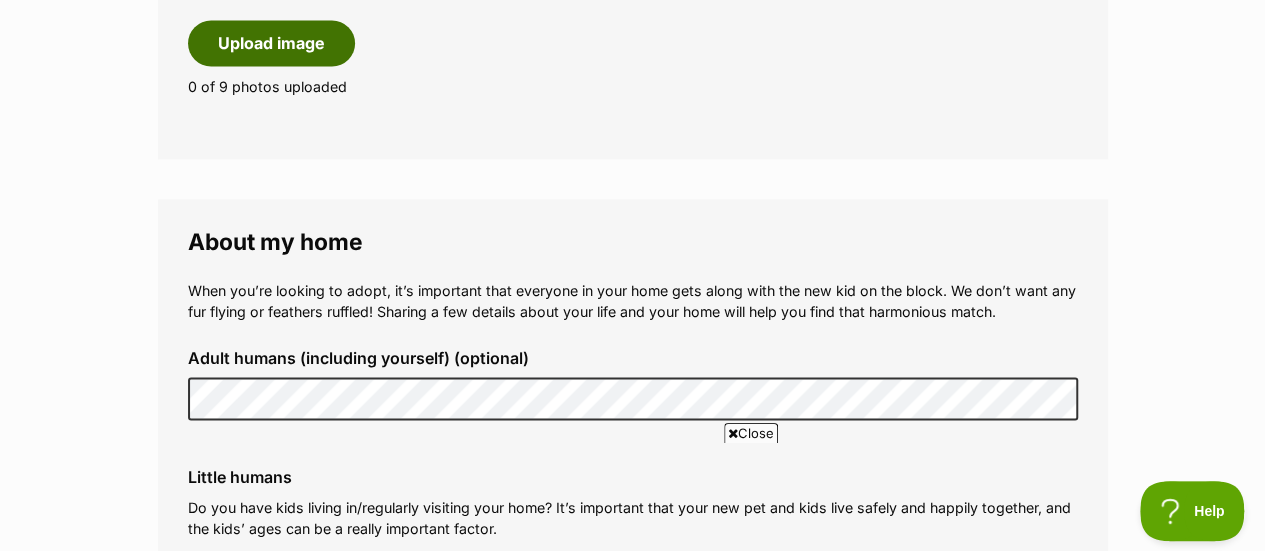 click on "Upload image" at bounding box center [271, 43] 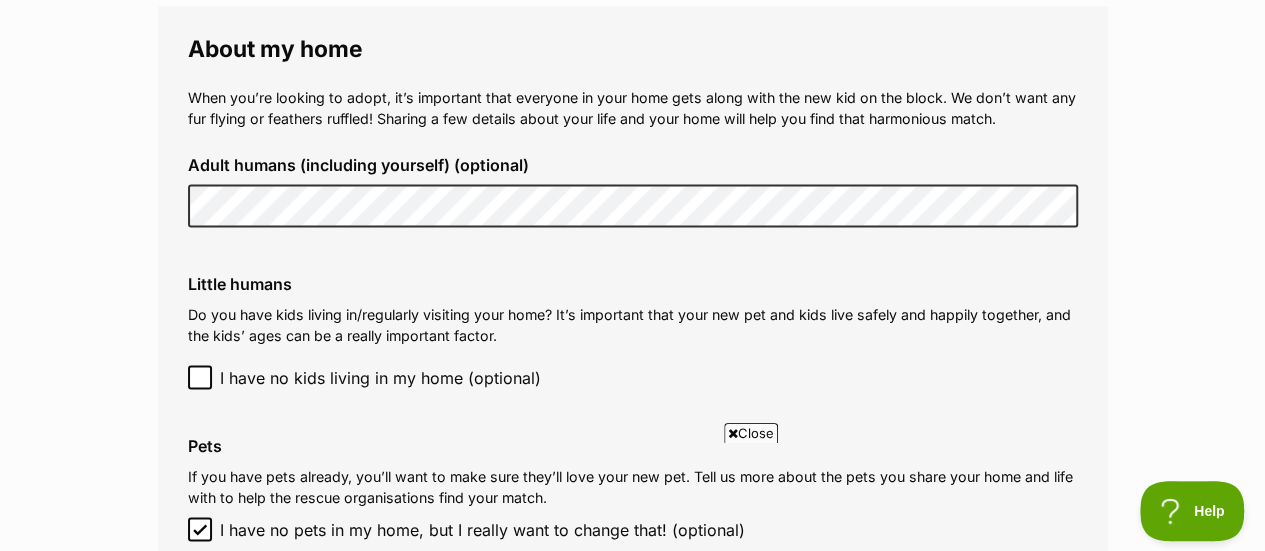 scroll, scrollTop: 1745, scrollLeft: 0, axis: vertical 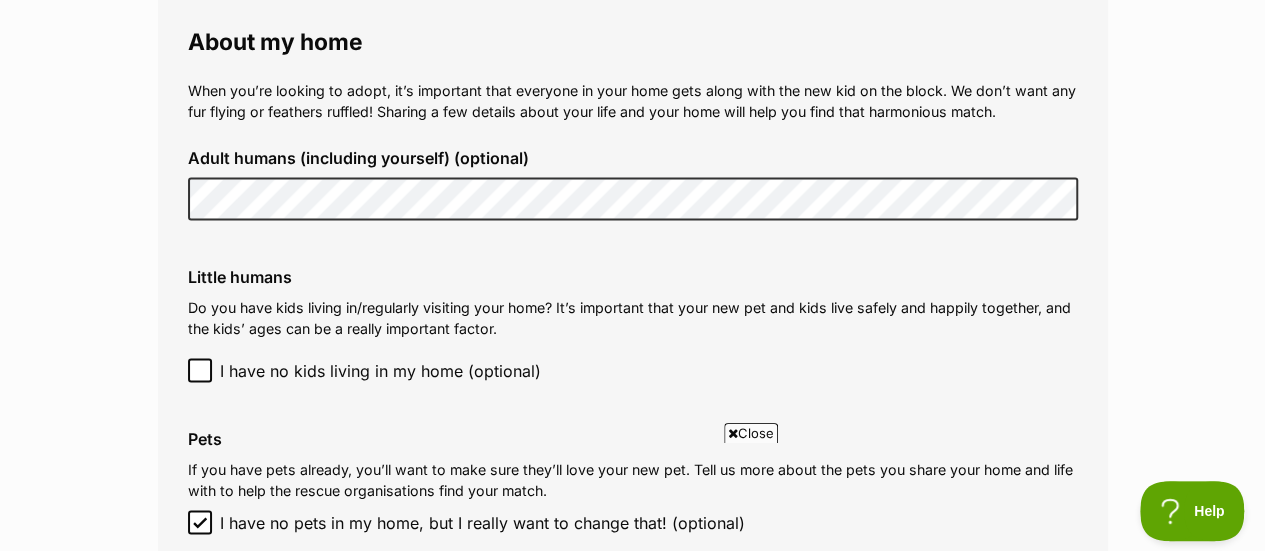 click on "Close" at bounding box center [751, 433] 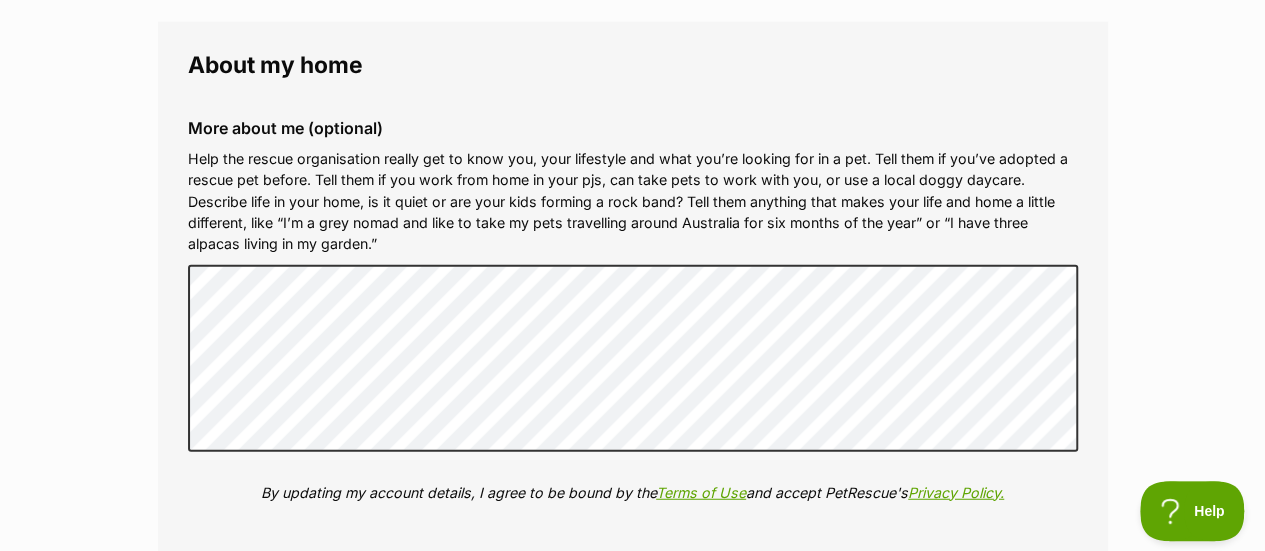 scroll, scrollTop: 2438, scrollLeft: 0, axis: vertical 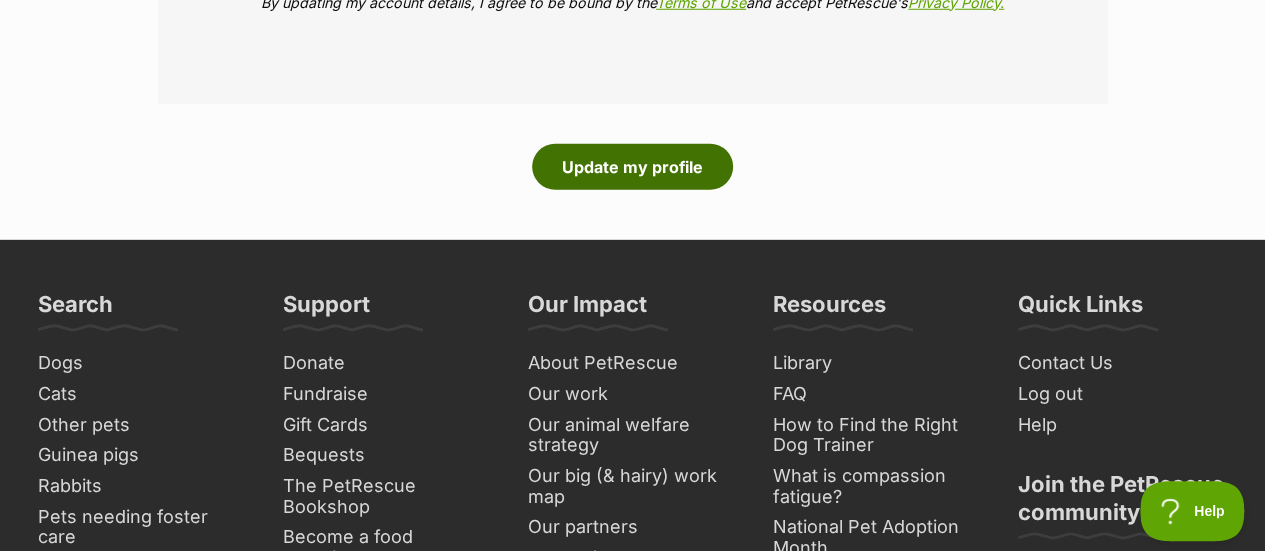 click on "Update my profile" at bounding box center (632, 167) 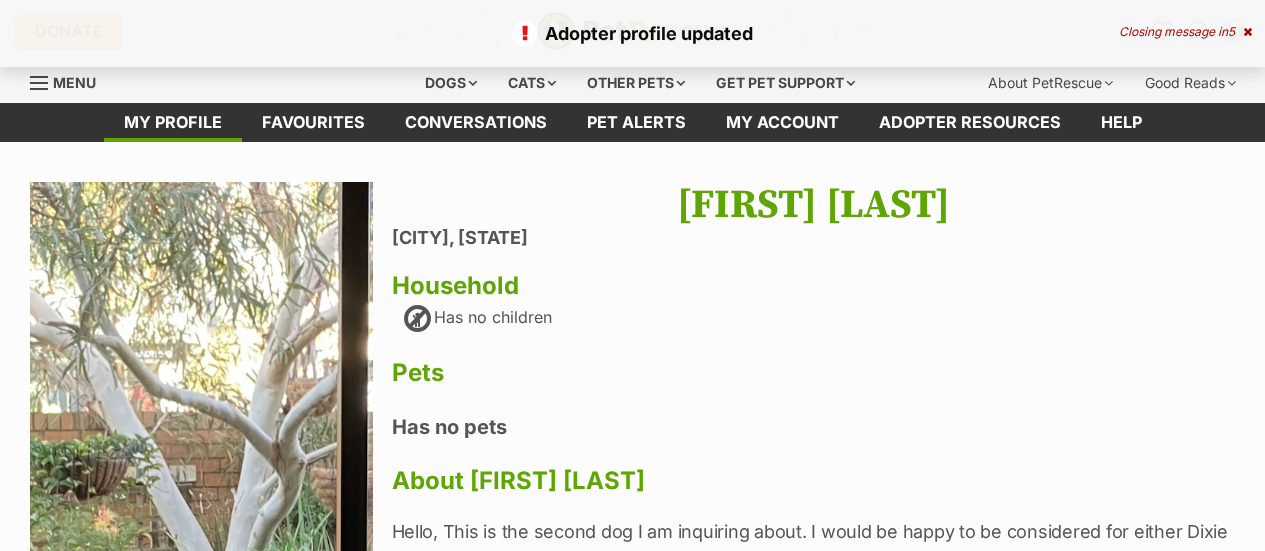 scroll, scrollTop: 0, scrollLeft: 0, axis: both 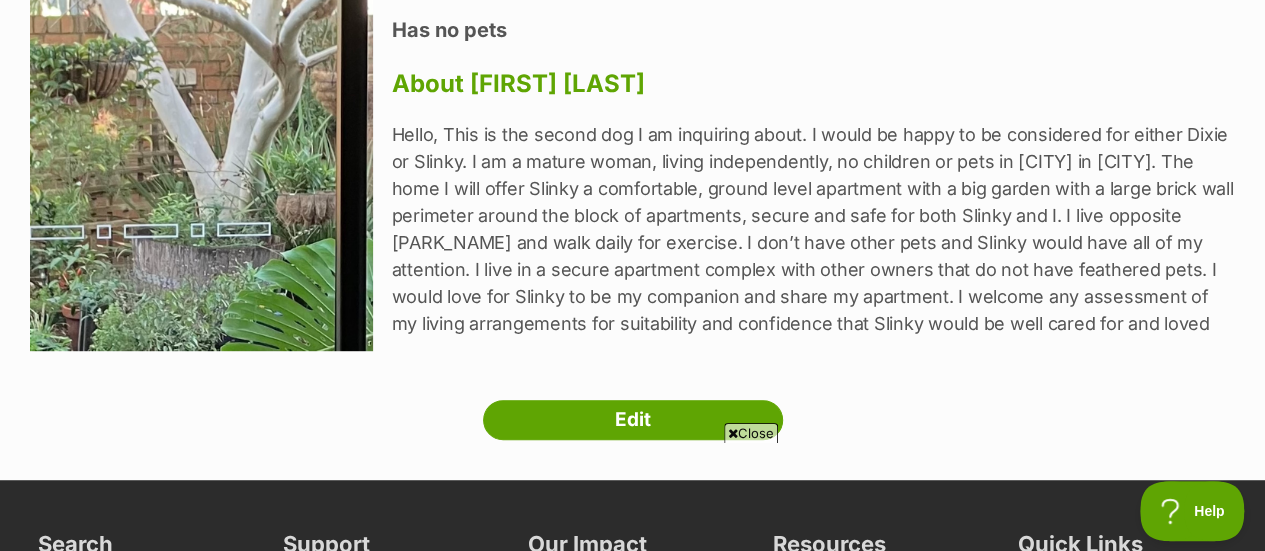 click at bounding box center [201, 68] 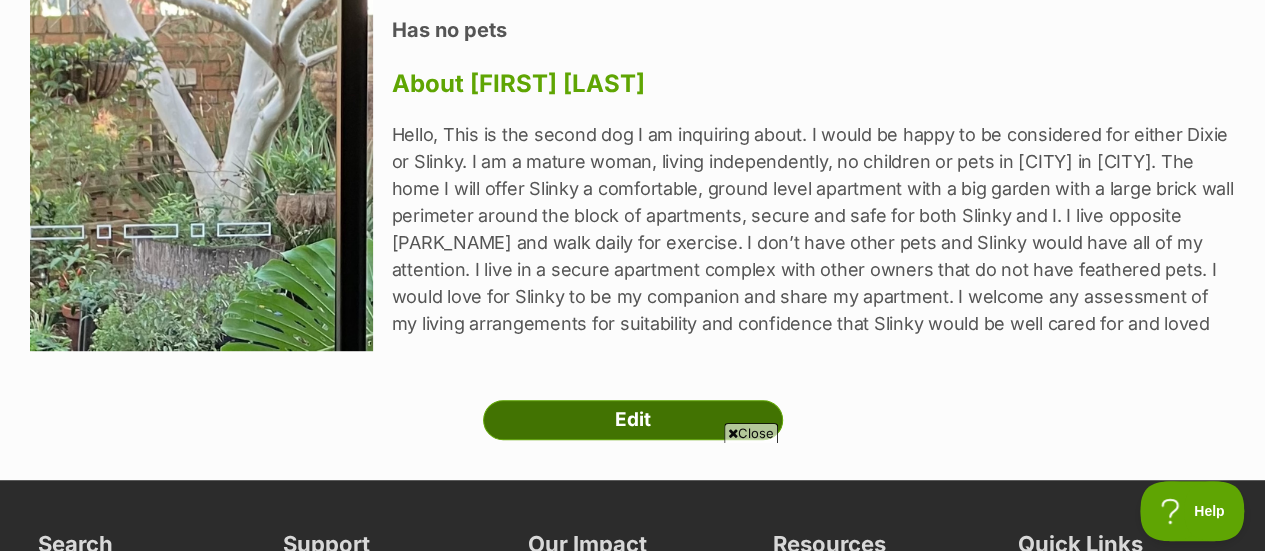 click on "Edit" at bounding box center (633, 420) 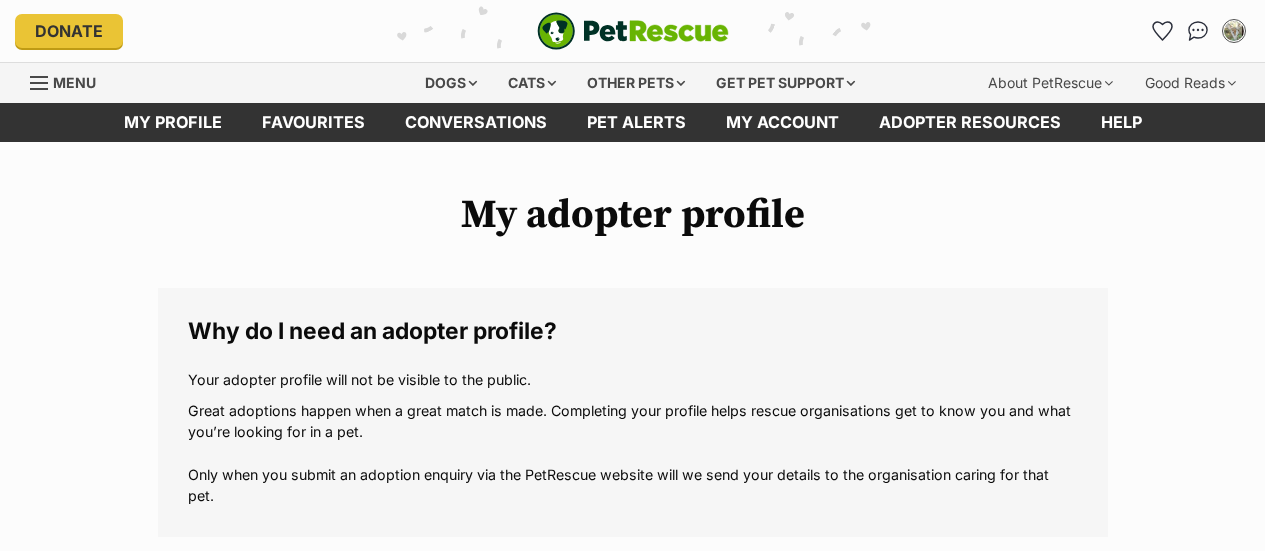 scroll, scrollTop: 0, scrollLeft: 0, axis: both 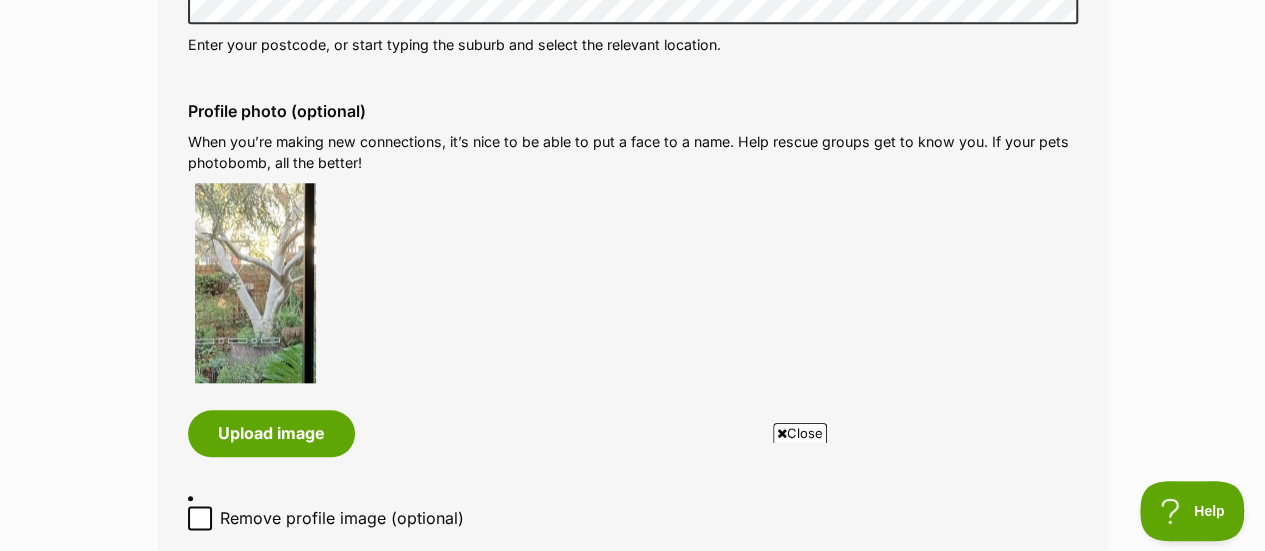 click at bounding box center [255, 283] 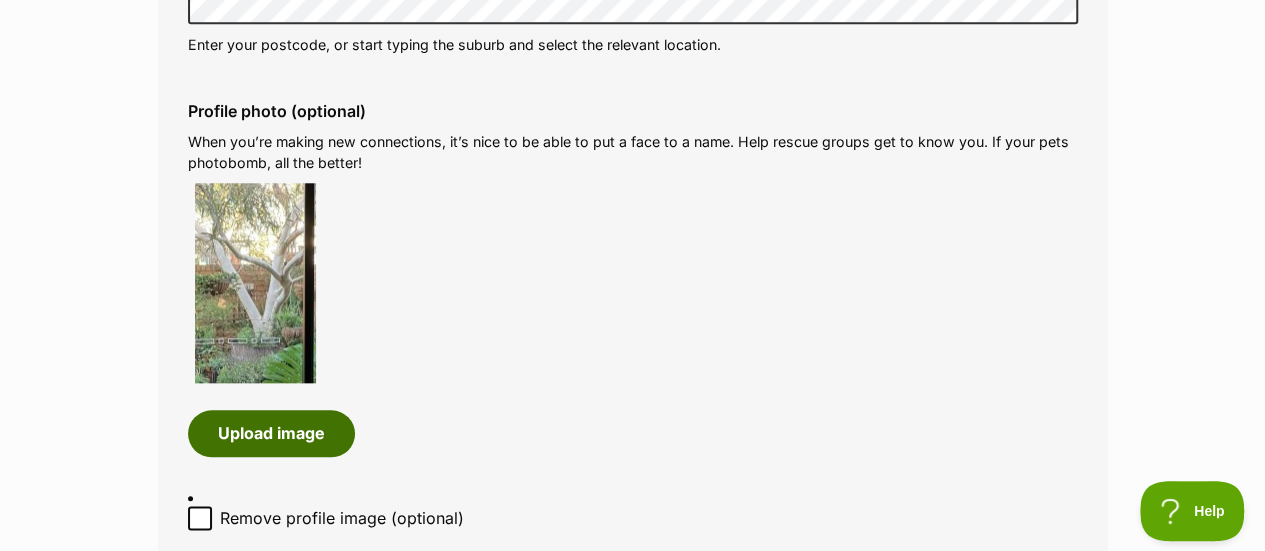 click on "Upload image" at bounding box center [271, 433] 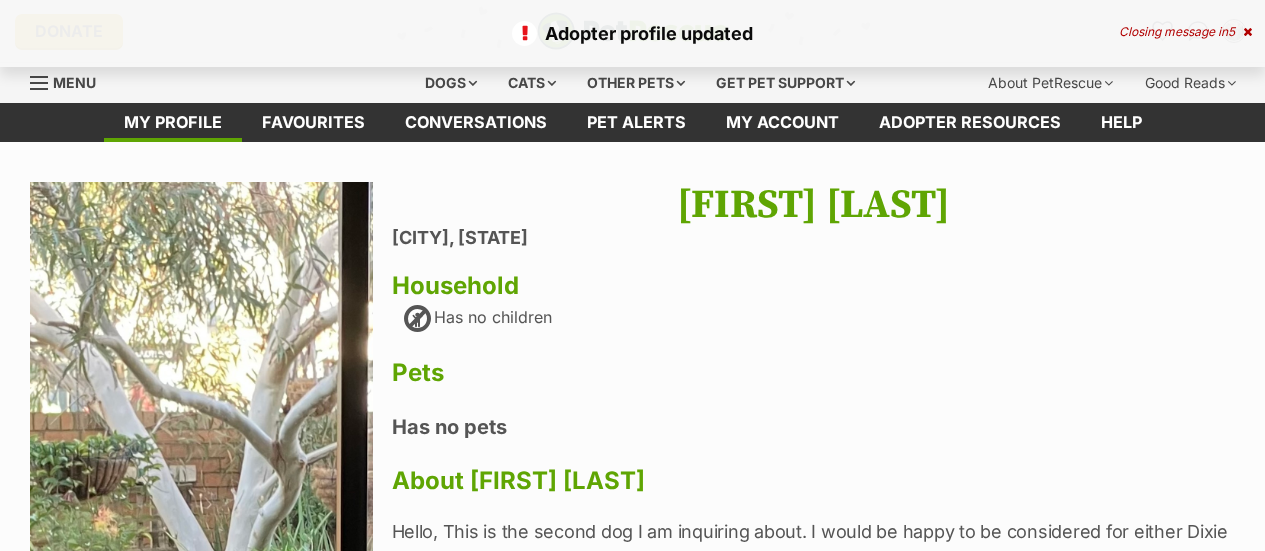 scroll, scrollTop: 0, scrollLeft: 0, axis: both 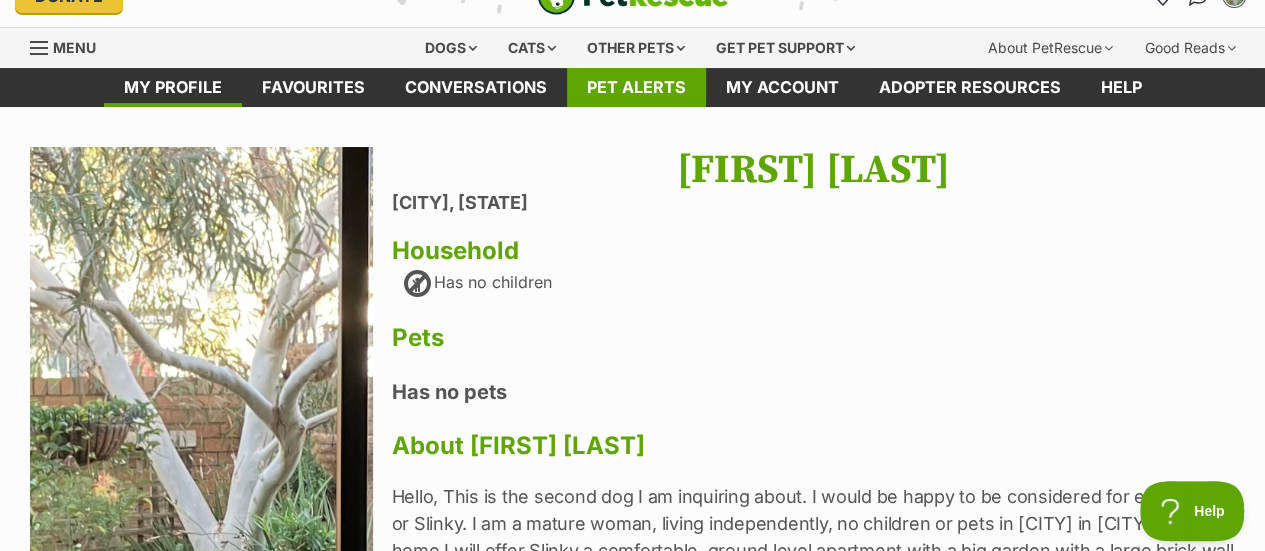 click on "Pet alerts" at bounding box center [636, 87] 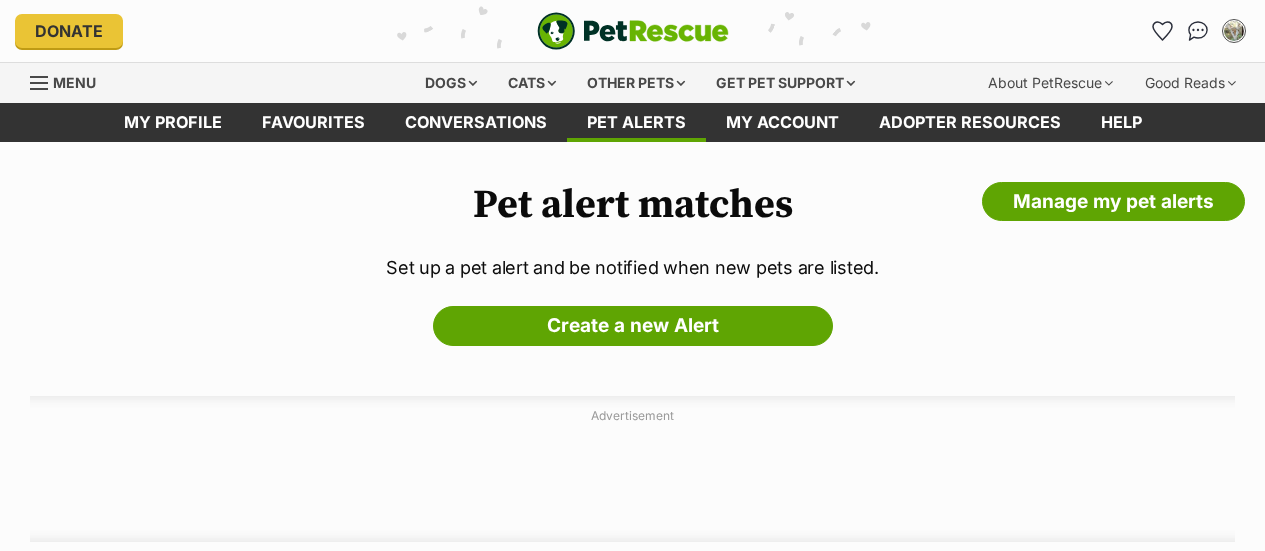 scroll, scrollTop: 0, scrollLeft: 0, axis: both 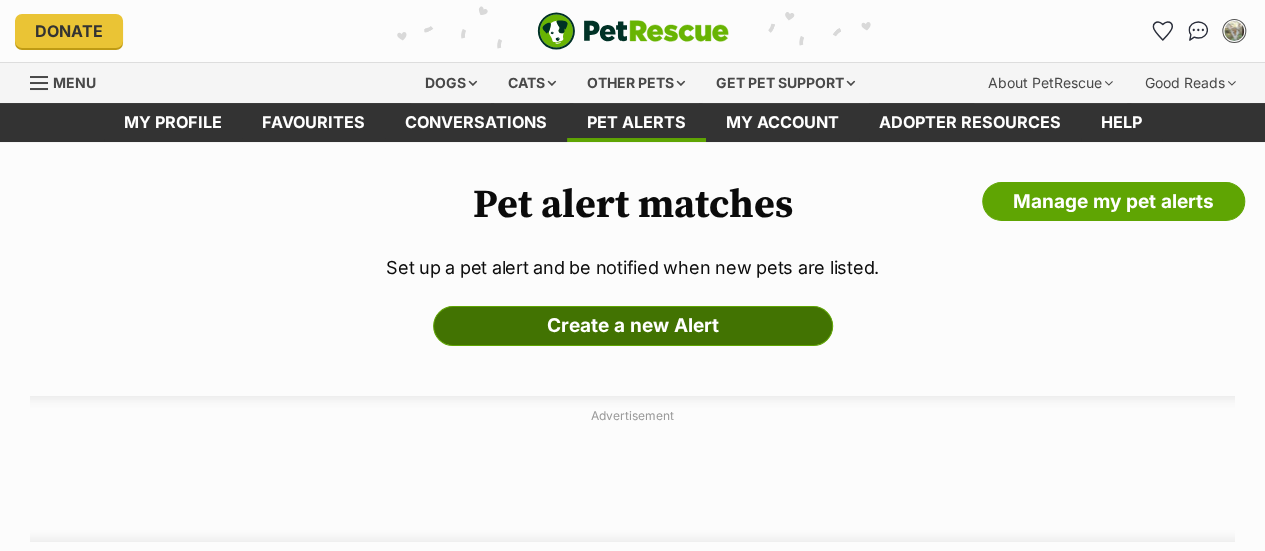 click on "Create a new Alert" at bounding box center (633, 326) 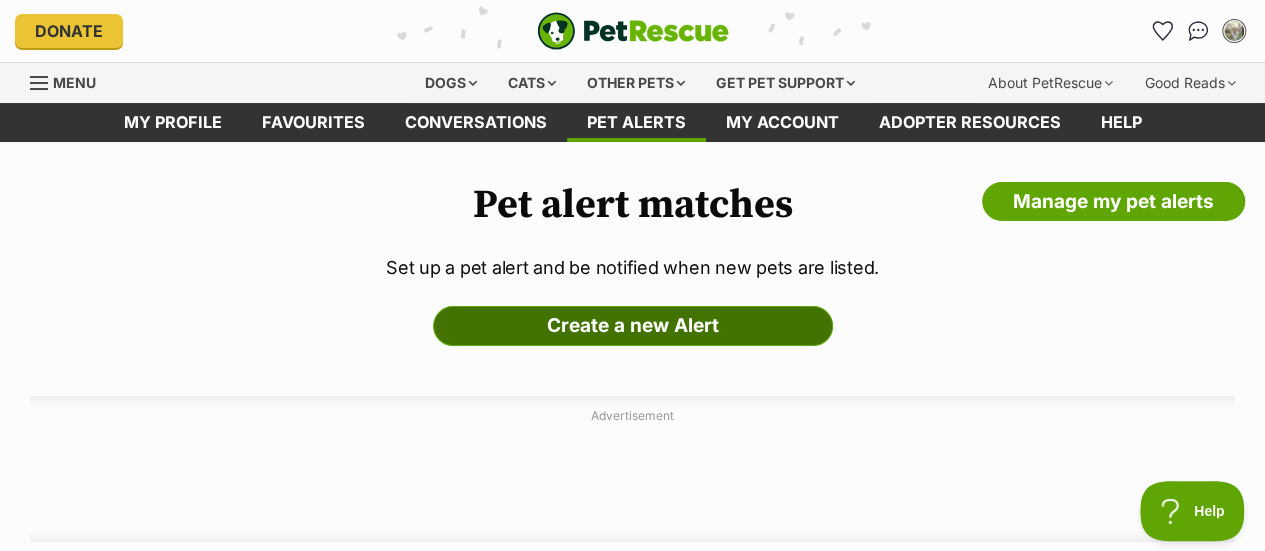 scroll, scrollTop: 0, scrollLeft: 0, axis: both 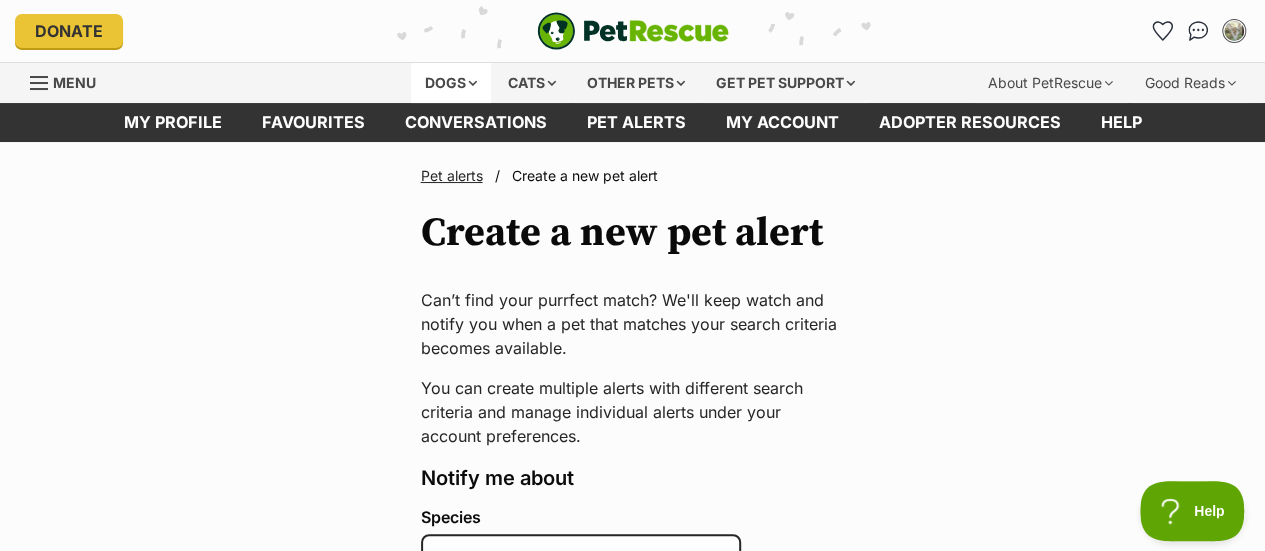 click on "Dogs" at bounding box center [451, 83] 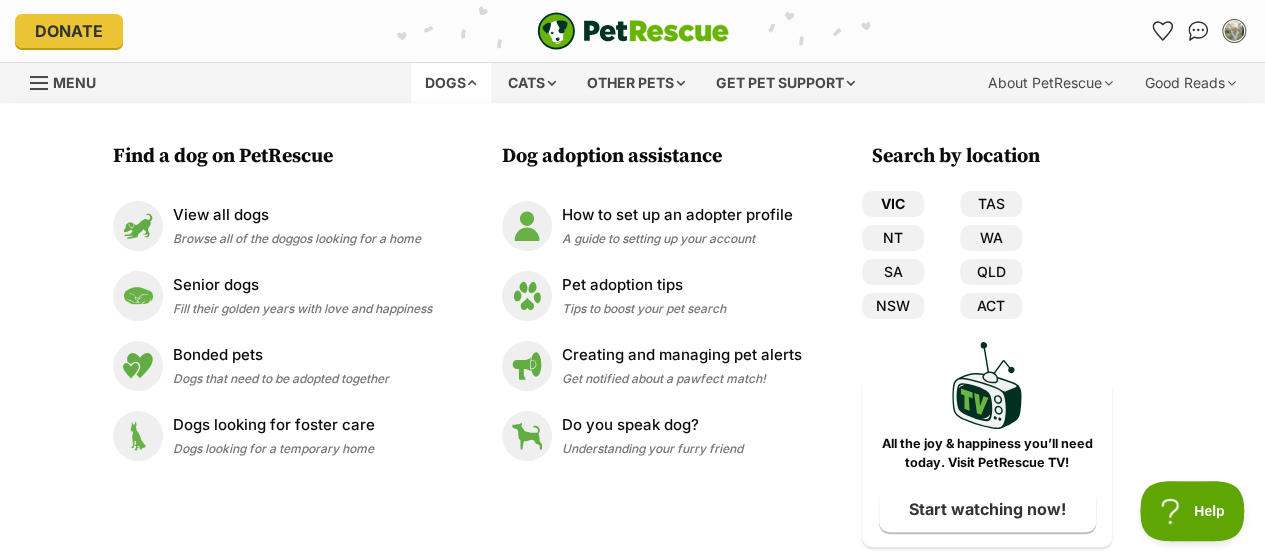 click on "VIC" at bounding box center (893, 204) 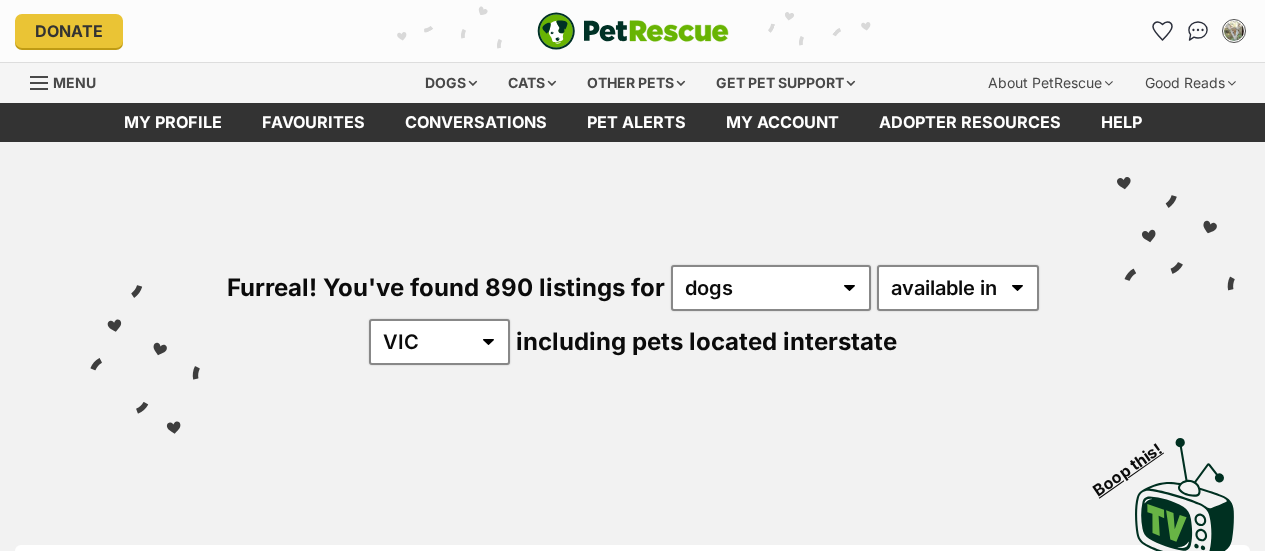 scroll, scrollTop: 0, scrollLeft: 0, axis: both 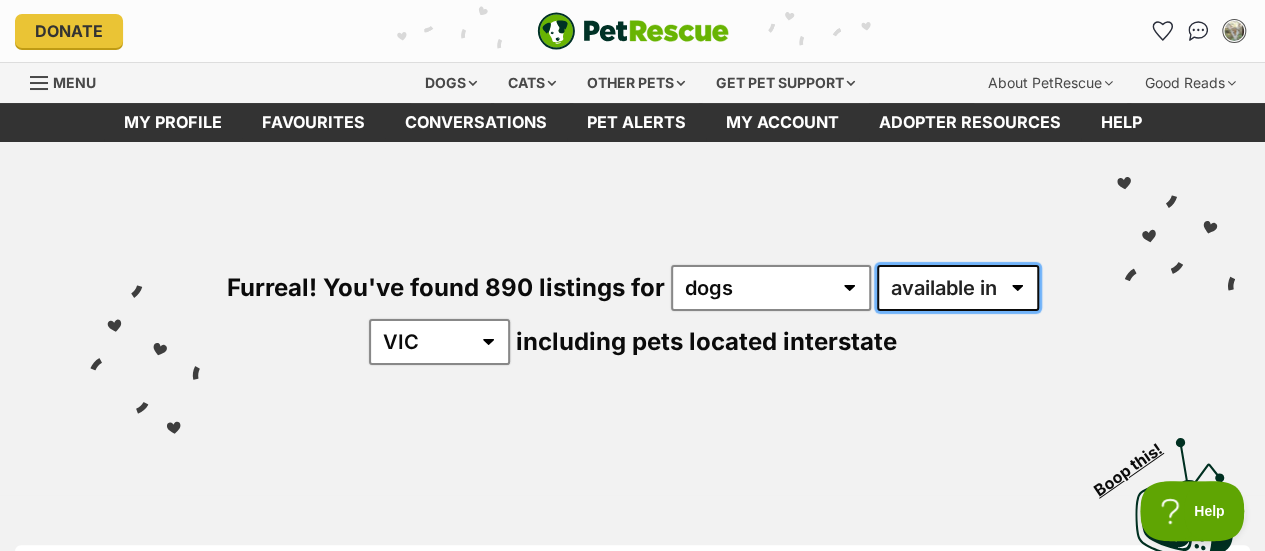 click on "available in
located in" at bounding box center [958, 288] 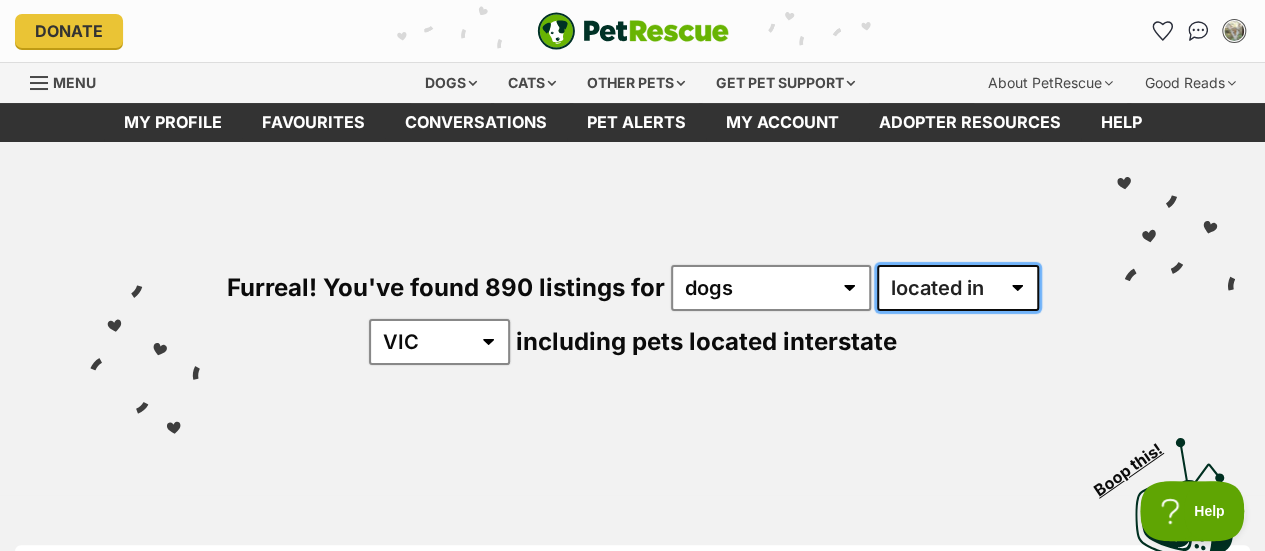 click on "available in
located in" at bounding box center [958, 288] 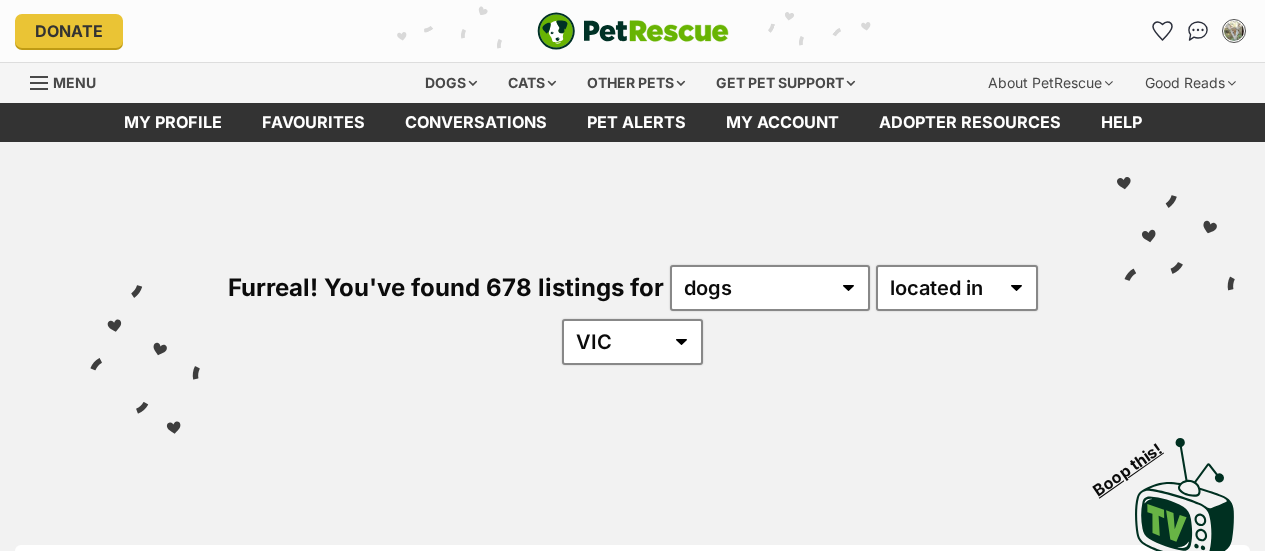 scroll, scrollTop: 0, scrollLeft: 0, axis: both 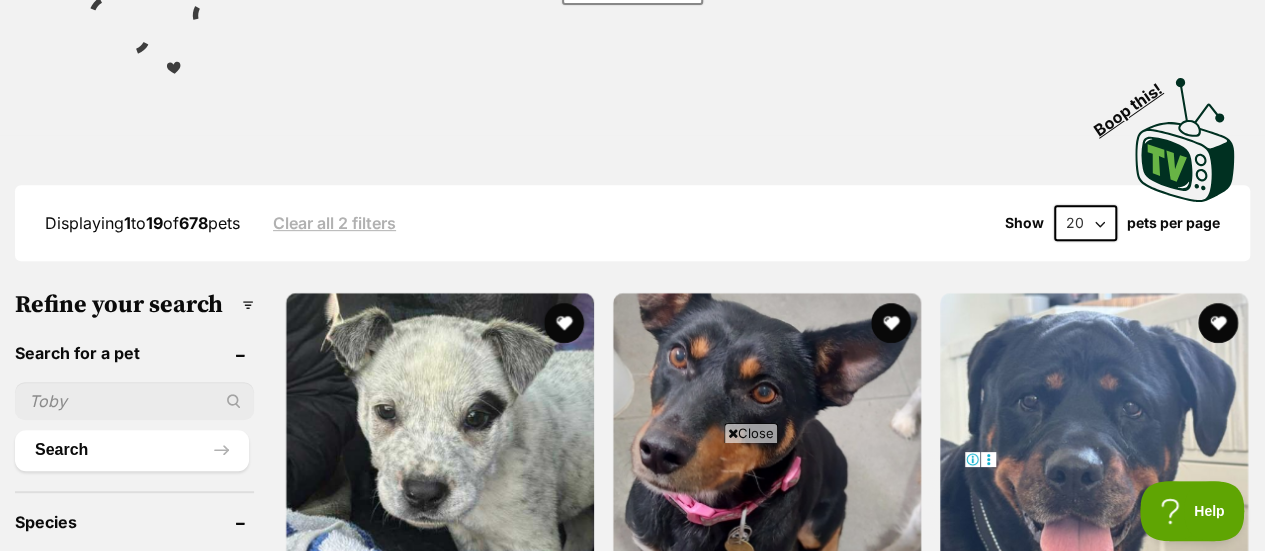click on "Close" at bounding box center (751, 433) 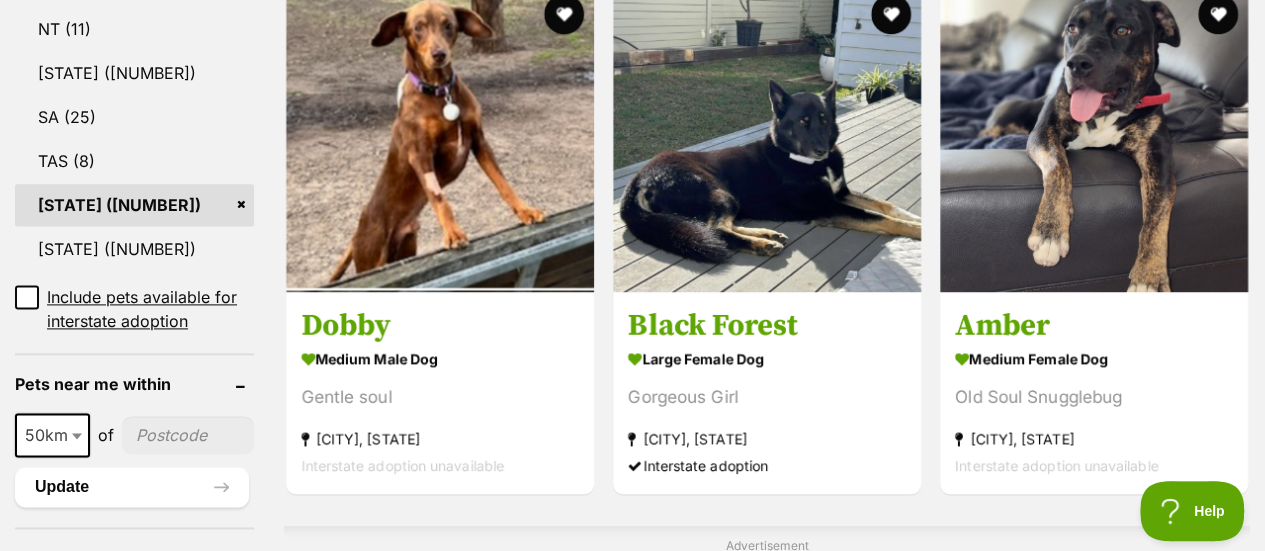 scroll, scrollTop: 1221, scrollLeft: 0, axis: vertical 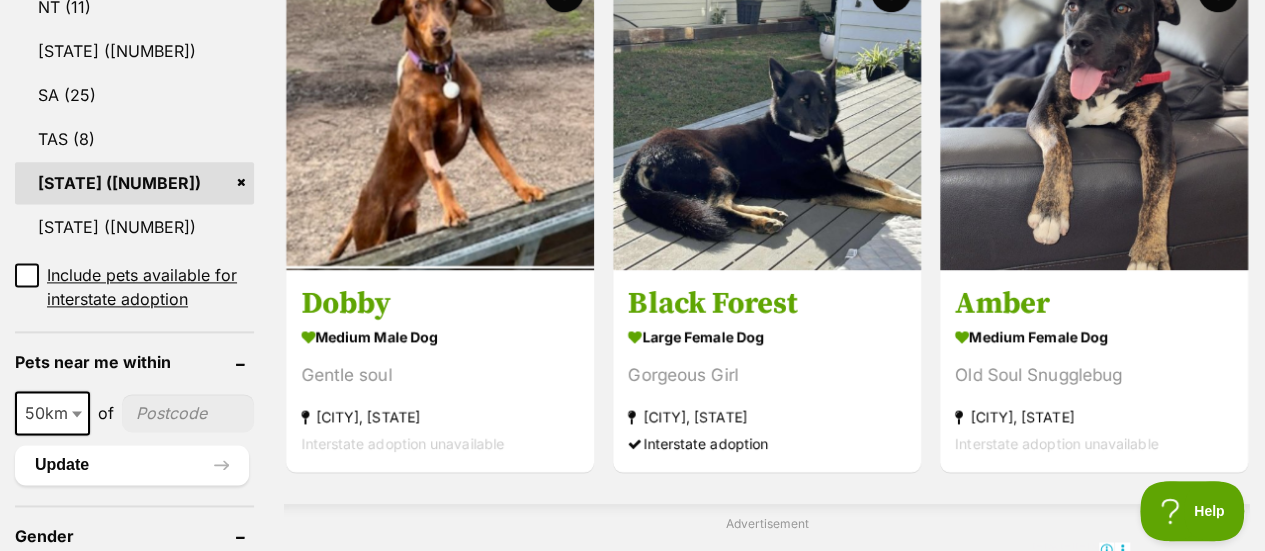 click at bounding box center [188, 413] 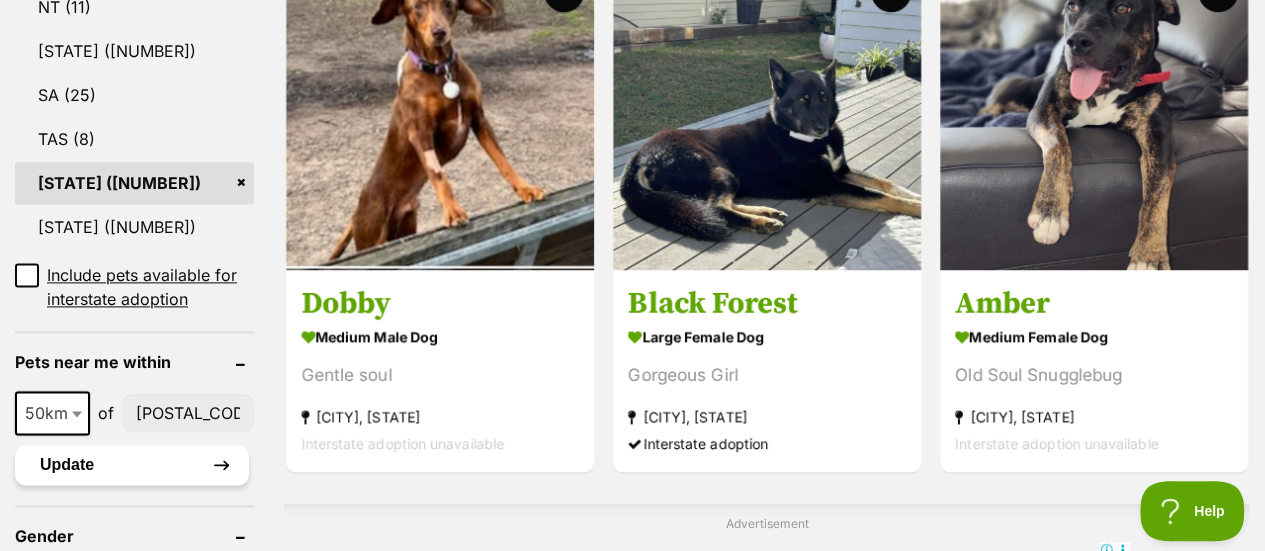 type on "[POSTAL_CODE]" 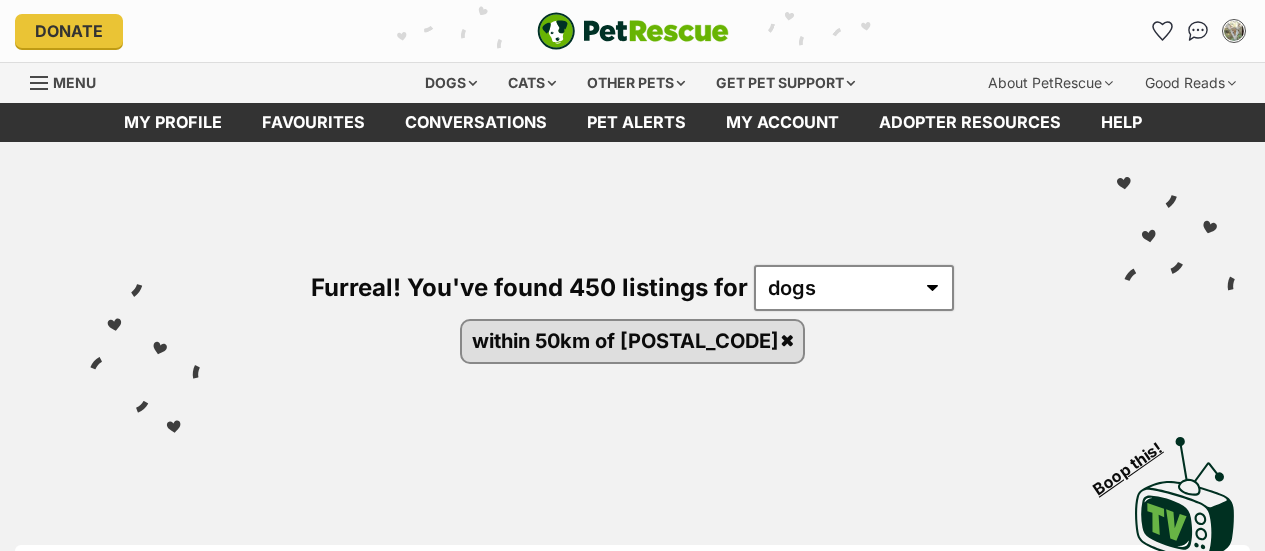 scroll, scrollTop: 0, scrollLeft: 0, axis: both 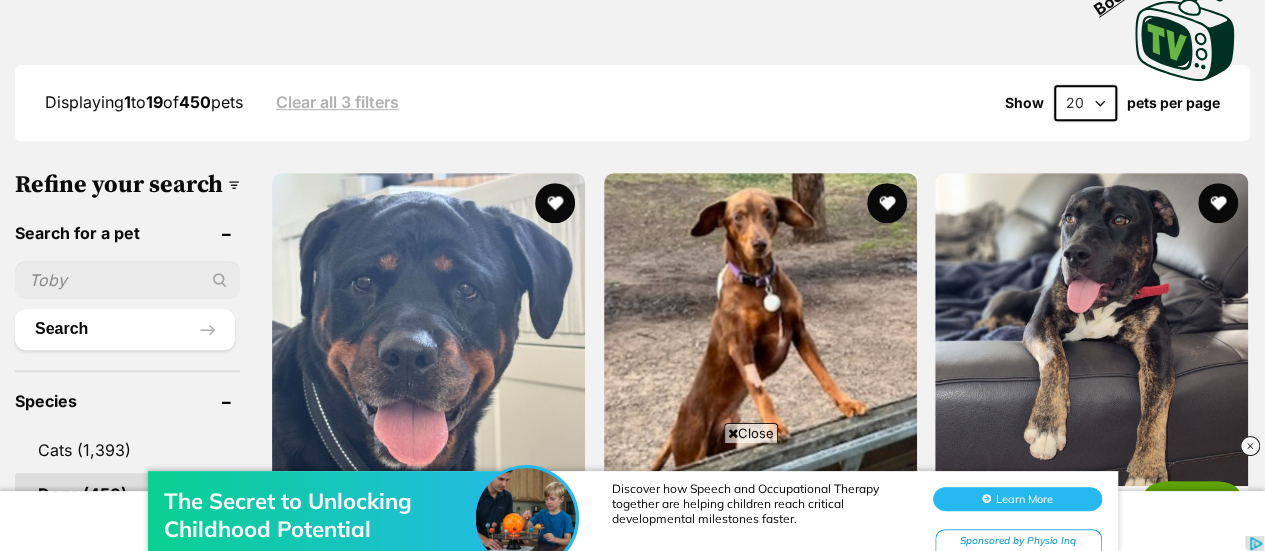 click on "The Secret to Unlocking Childhood Potential
Discover how Speech and Occupational Therapy together are helping children reach critical developmental milestones faster.
Learn More
Sponsored by Physio Inq" at bounding box center (632, 491) 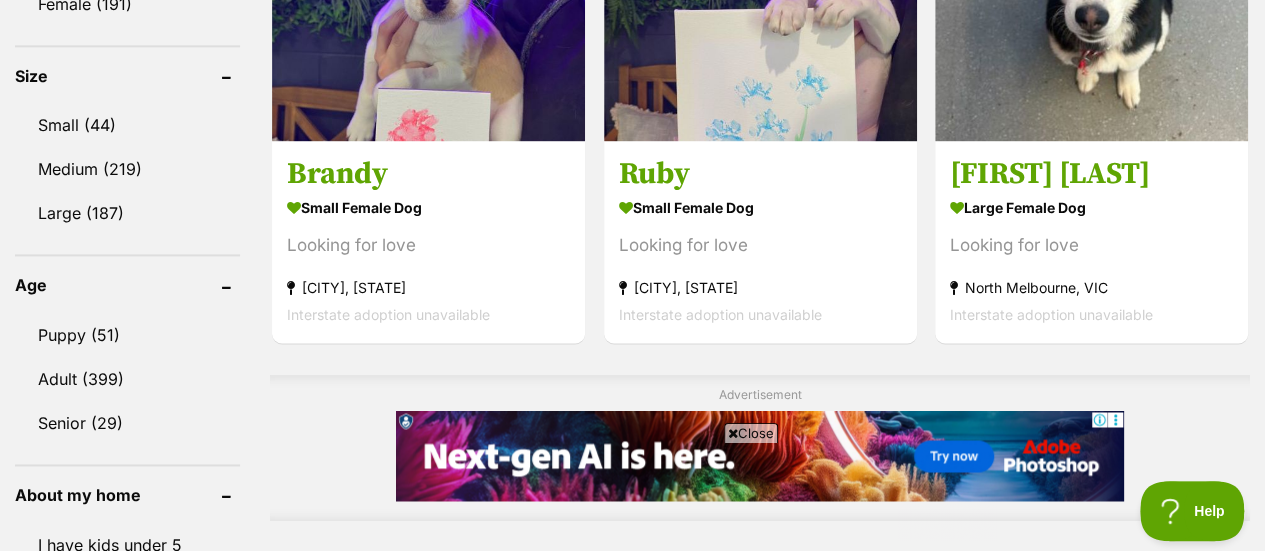 scroll, scrollTop: 1360, scrollLeft: 0, axis: vertical 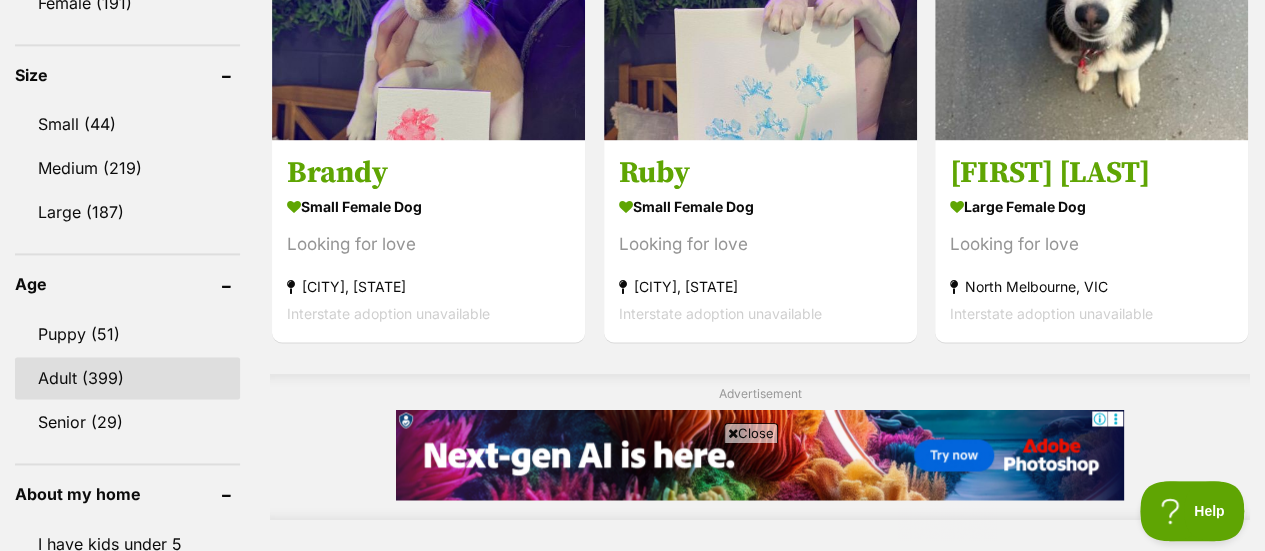 click on "Adult (399)" at bounding box center (127, 378) 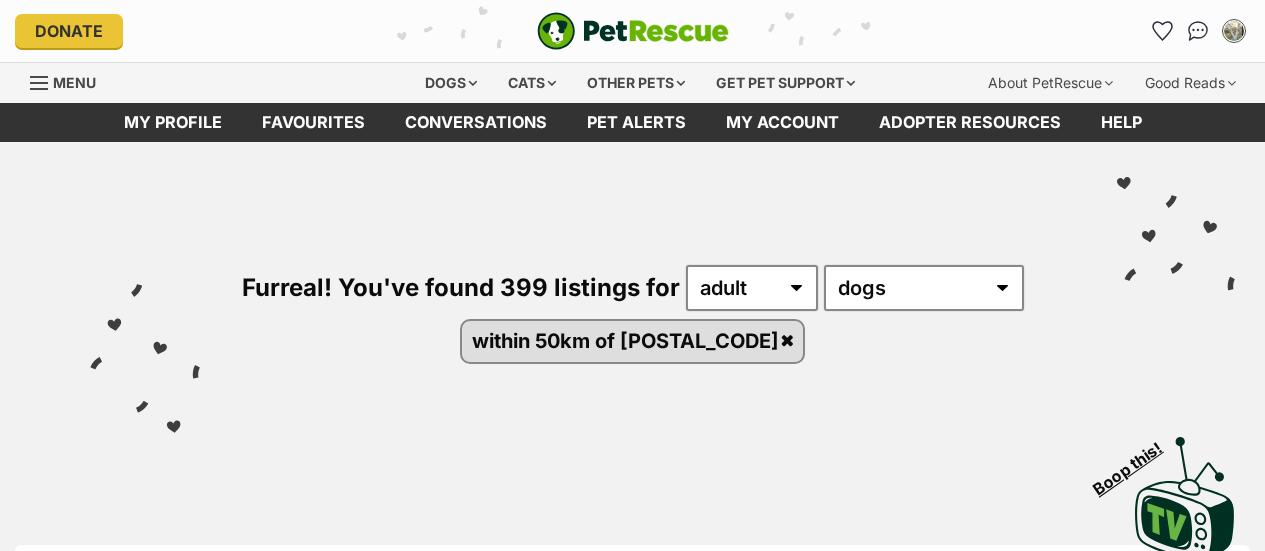 scroll, scrollTop: 0, scrollLeft: 0, axis: both 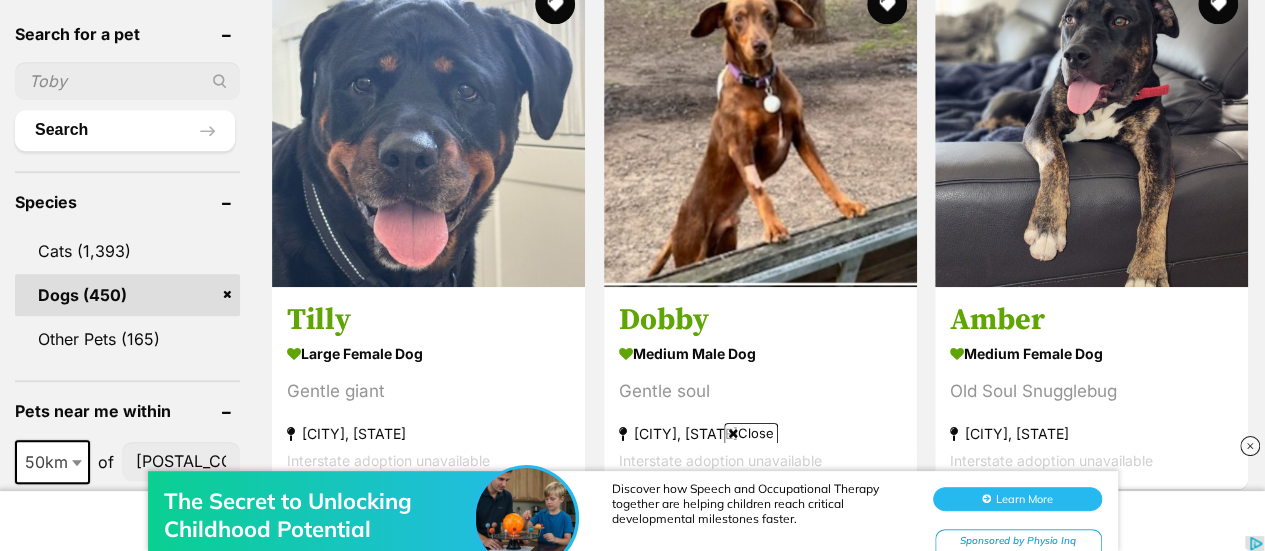 click at bounding box center [1250, 446] 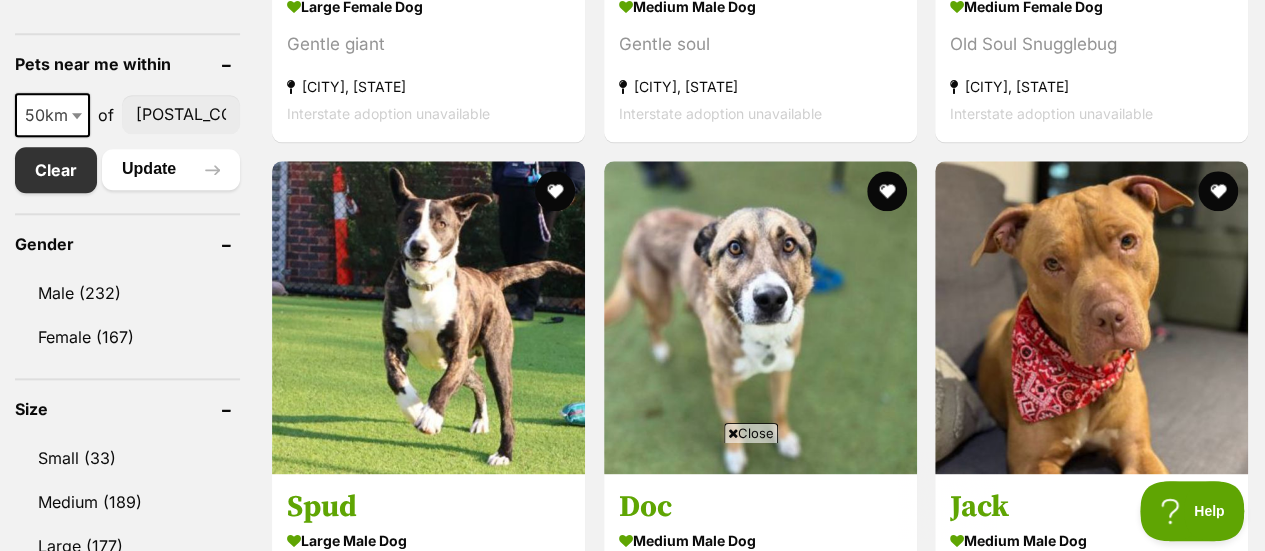 scroll, scrollTop: 0, scrollLeft: 0, axis: both 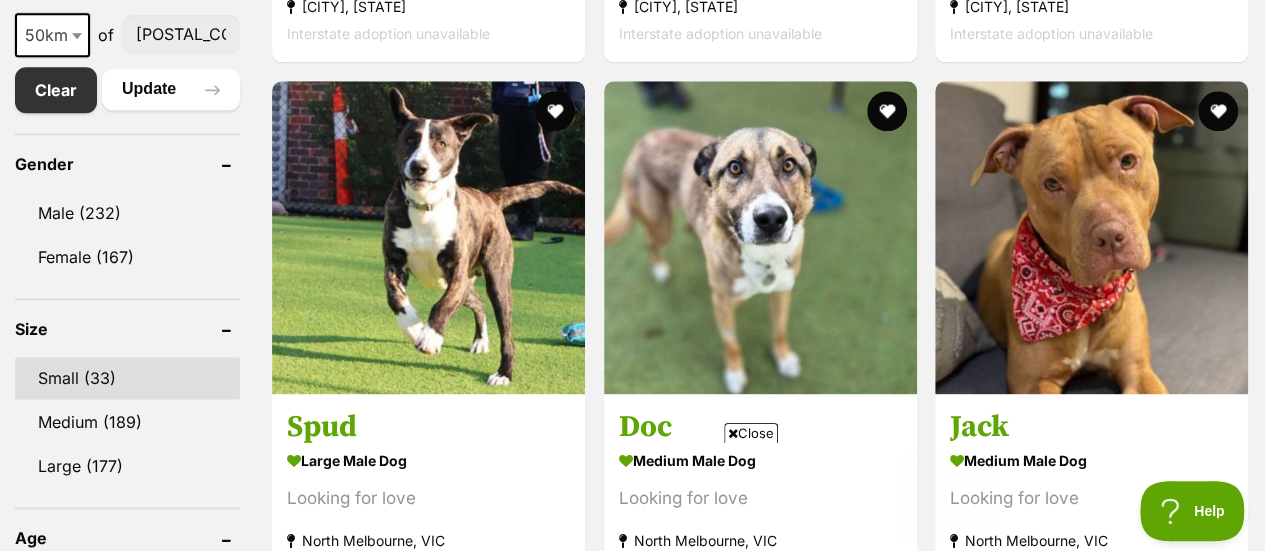 click on "Small (33)" at bounding box center [127, 378] 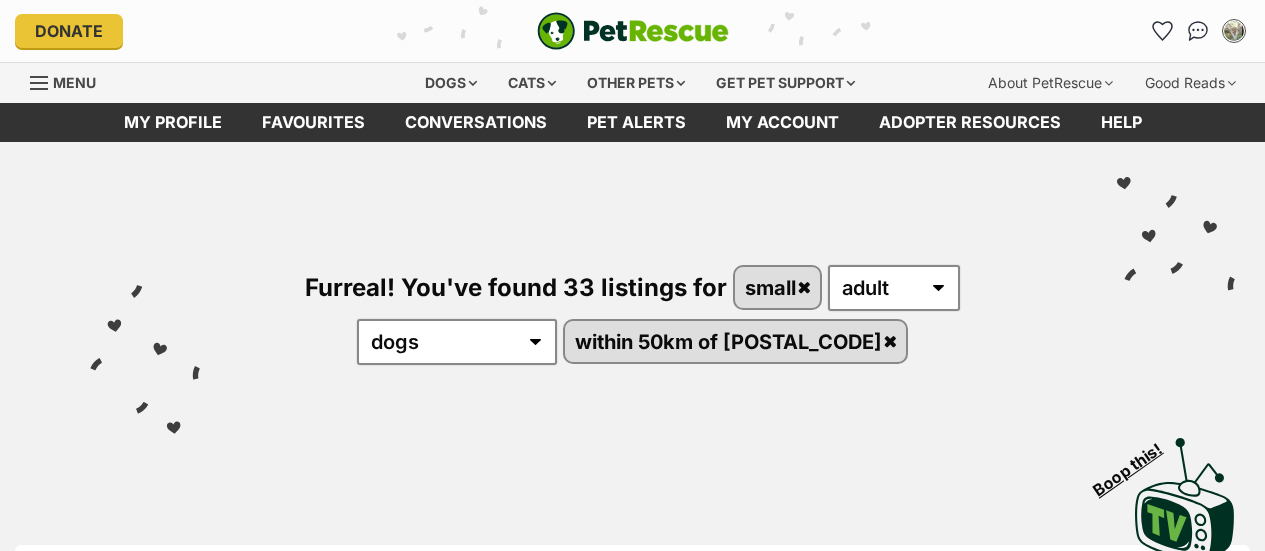 scroll, scrollTop: 0, scrollLeft: 0, axis: both 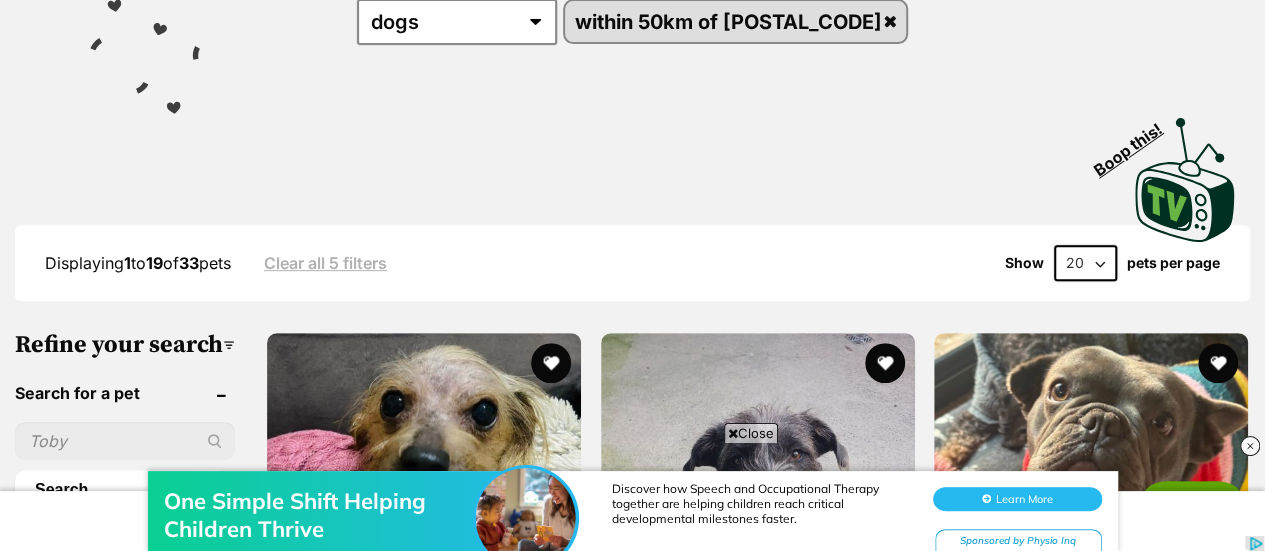 click on "Close" at bounding box center (751, 433) 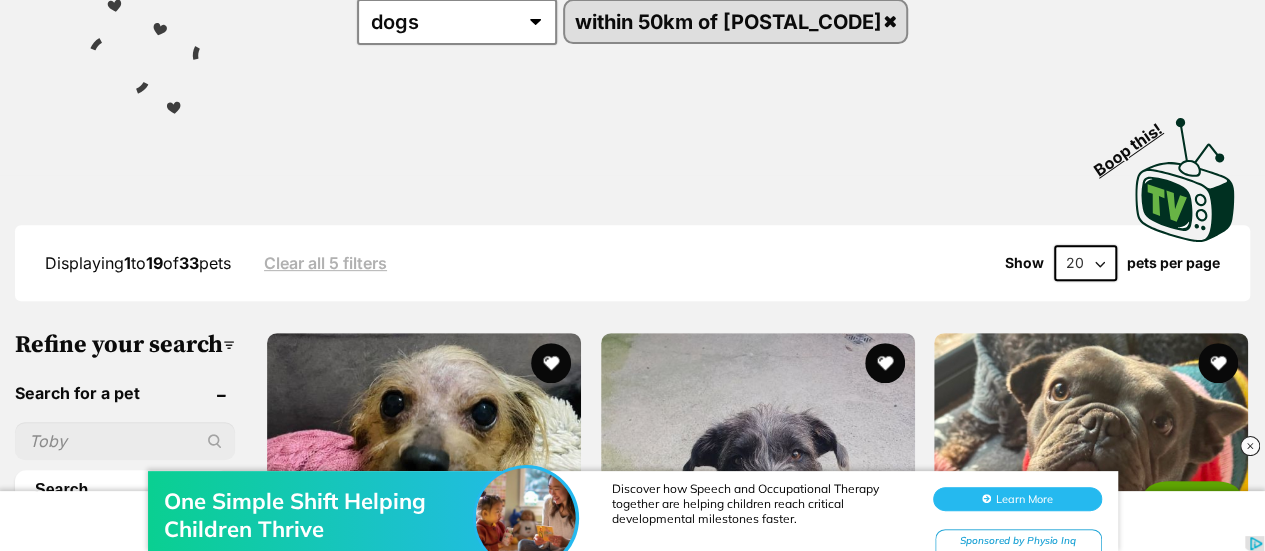 click at bounding box center [1250, 446] 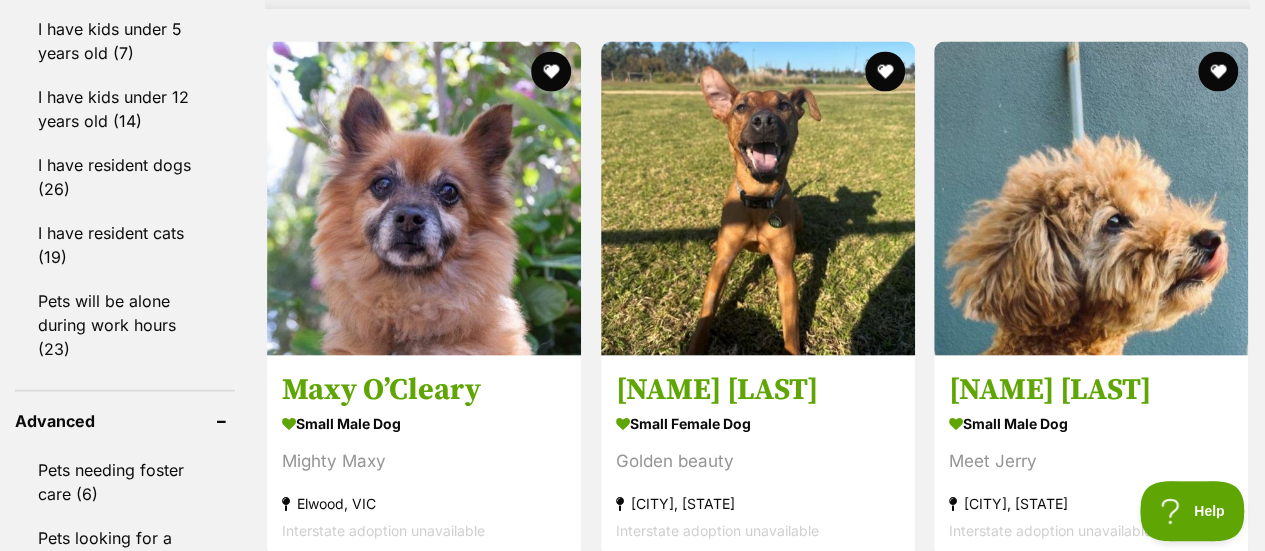 scroll, scrollTop: 1906, scrollLeft: 0, axis: vertical 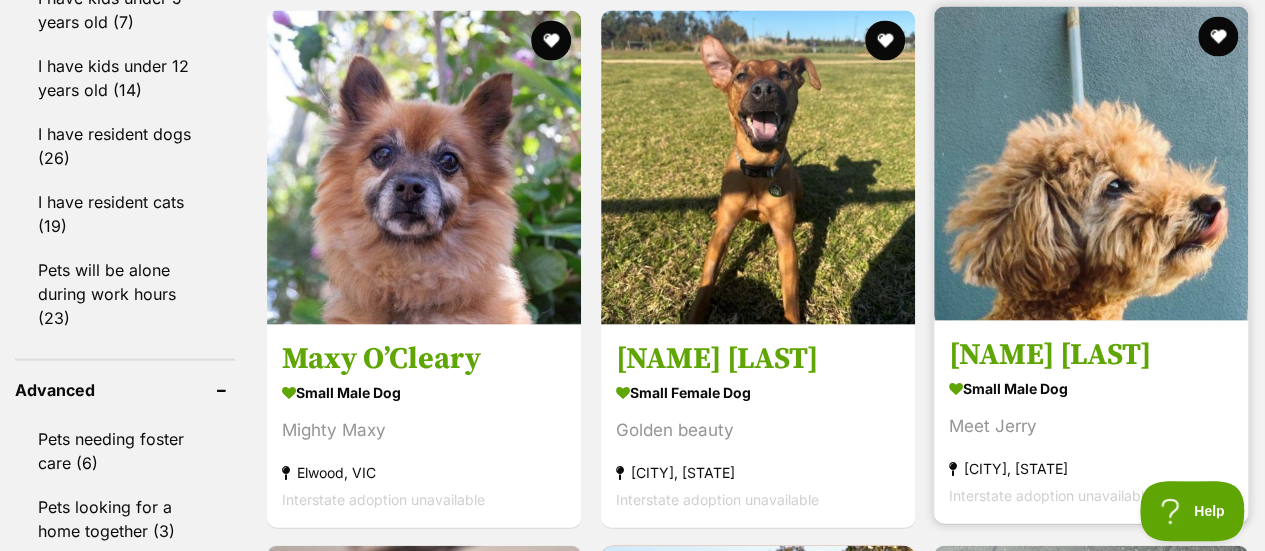 click on "[FIRST] [LAST]" at bounding box center [1091, 354] 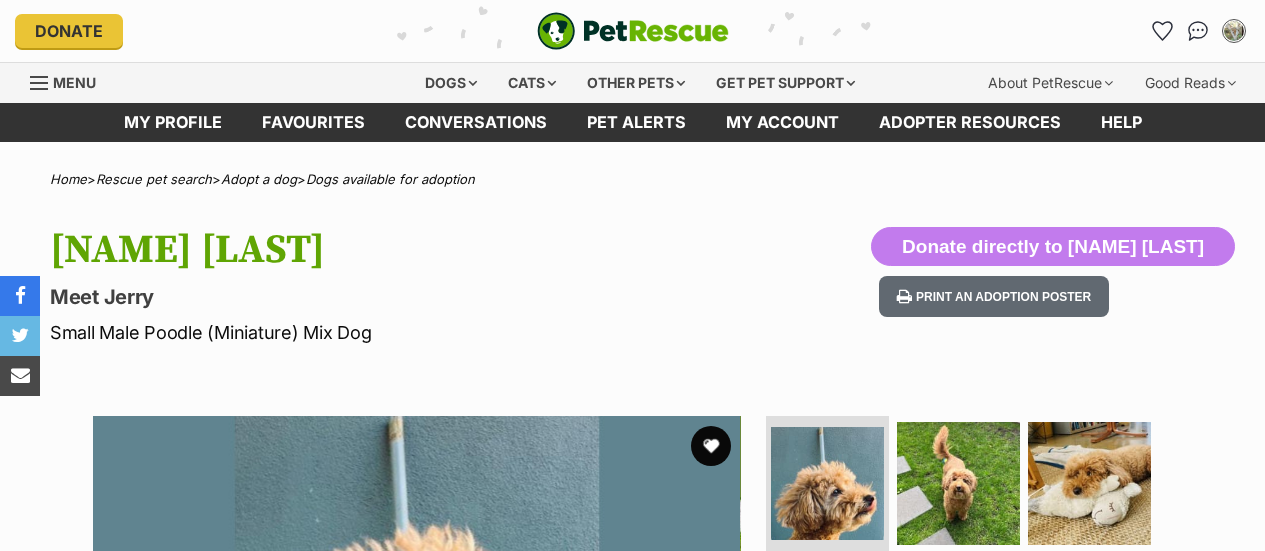 scroll, scrollTop: 0, scrollLeft: 0, axis: both 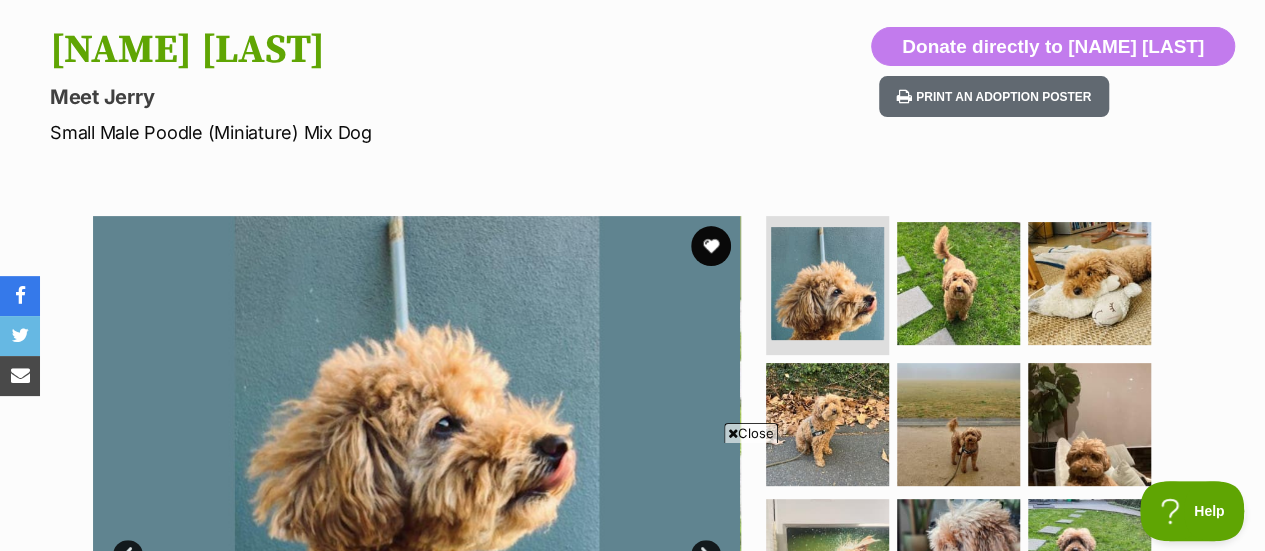 click at bounding box center (967, 425) 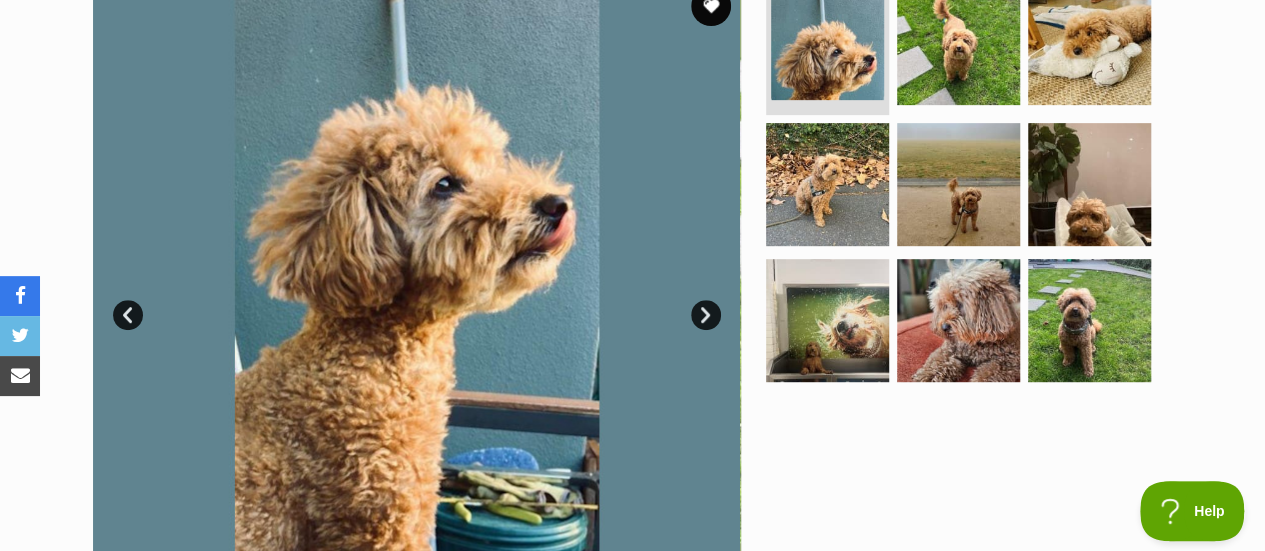 scroll, scrollTop: 480, scrollLeft: 0, axis: vertical 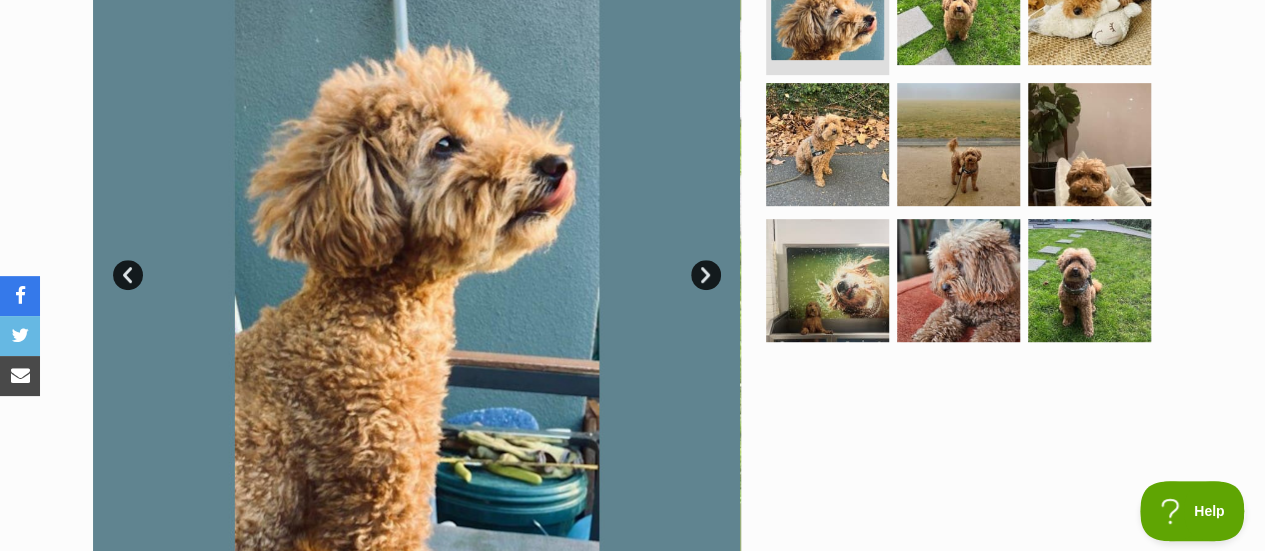 click on "Next" at bounding box center [706, 275] 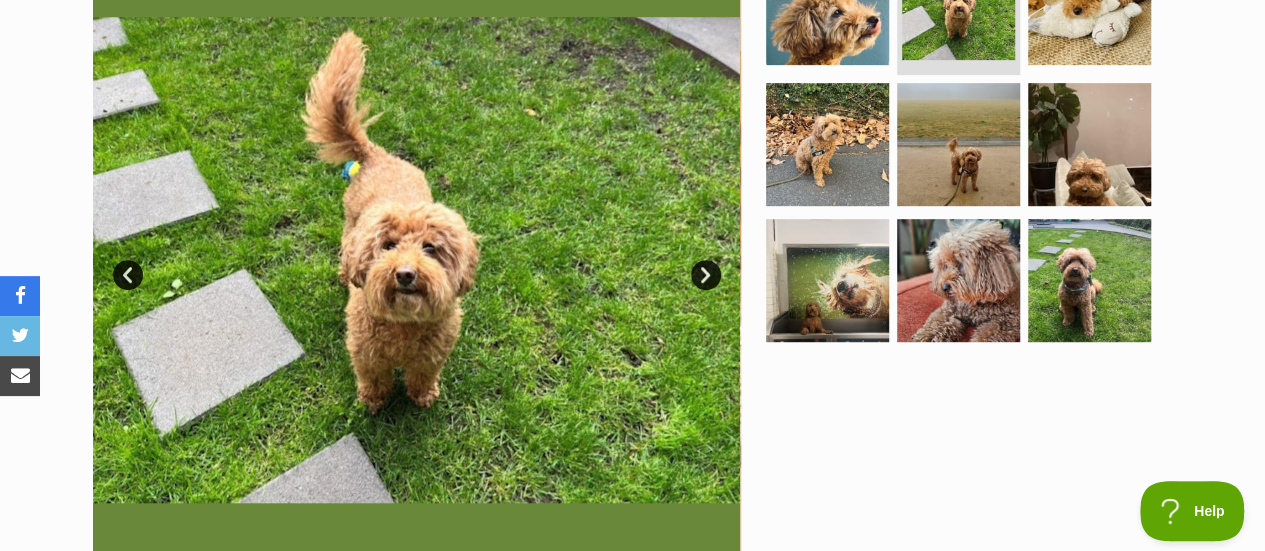 click on "Next" at bounding box center (706, 275) 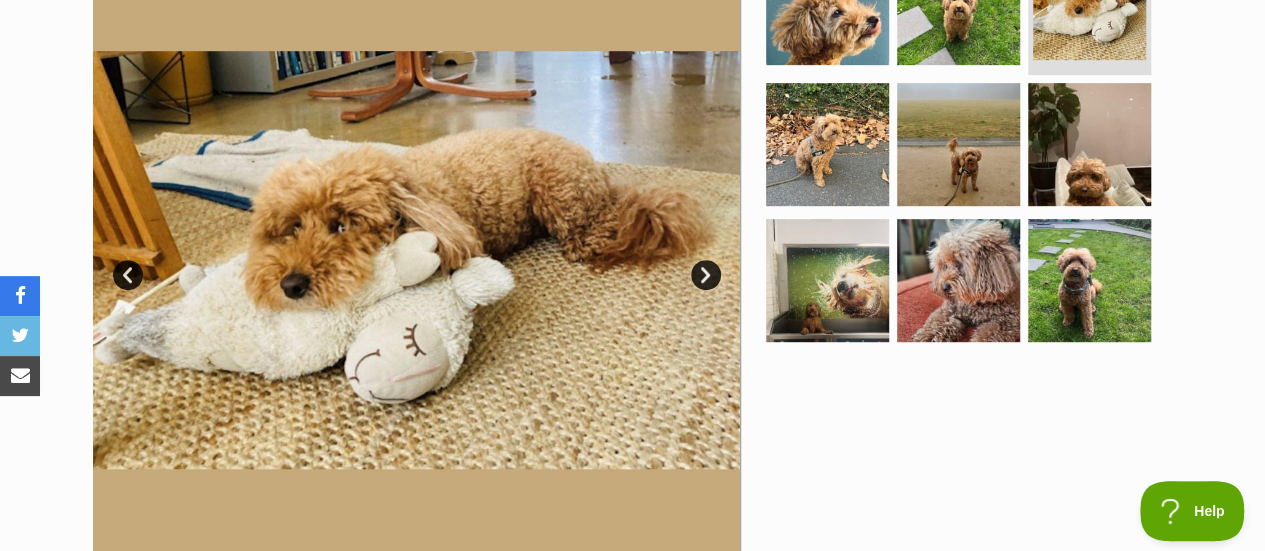 click on "Next" at bounding box center [706, 275] 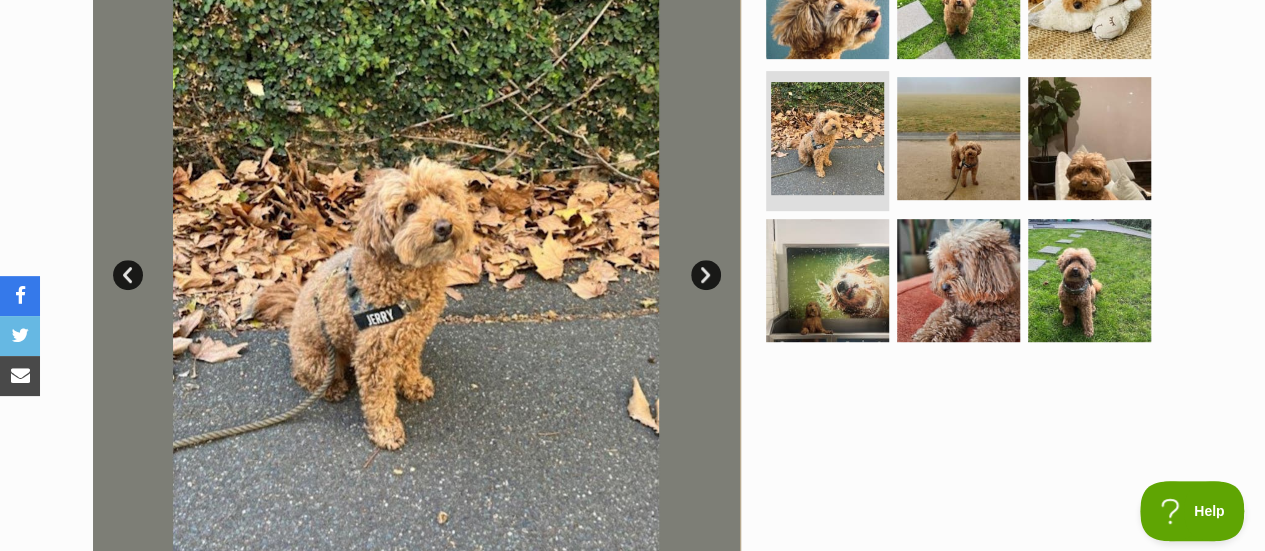 click on "Next" at bounding box center [706, 275] 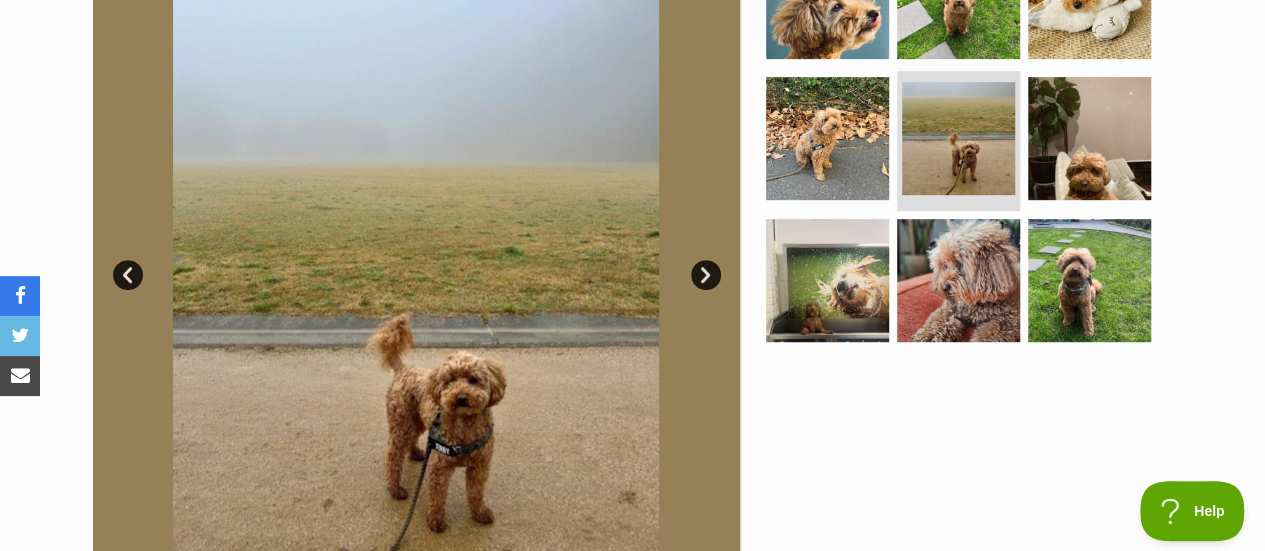click on "Next" at bounding box center (706, 275) 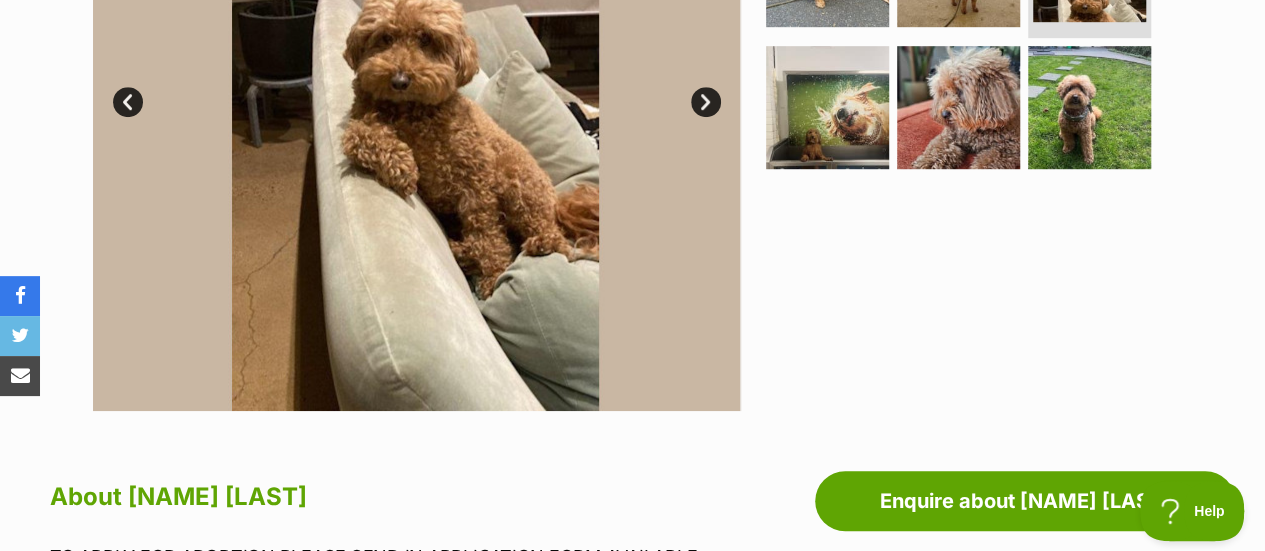 scroll, scrollTop: 893, scrollLeft: 0, axis: vertical 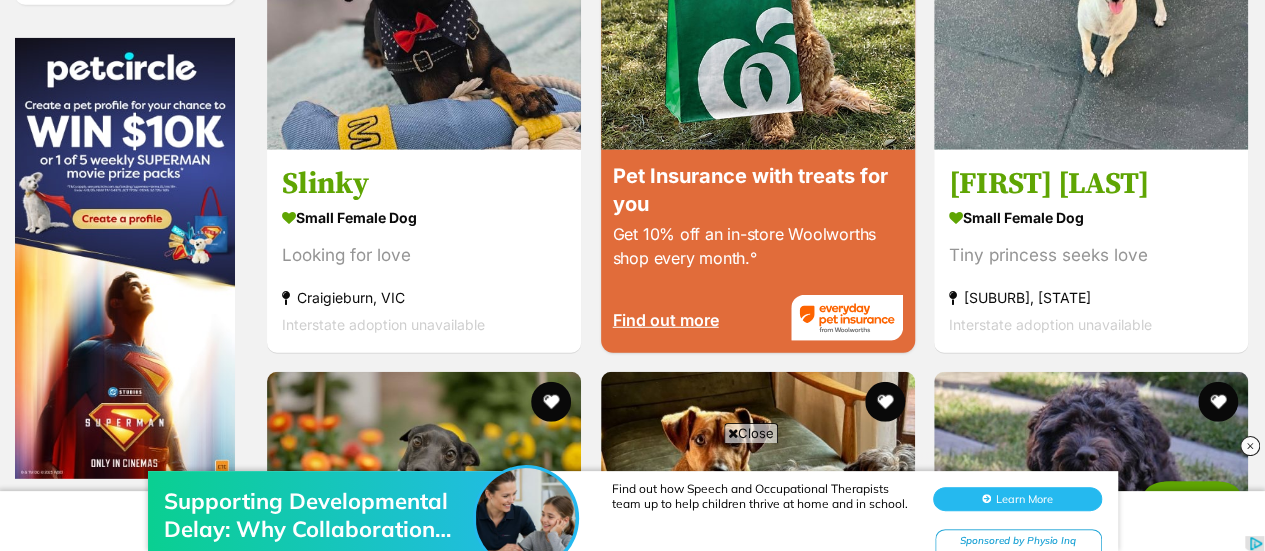 click at bounding box center (1250, 446) 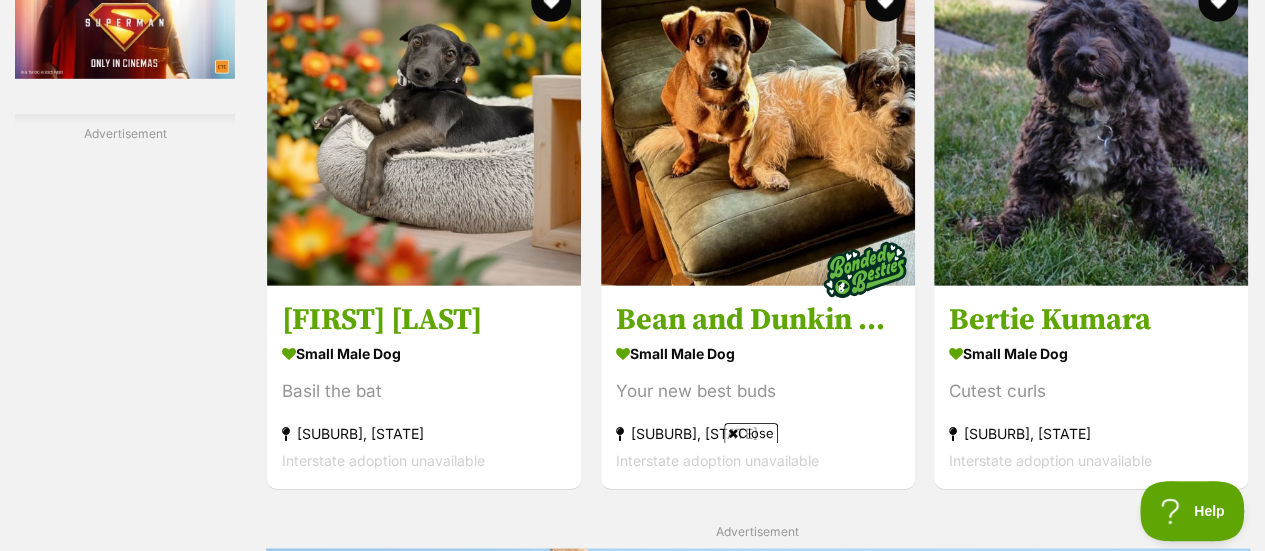 scroll, scrollTop: 2976, scrollLeft: 0, axis: vertical 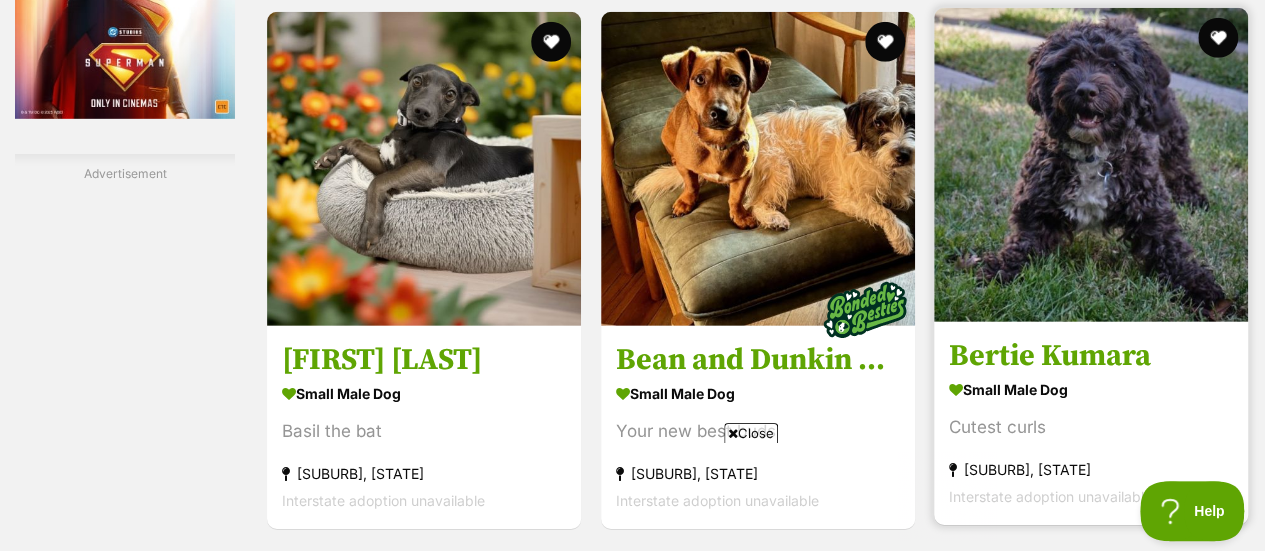 click on "Bertie Kumara" at bounding box center (1091, 355) 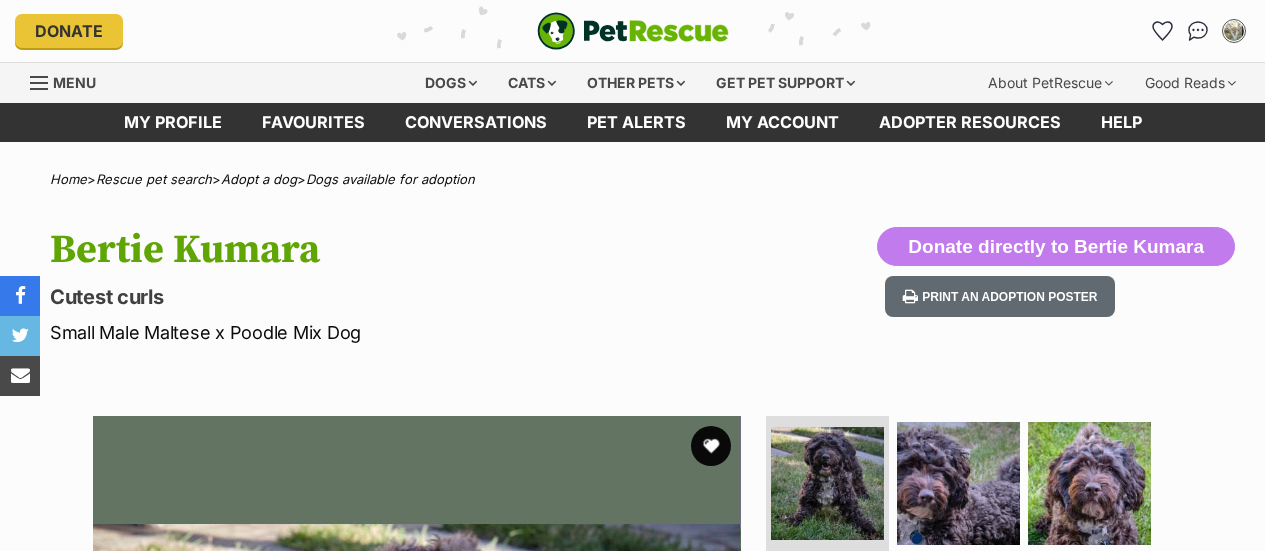 scroll, scrollTop: 0, scrollLeft: 0, axis: both 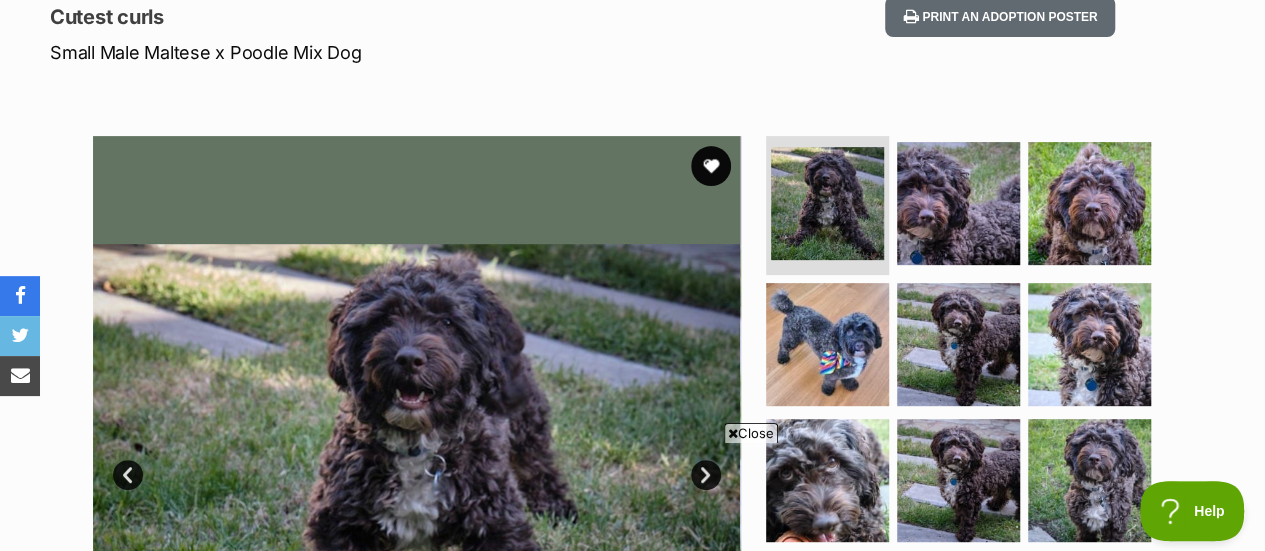 click on "Close" at bounding box center [751, 433] 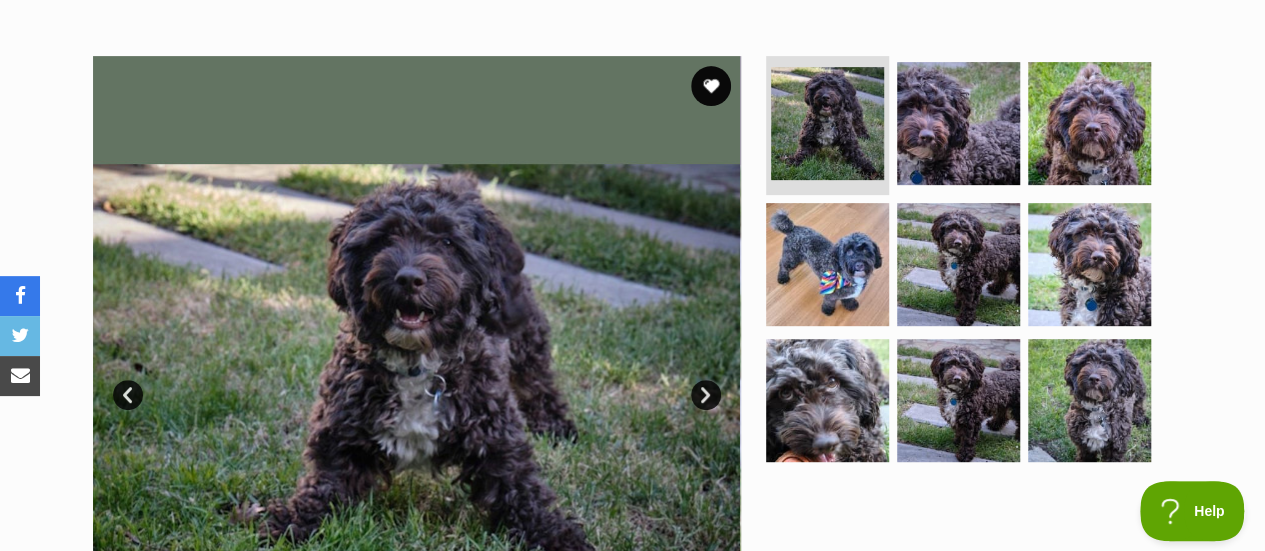 scroll, scrollTop: 400, scrollLeft: 0, axis: vertical 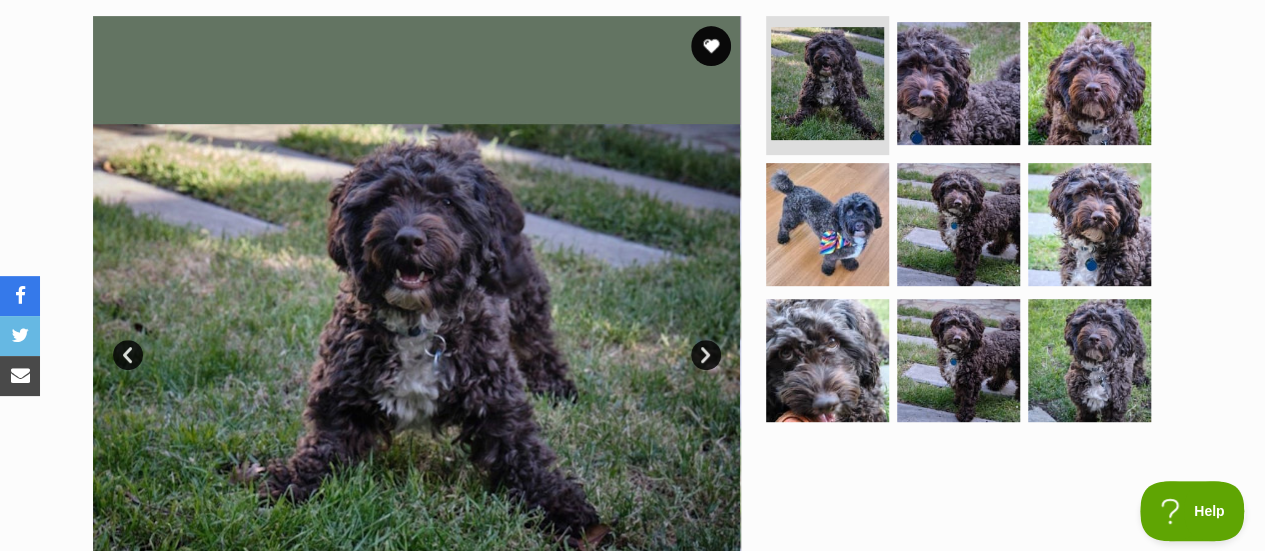 click on "Next" at bounding box center [706, 355] 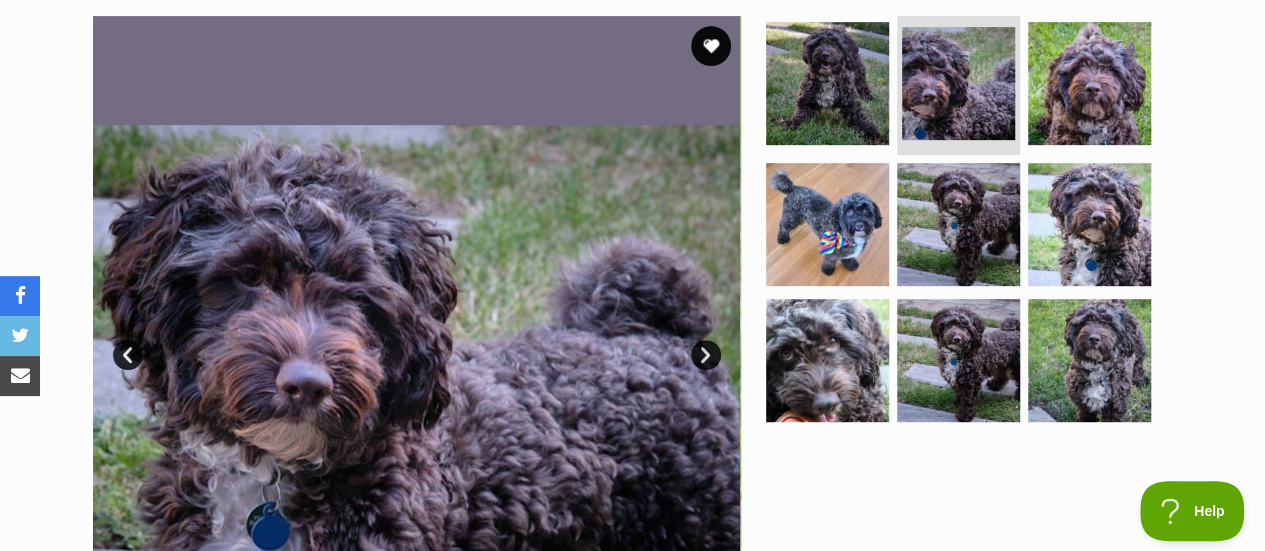 click on "Next" at bounding box center [706, 355] 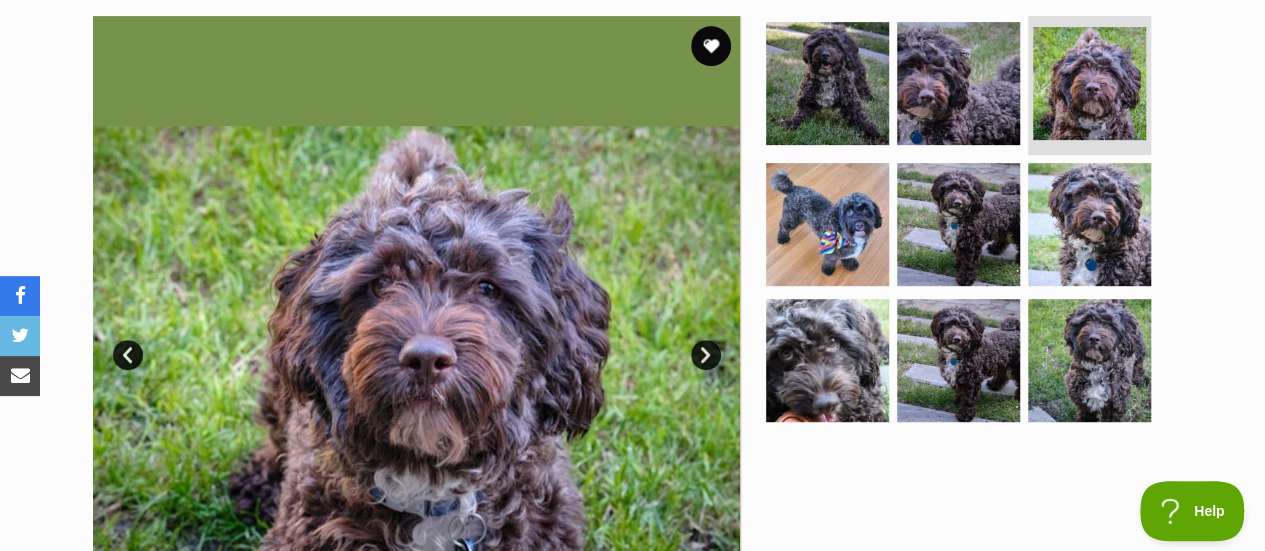 click on "Next" at bounding box center [706, 355] 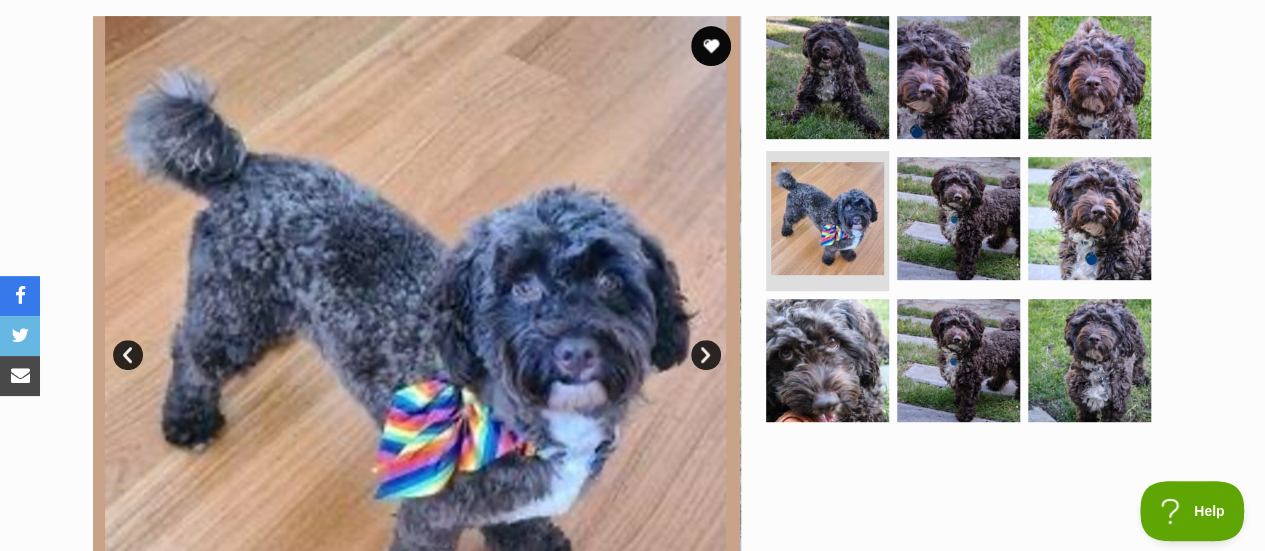 click on "Next" at bounding box center [706, 355] 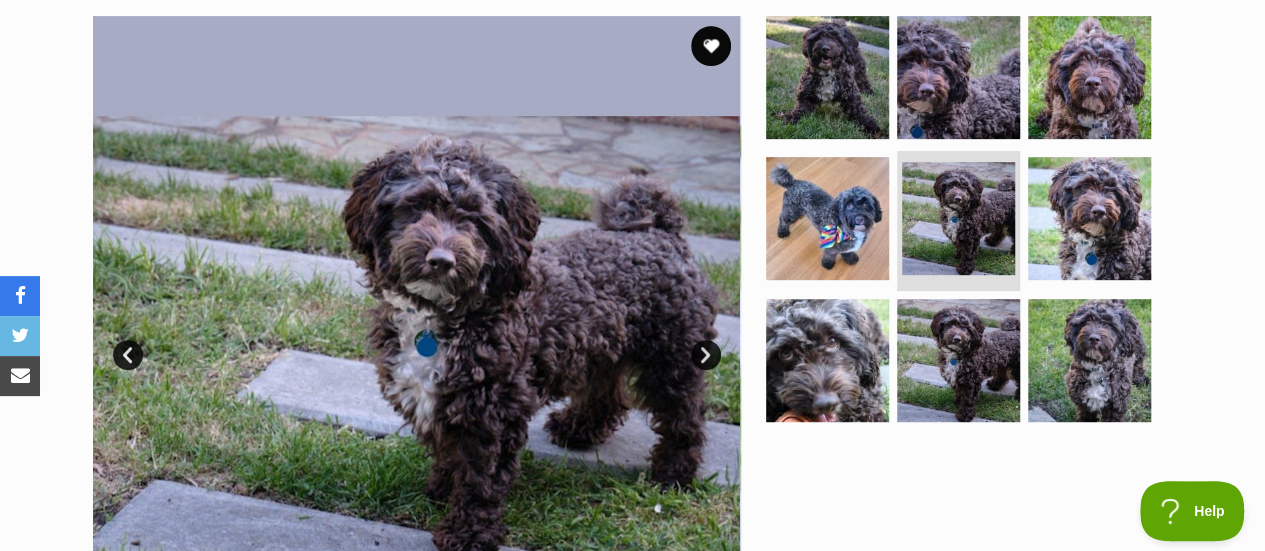 click on "Next" at bounding box center (706, 355) 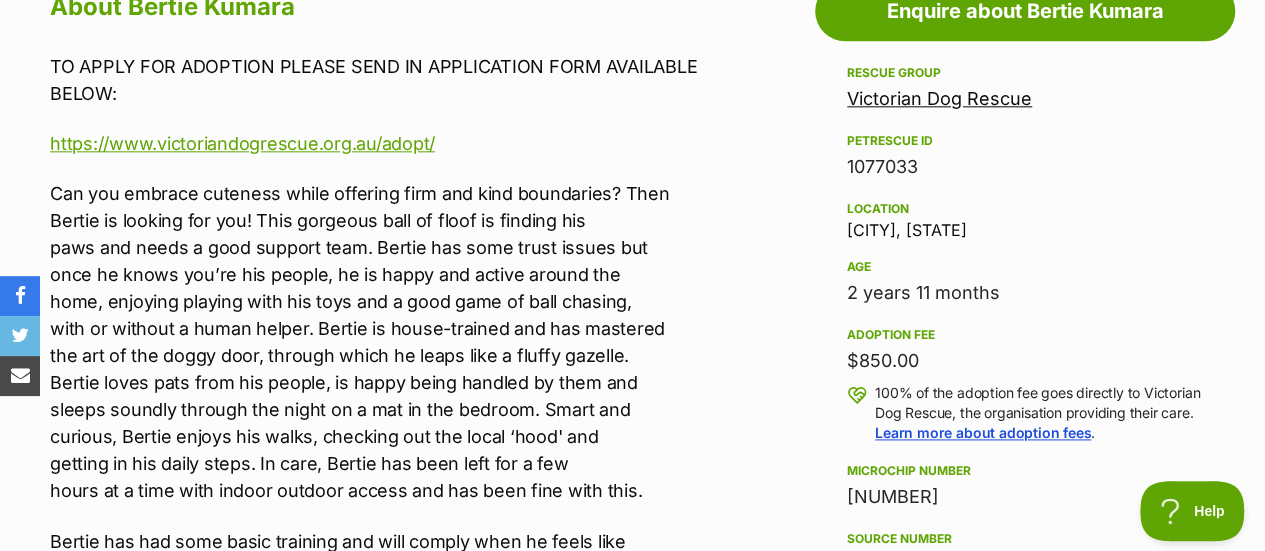 scroll, scrollTop: 1173, scrollLeft: 0, axis: vertical 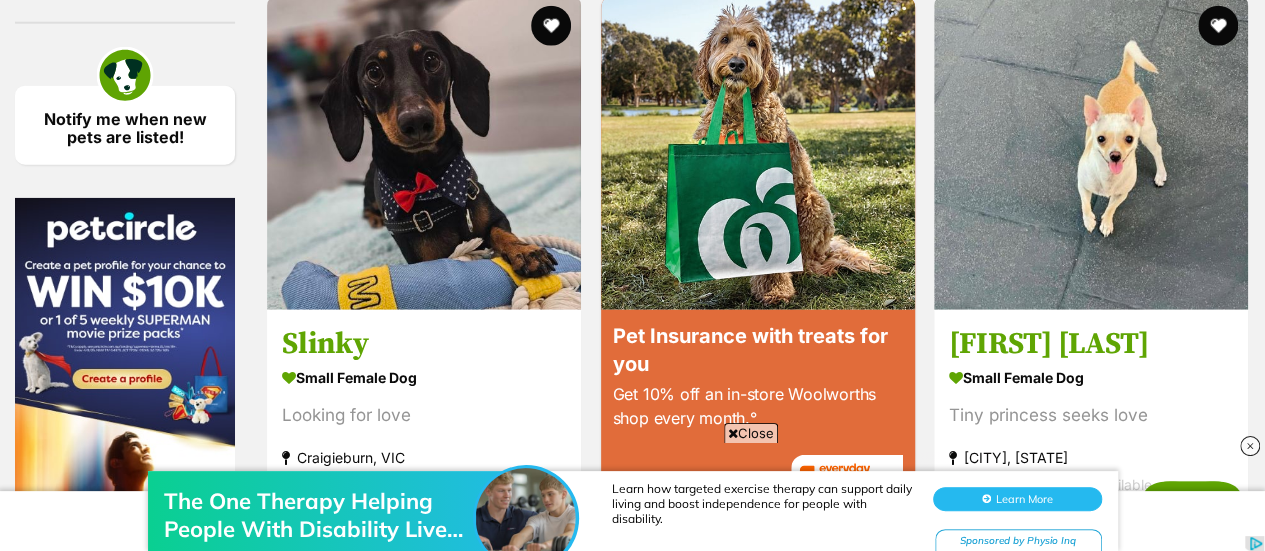 click at bounding box center [1250, 446] 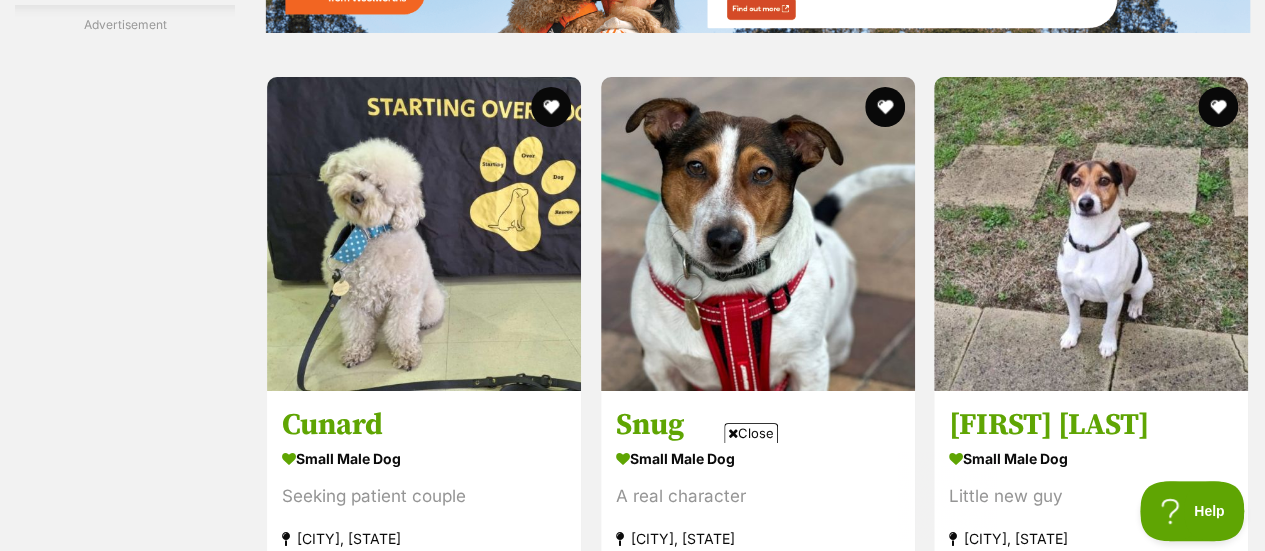 scroll, scrollTop: 3655, scrollLeft: 0, axis: vertical 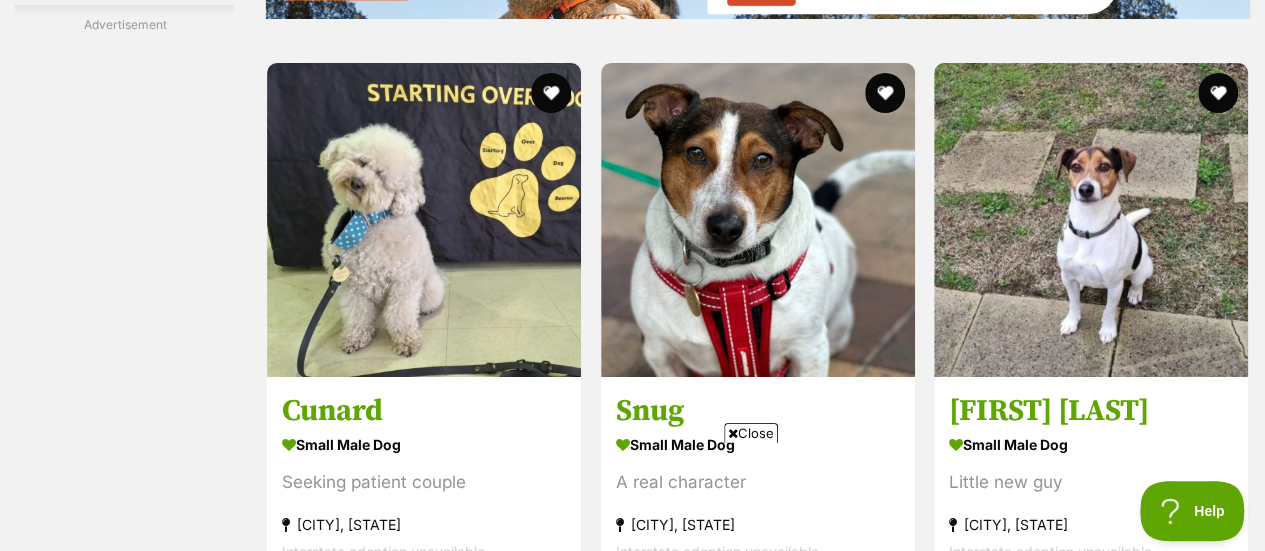click on "Frankie Silvanus" at bounding box center (424, 943) 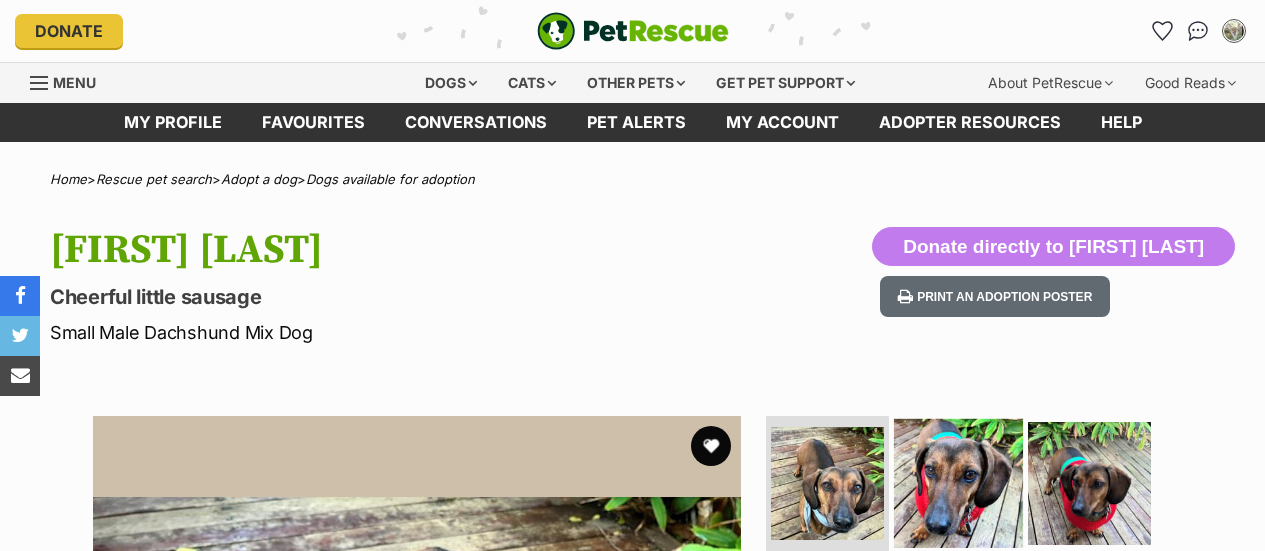 scroll, scrollTop: 0, scrollLeft: 0, axis: both 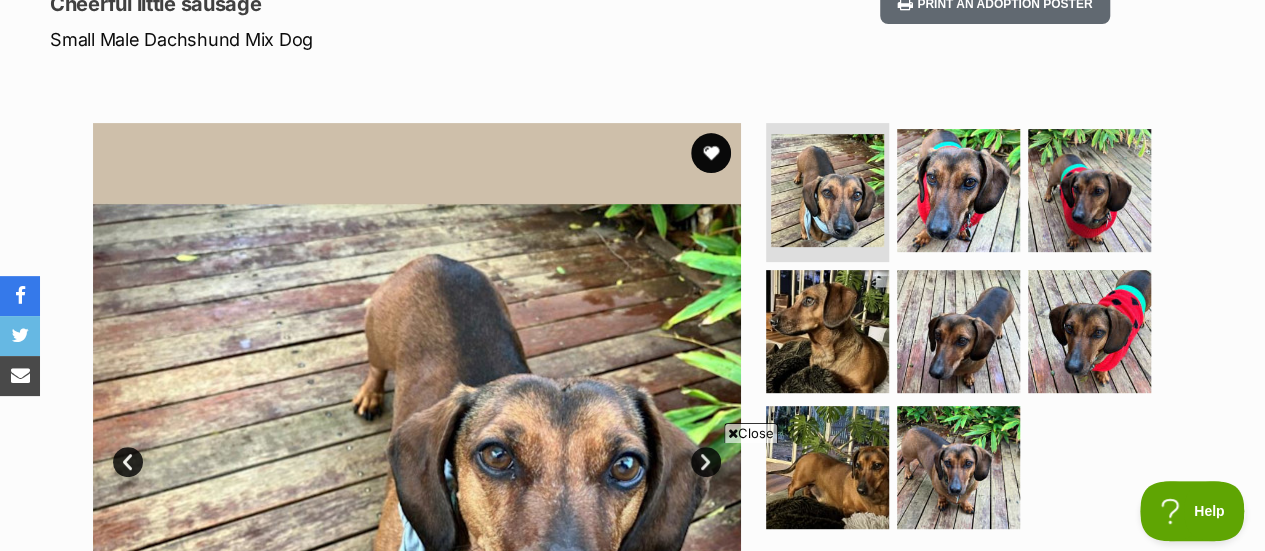 click on "Close" at bounding box center (751, 433) 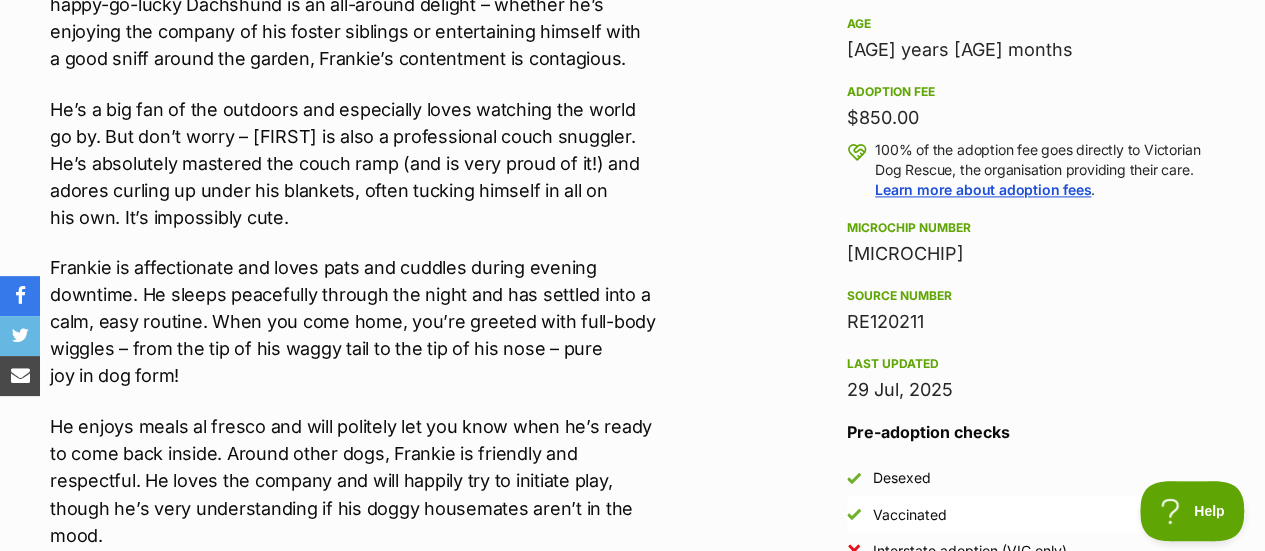 scroll, scrollTop: 1426, scrollLeft: 0, axis: vertical 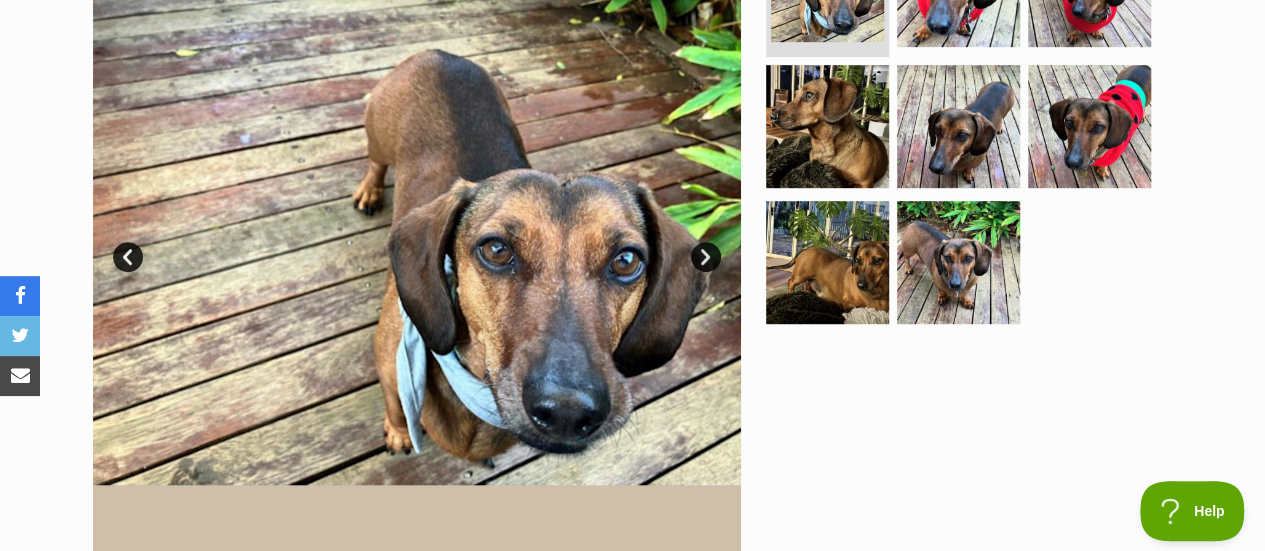 click on "Next" at bounding box center [706, 257] 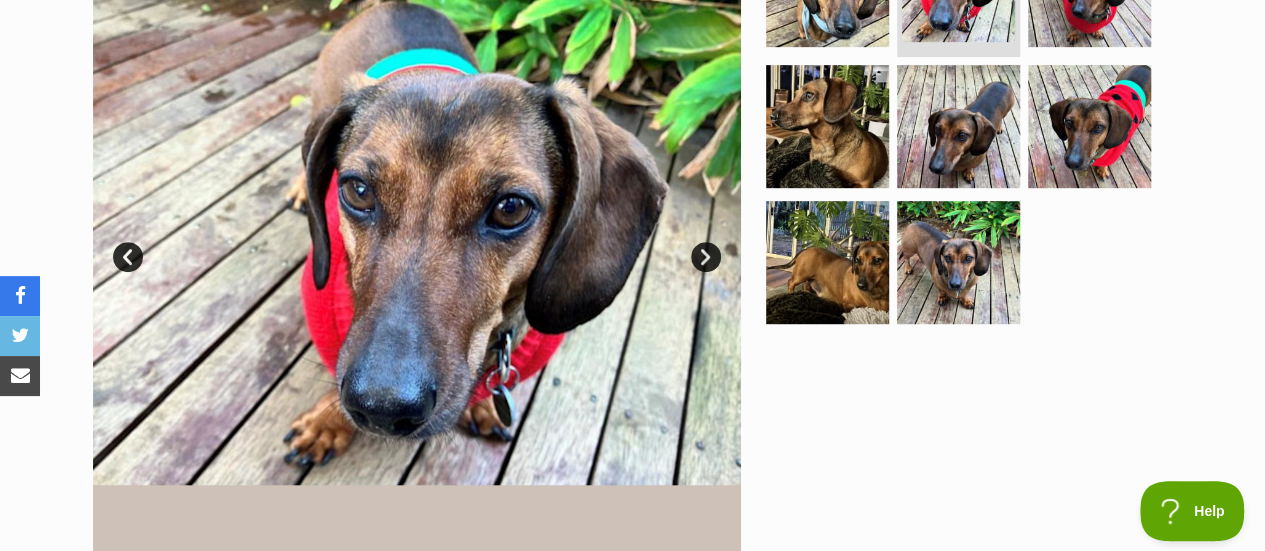 click on "Next" at bounding box center (706, 257) 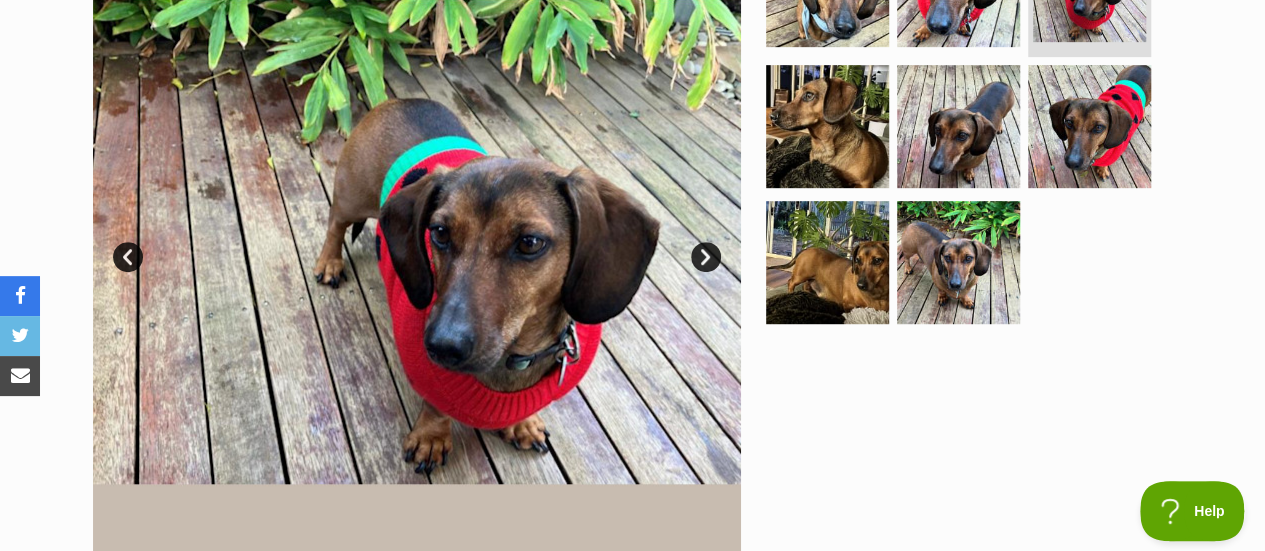 click on "Next" at bounding box center (706, 257) 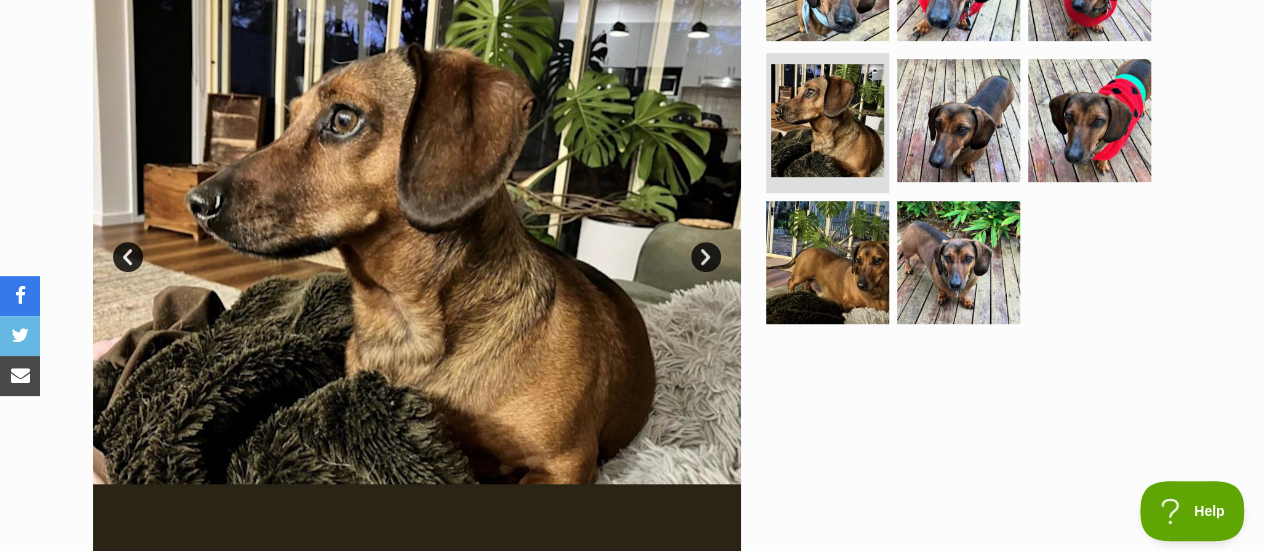 click on "Next" at bounding box center (706, 257) 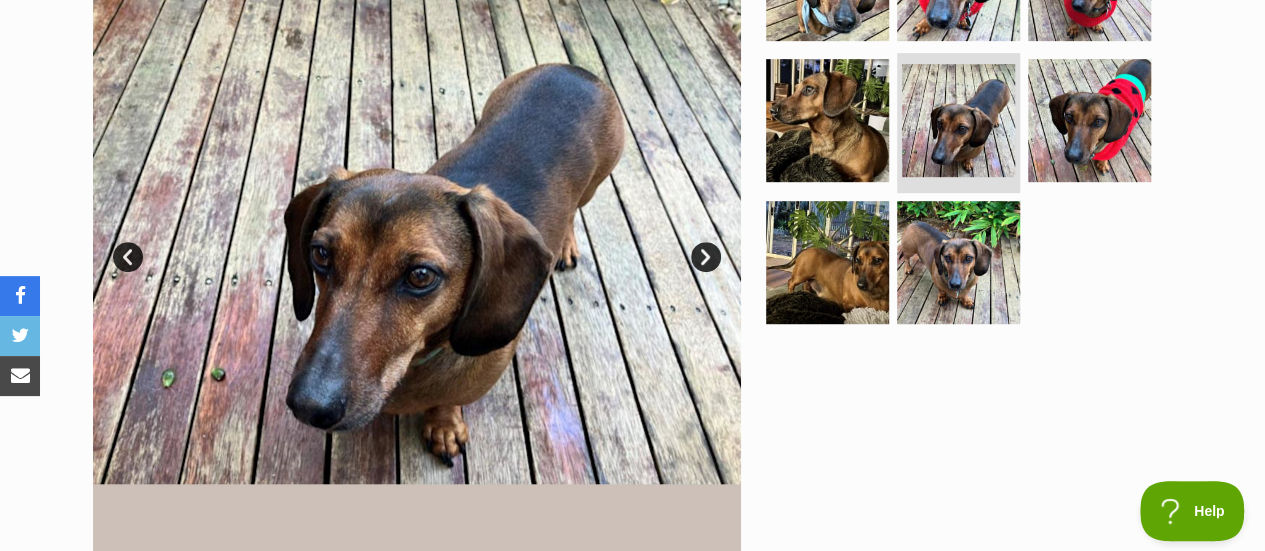 click on "Next" at bounding box center (706, 257) 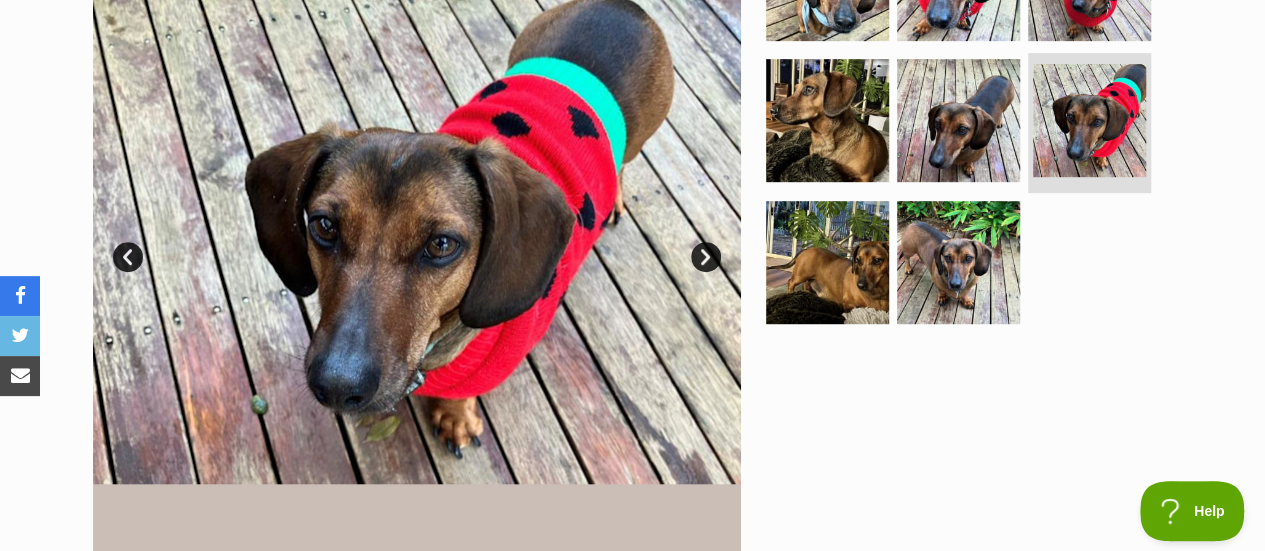 click on "Next" at bounding box center [706, 257] 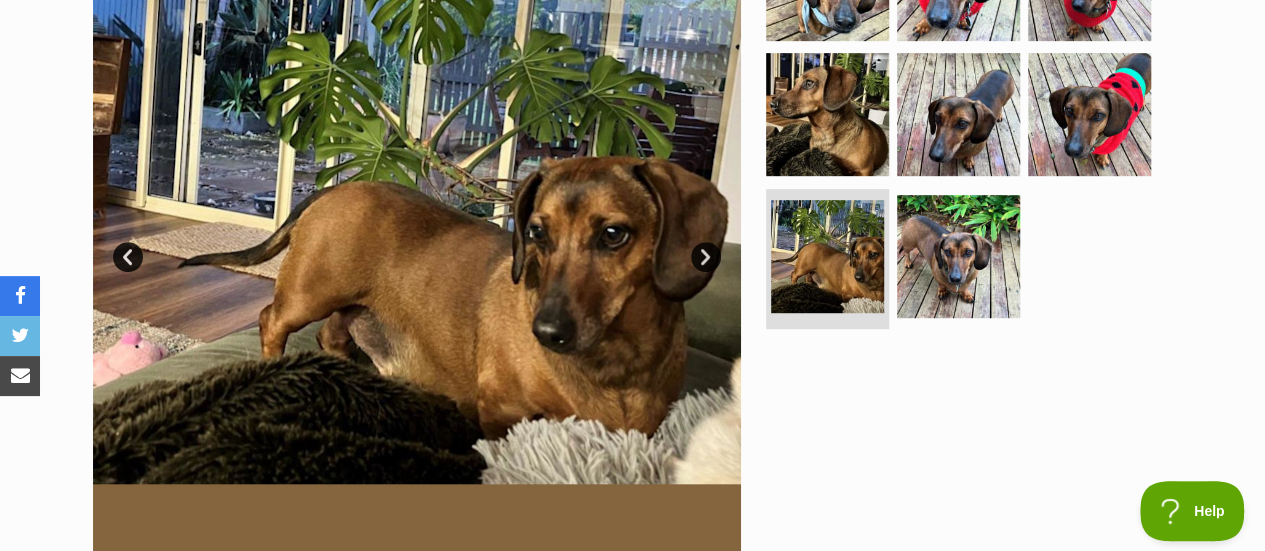 click on "Next" at bounding box center [706, 257] 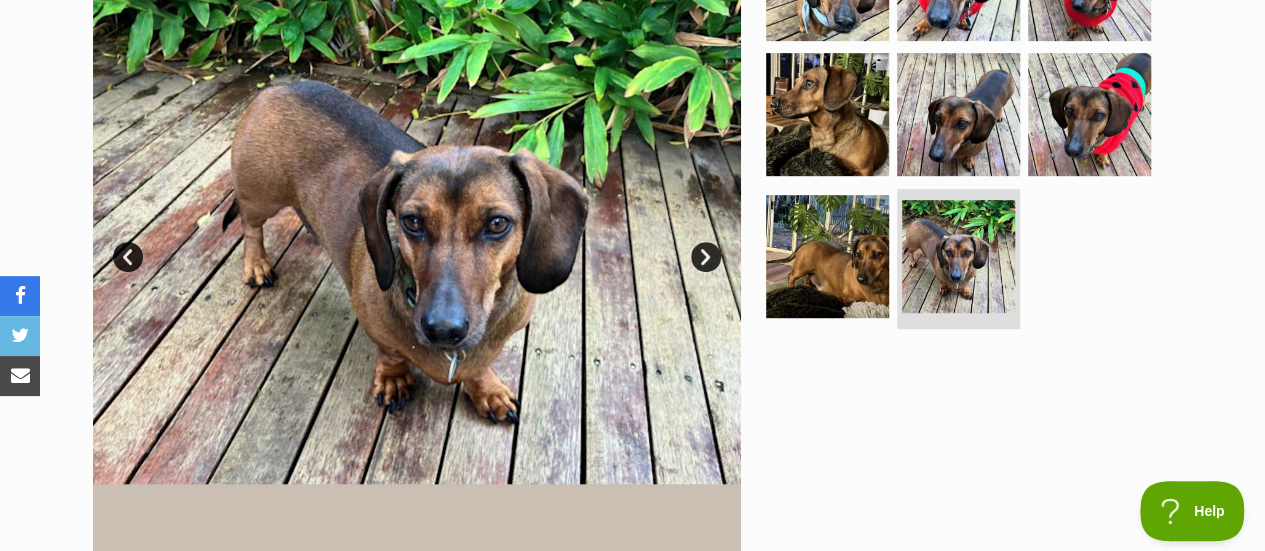 click on "Next" at bounding box center [706, 257] 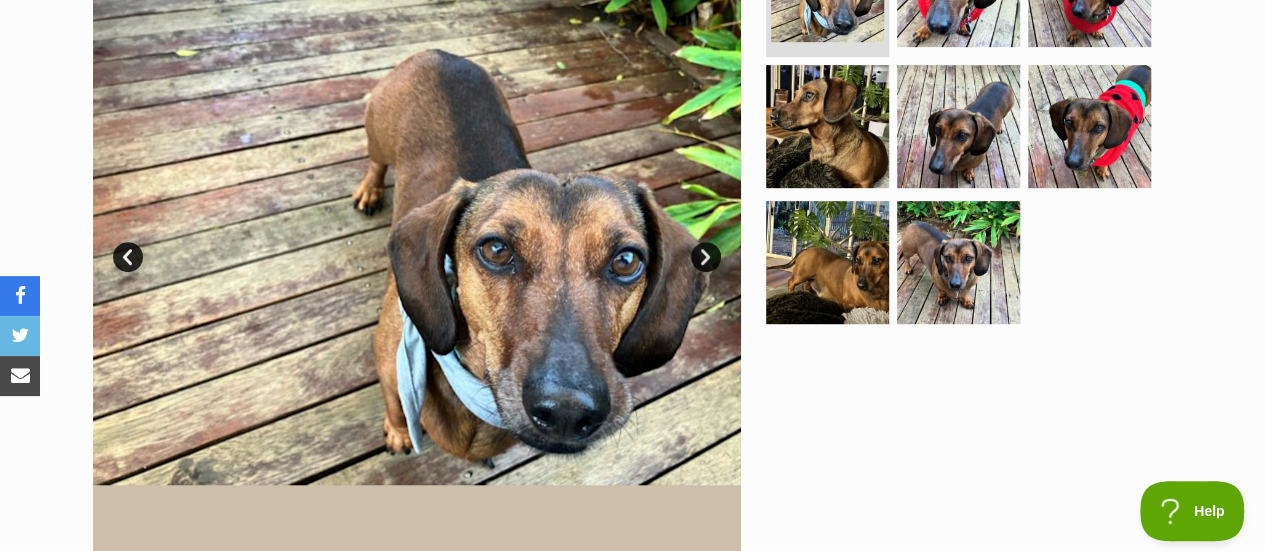 scroll, scrollTop: 980, scrollLeft: 0, axis: vertical 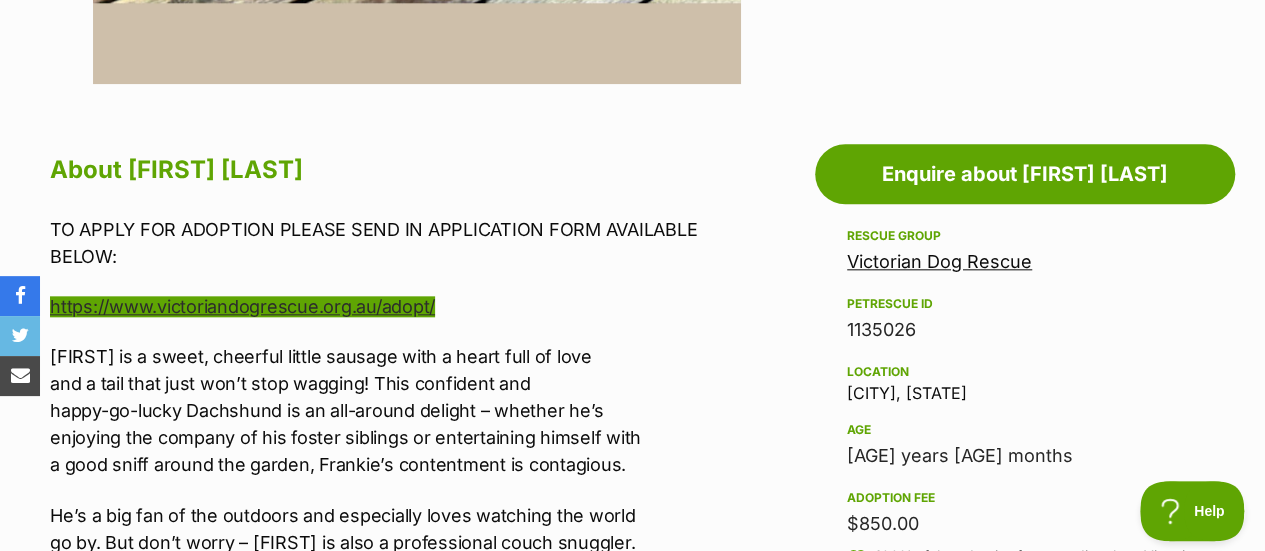click on "https://www.victoriandogrescue.org.au/adopt/" at bounding box center (242, 306) 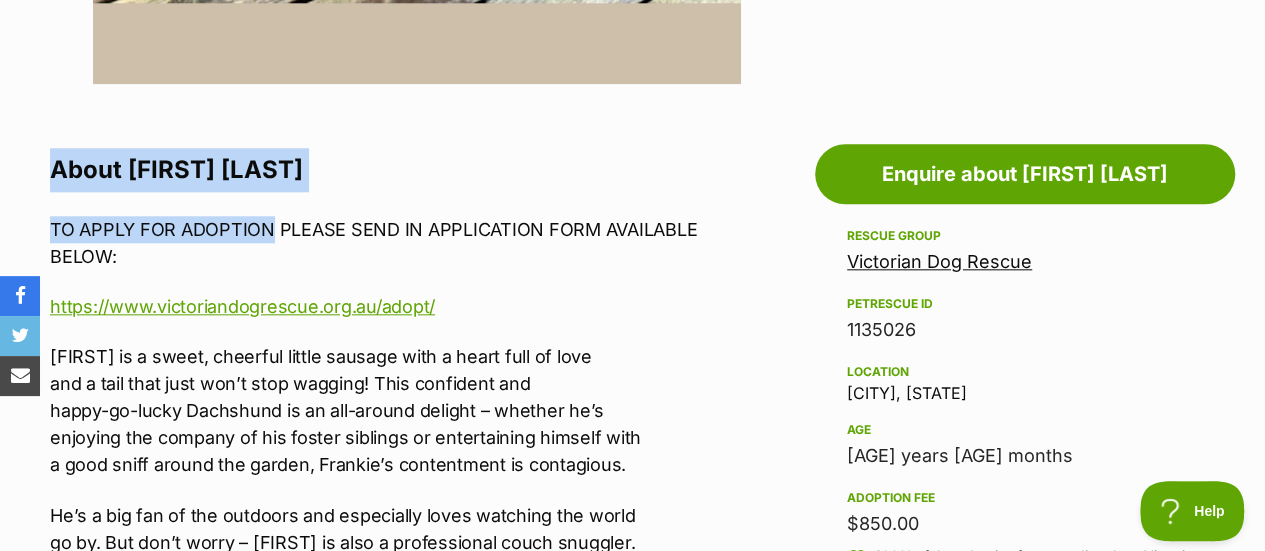 drag, startPoint x: 274, startPoint y: 208, endPoint x: 164, endPoint y: 65, distance: 180.41342 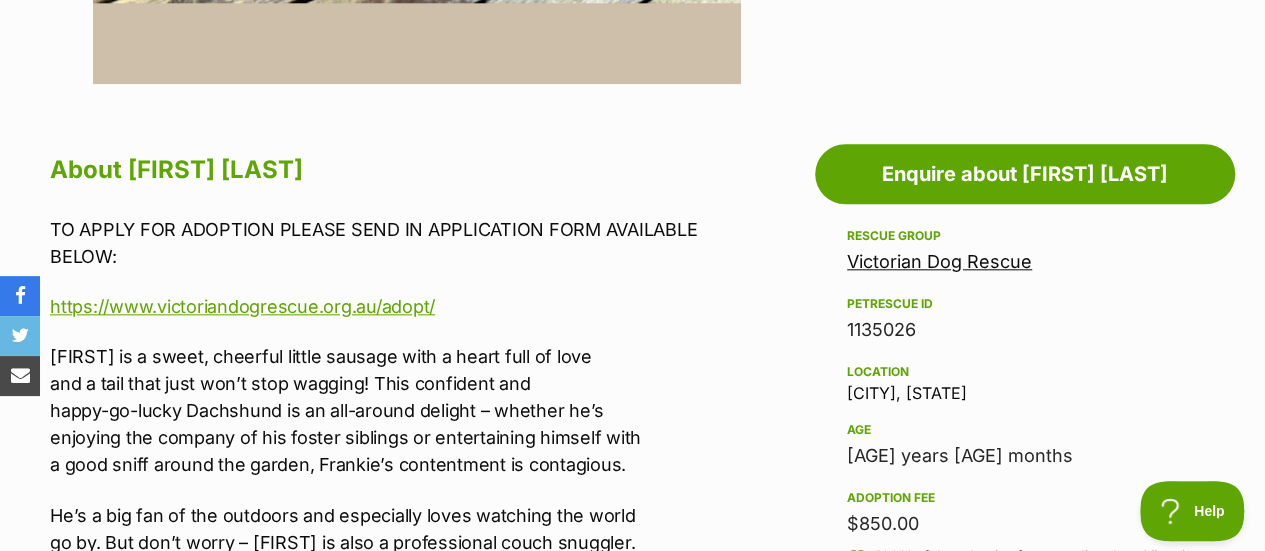 drag, startPoint x: 346, startPoint y: 165, endPoint x: 130, endPoint y: 160, distance: 216.05786 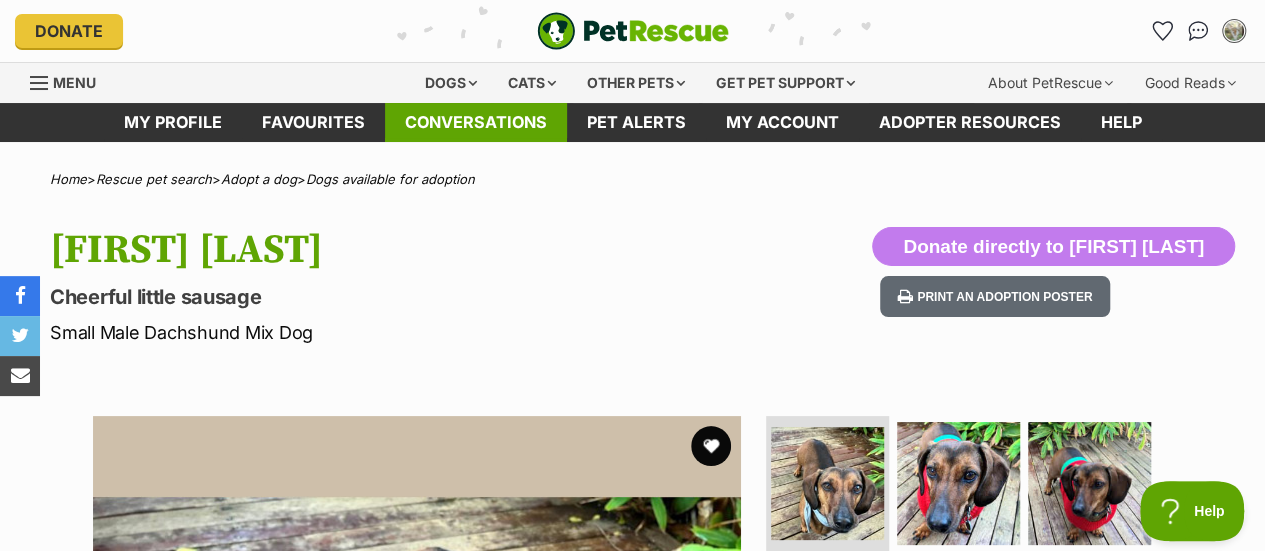 click on "Conversations" at bounding box center [476, 122] 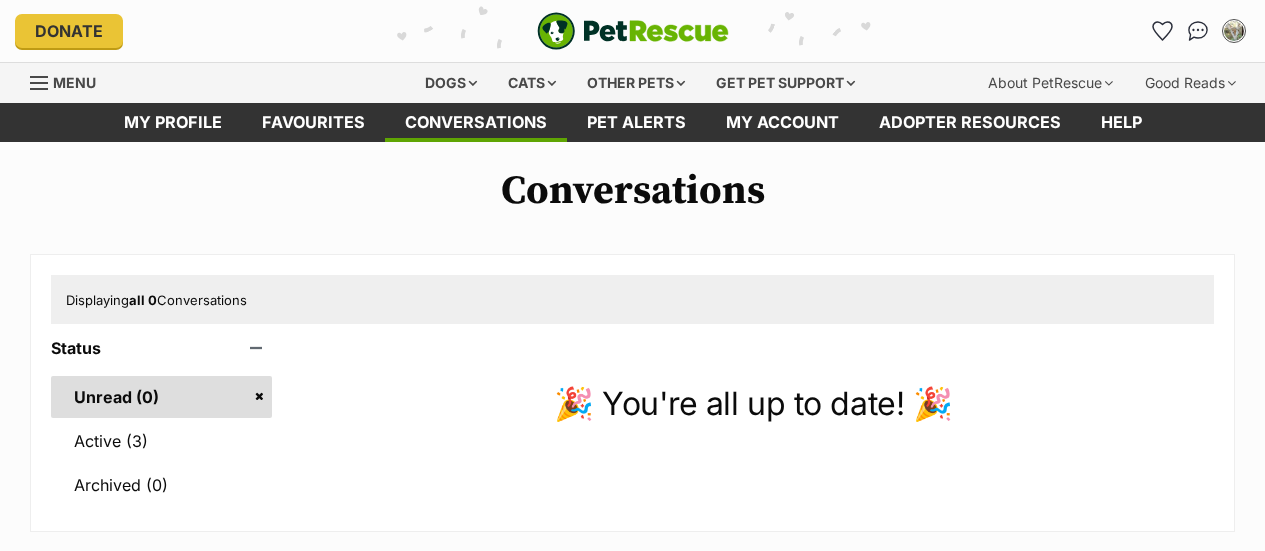 scroll, scrollTop: 0, scrollLeft: 0, axis: both 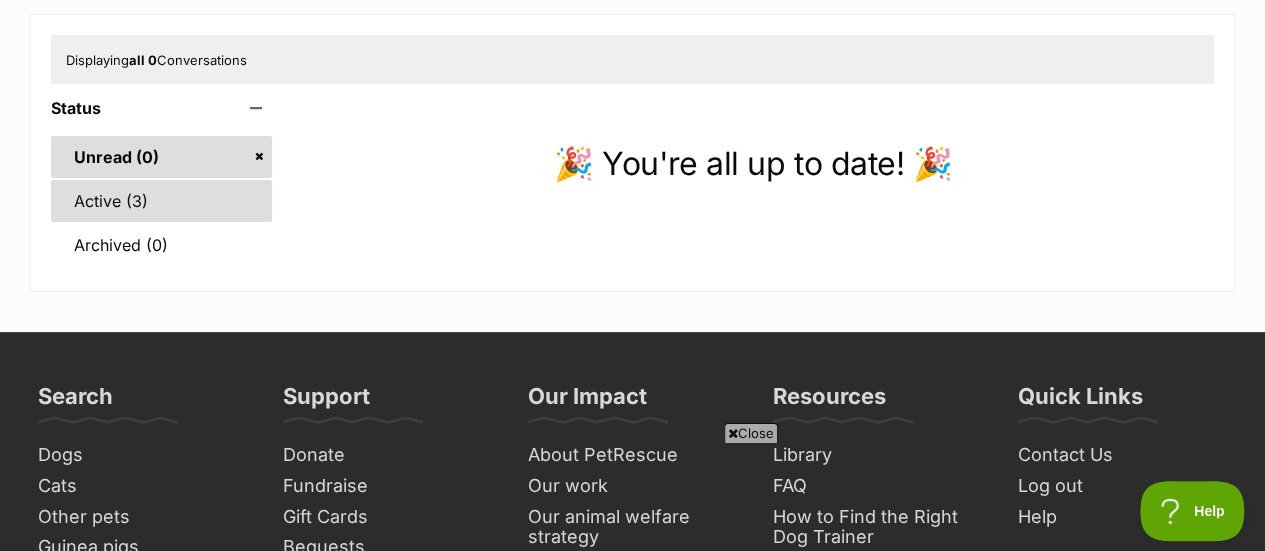 click on "Active (3)" at bounding box center [161, 201] 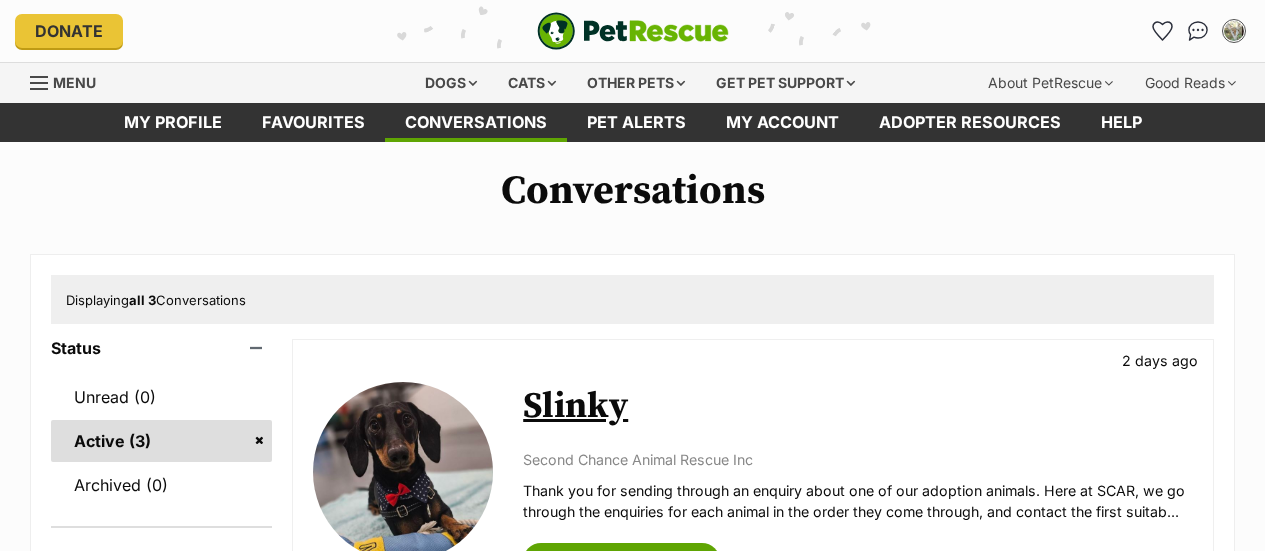 scroll, scrollTop: 0, scrollLeft: 0, axis: both 